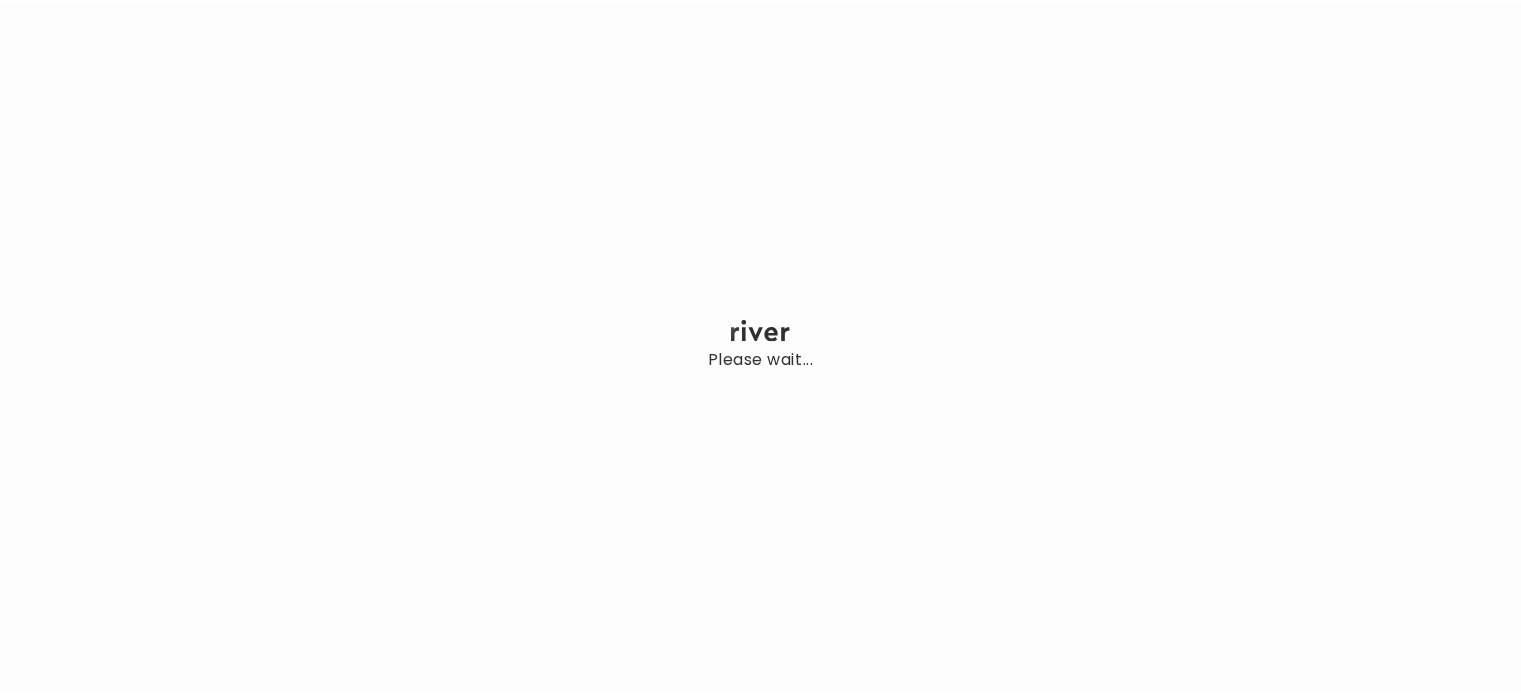 scroll, scrollTop: 0, scrollLeft: 0, axis: both 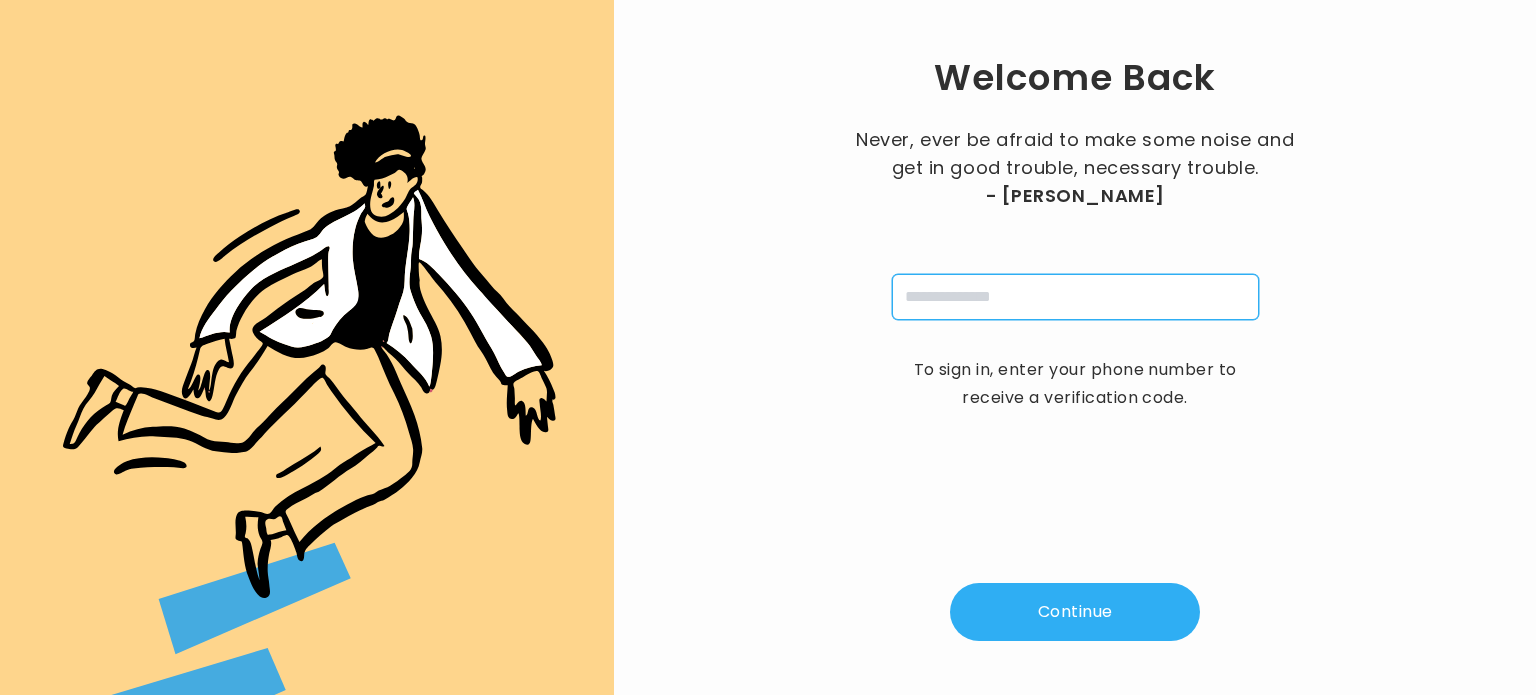 click at bounding box center (1075, 297) 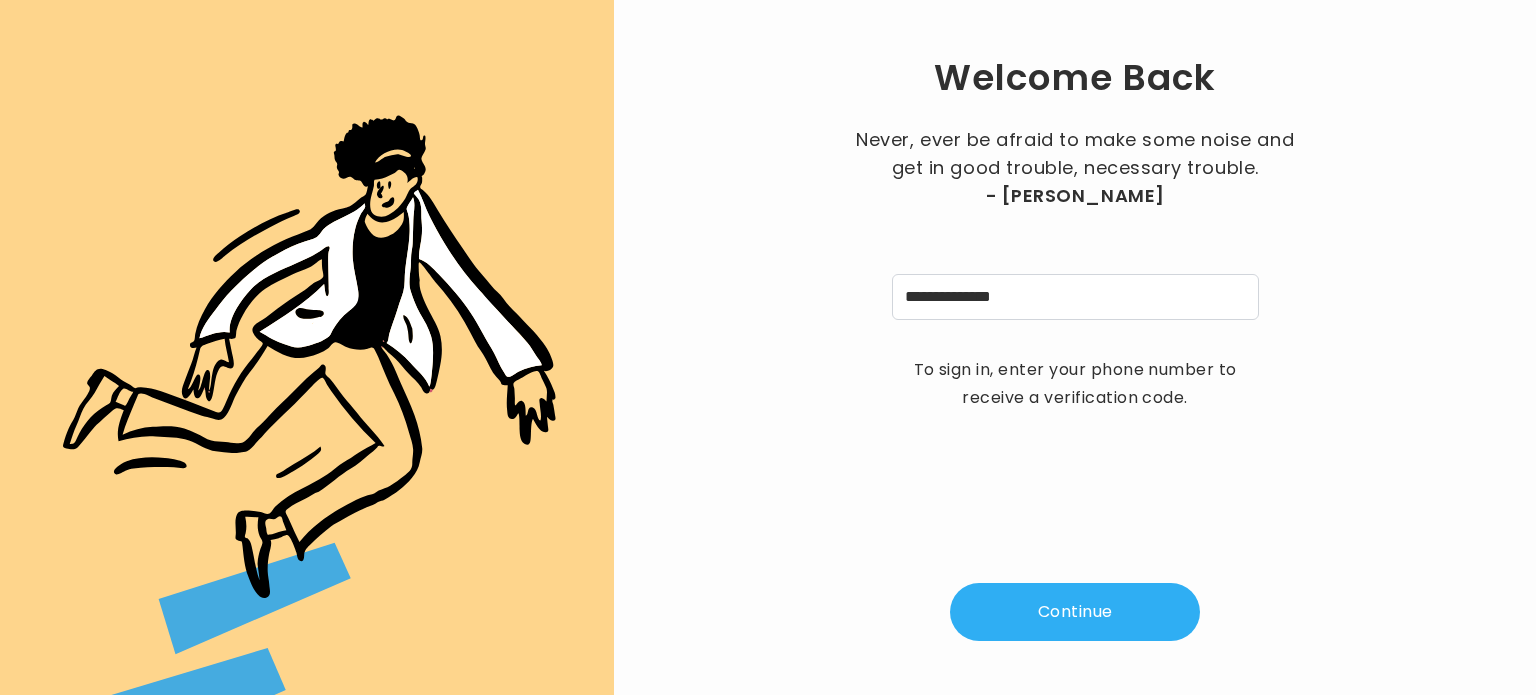 click on "Continue" at bounding box center (1075, 612) 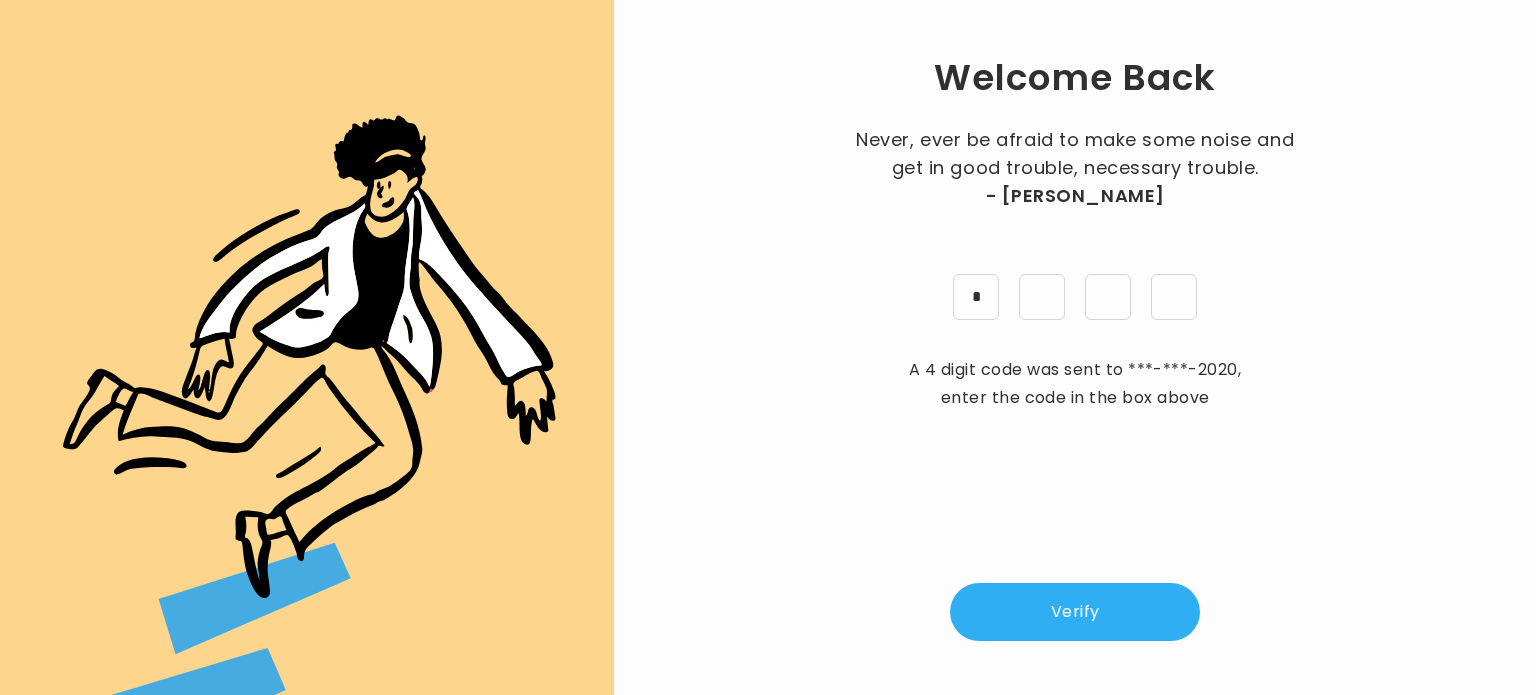 type on "*" 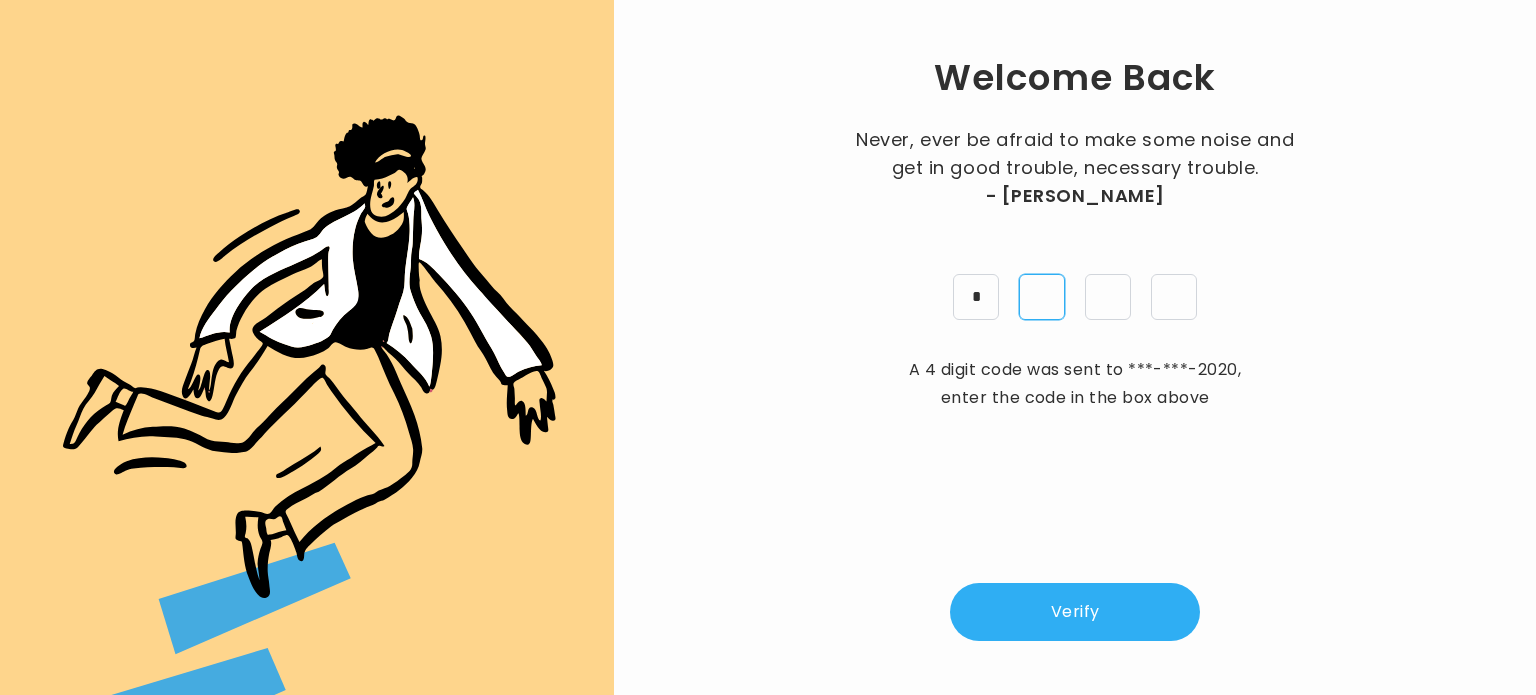 type on "*" 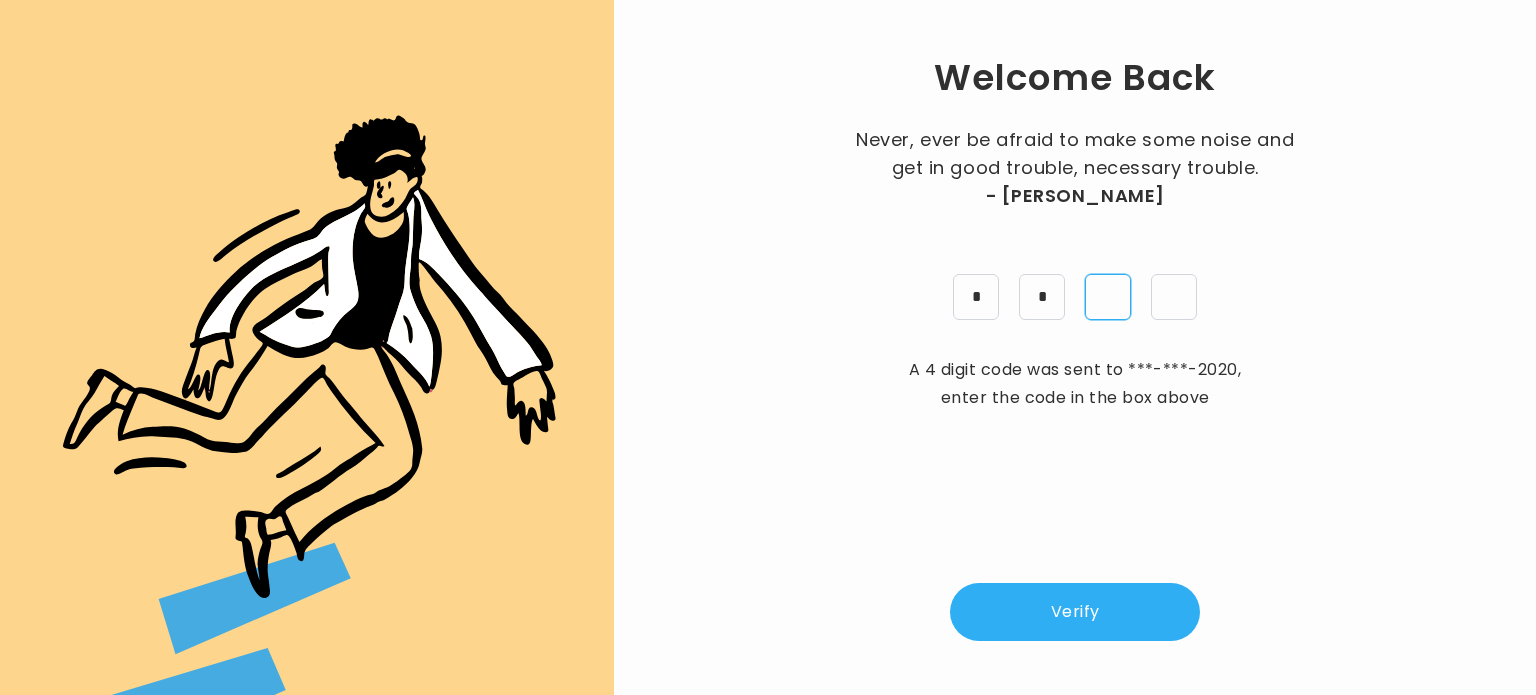 type on "*" 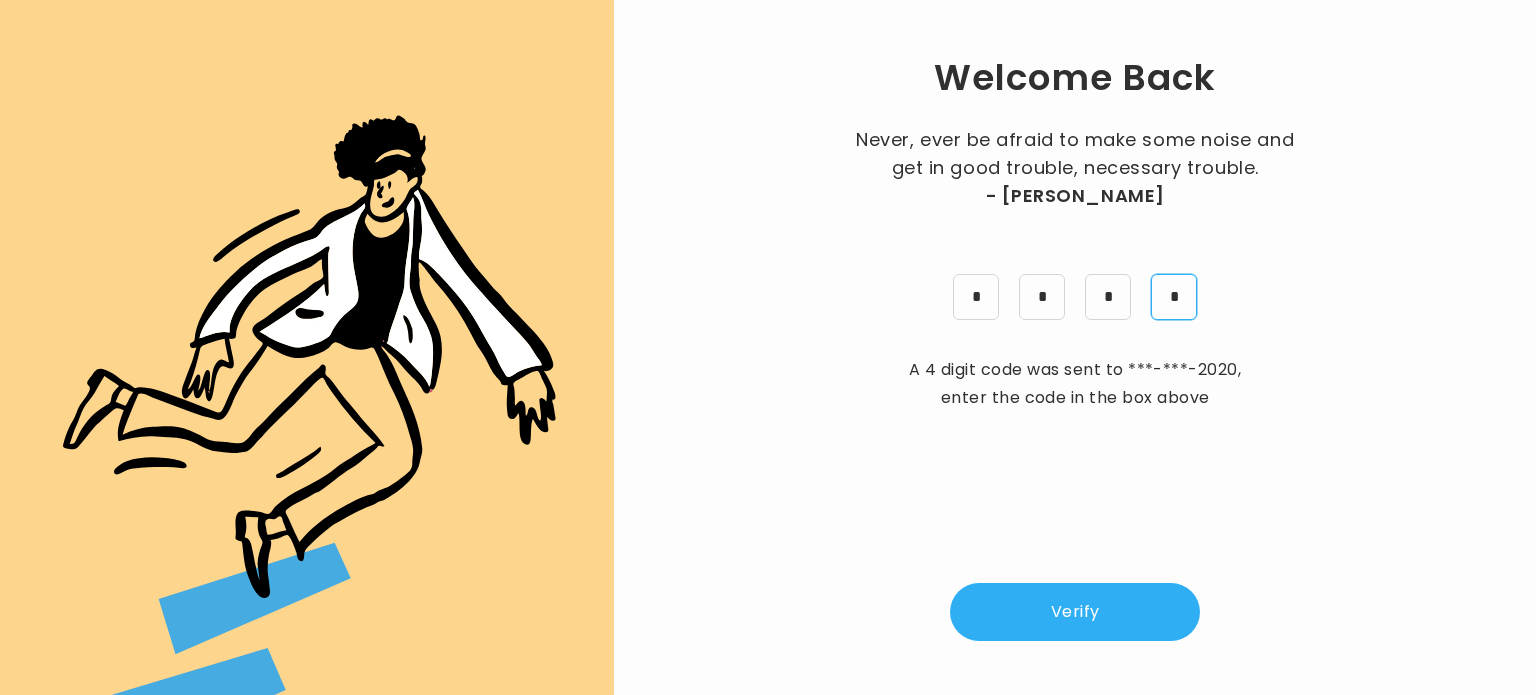 type on "*" 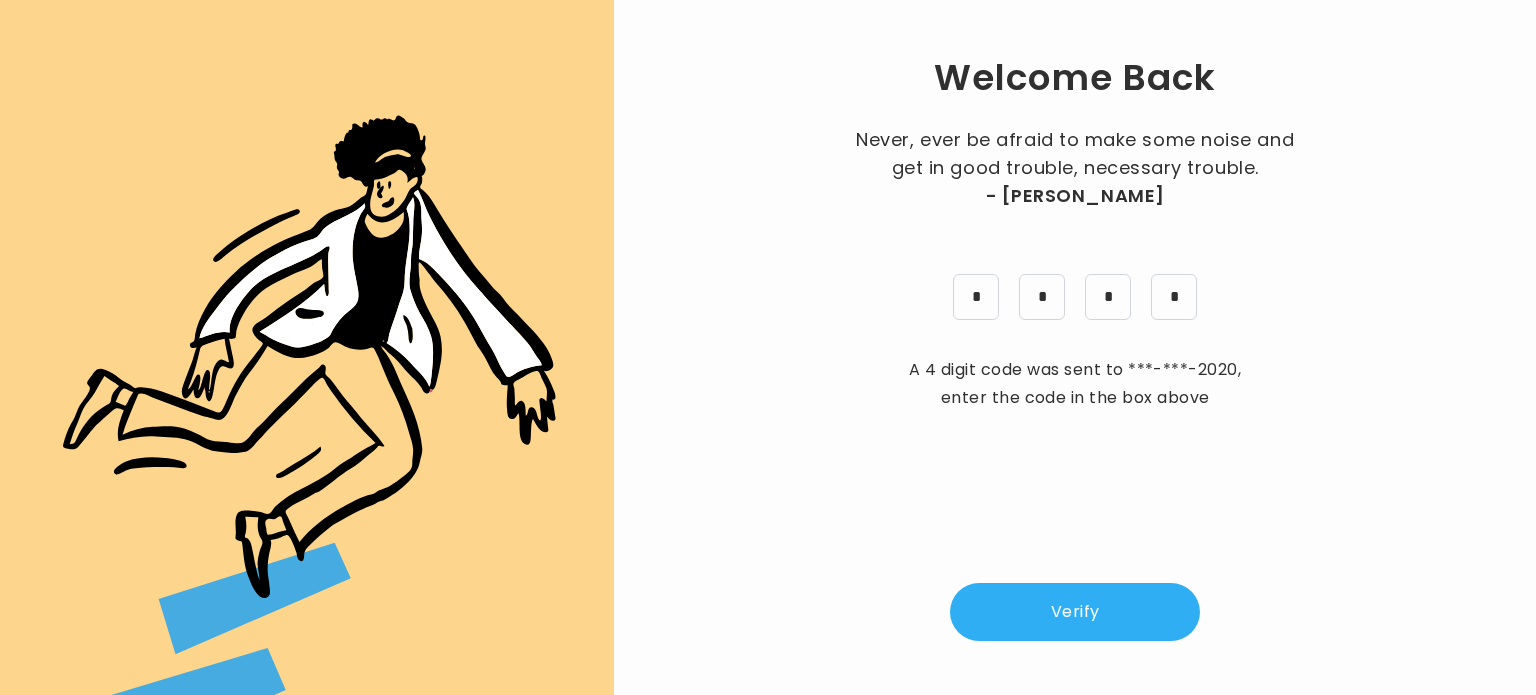 click on "Verify" at bounding box center (1075, 612) 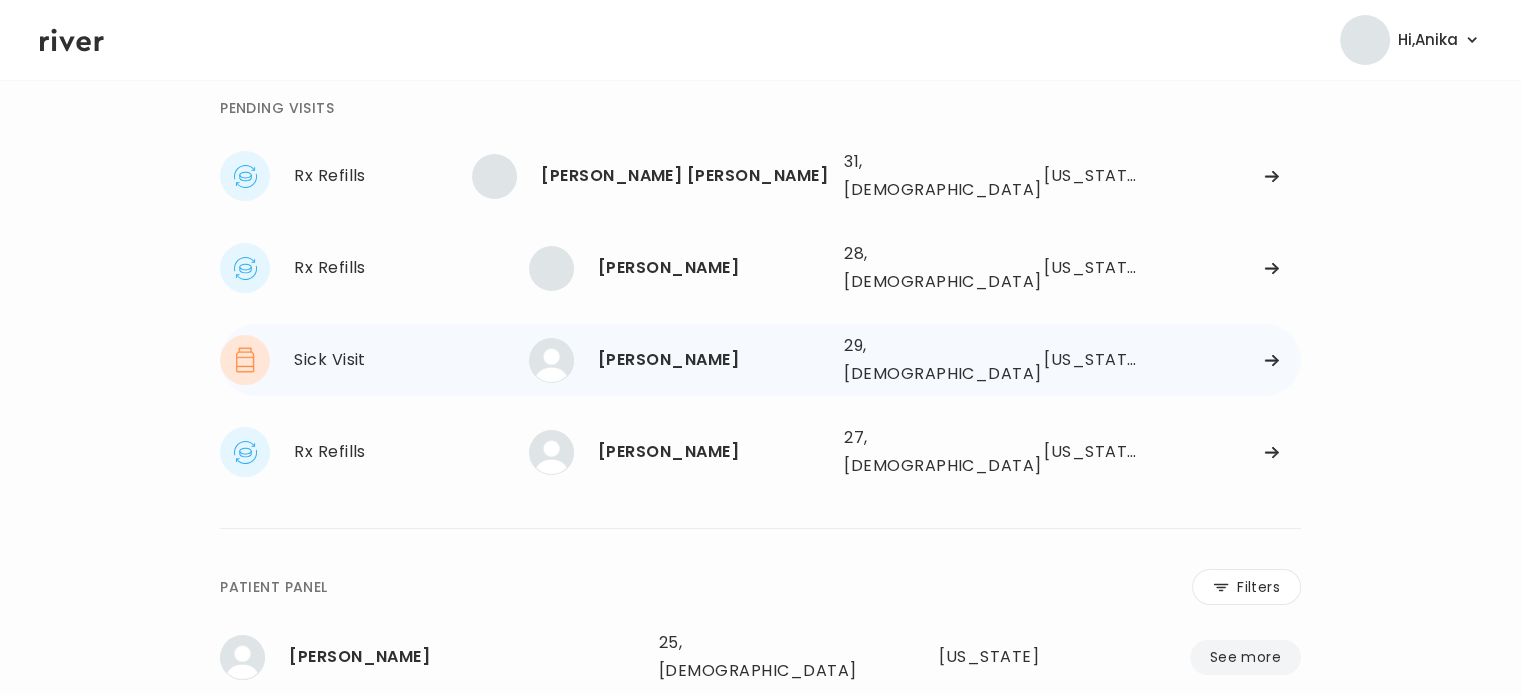 scroll, scrollTop: 55, scrollLeft: 0, axis: vertical 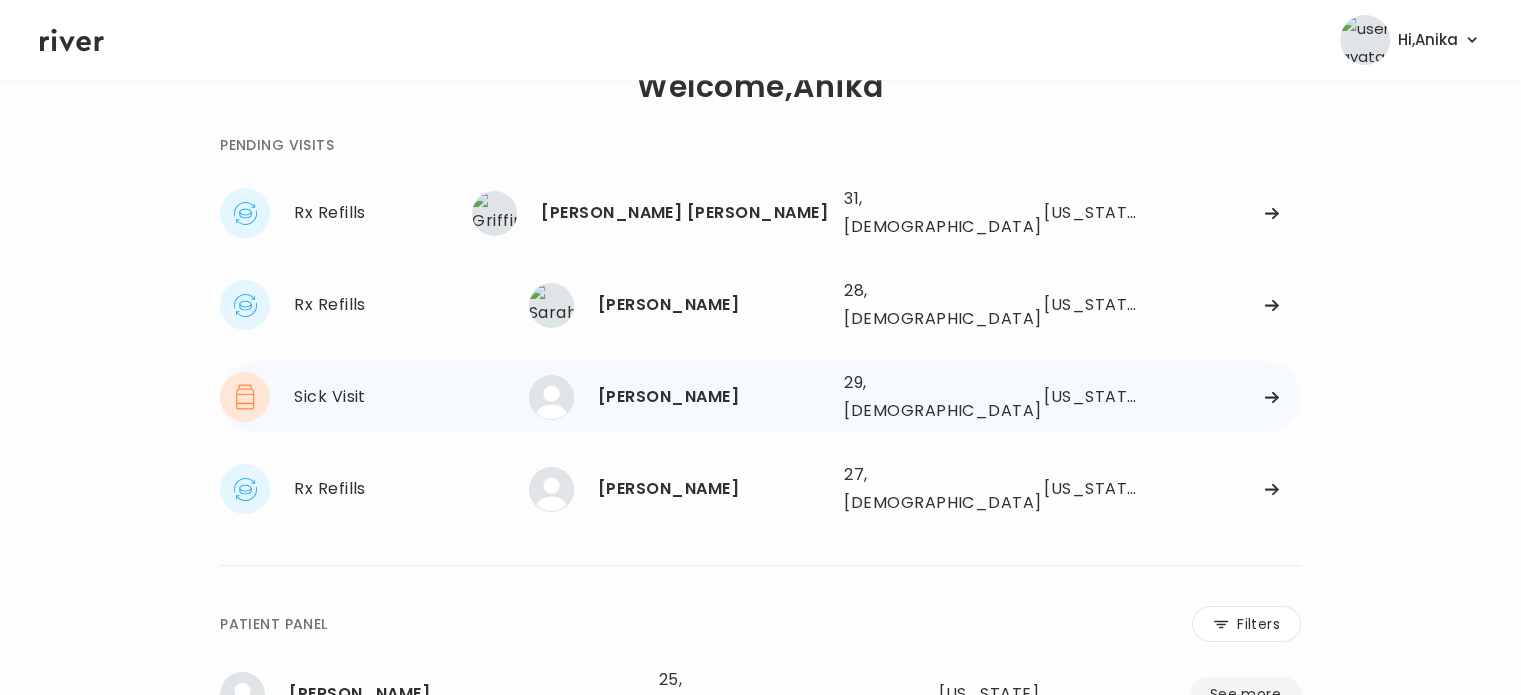 click on "Alexis Westley" at bounding box center (713, 397) 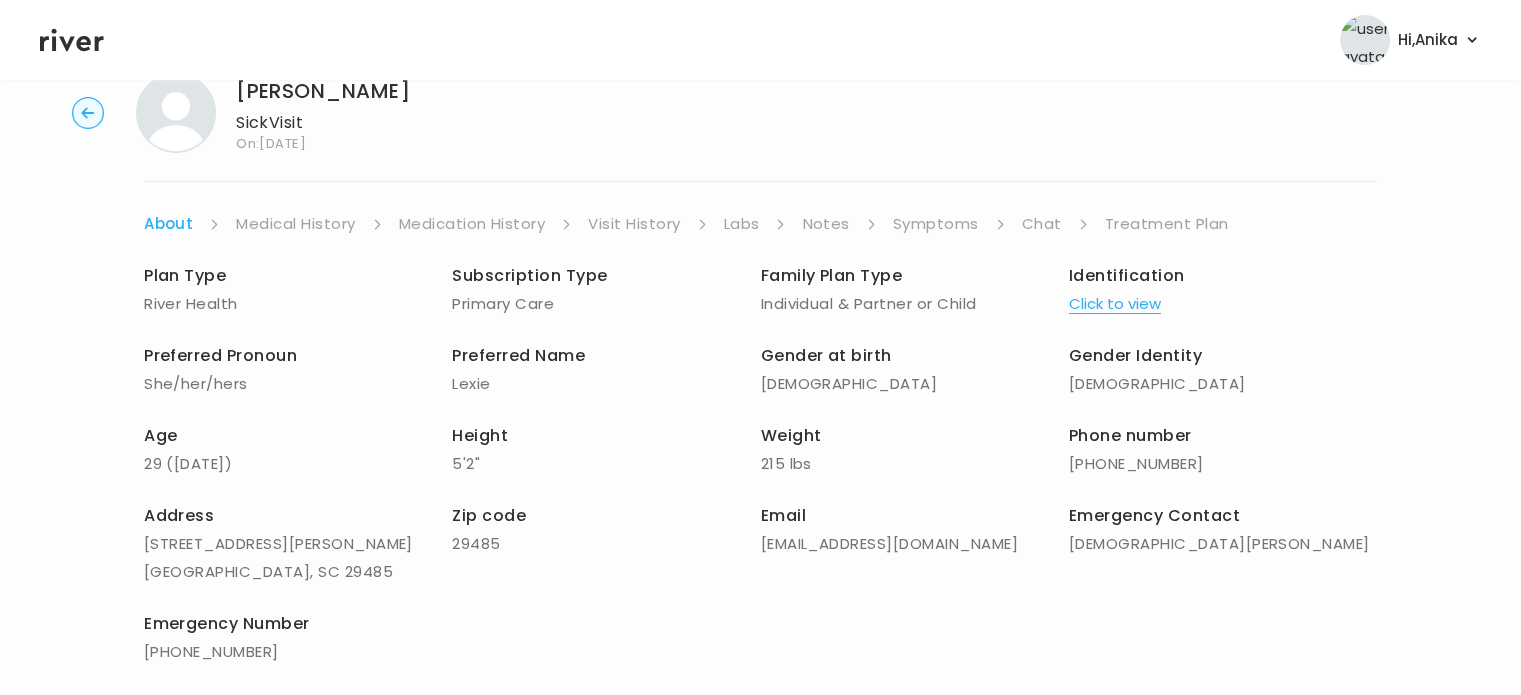 click on "Click to view" at bounding box center (1115, 304) 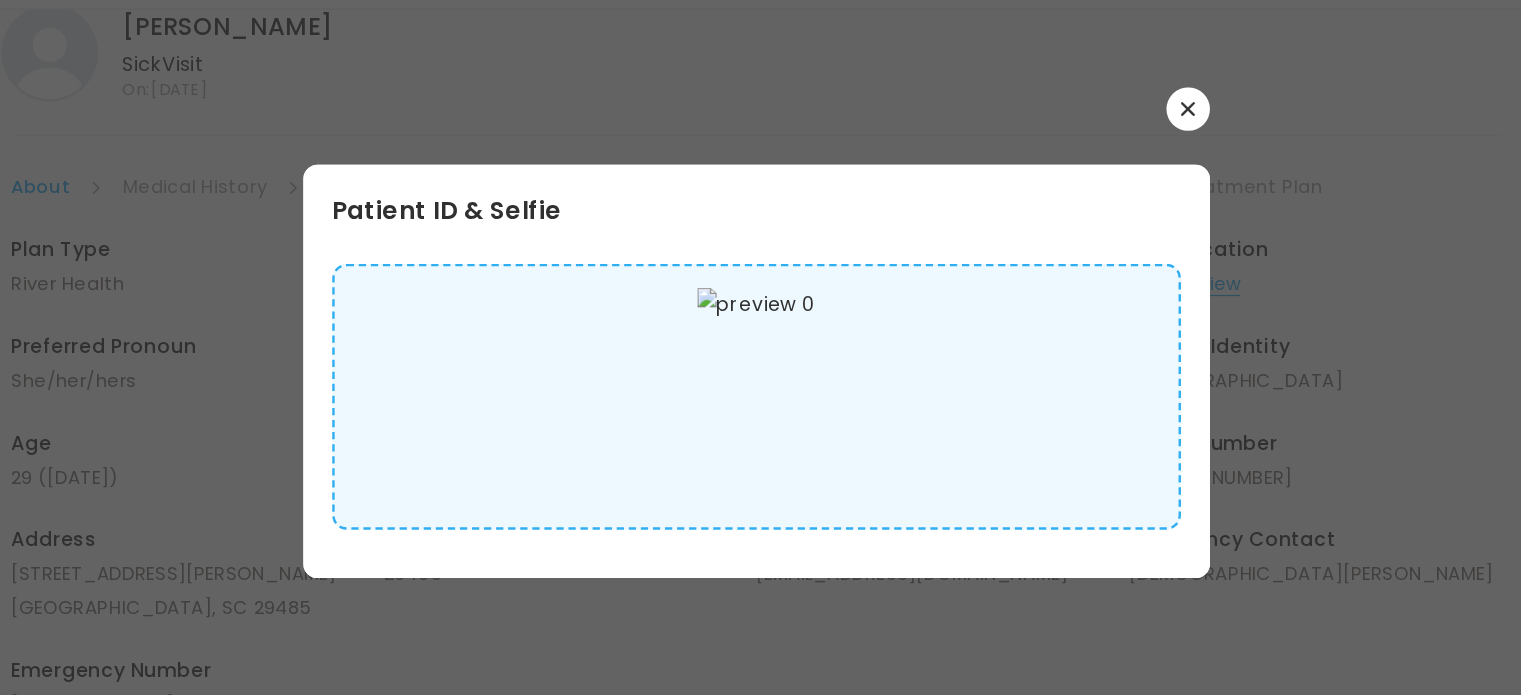 scroll, scrollTop: 51, scrollLeft: 0, axis: vertical 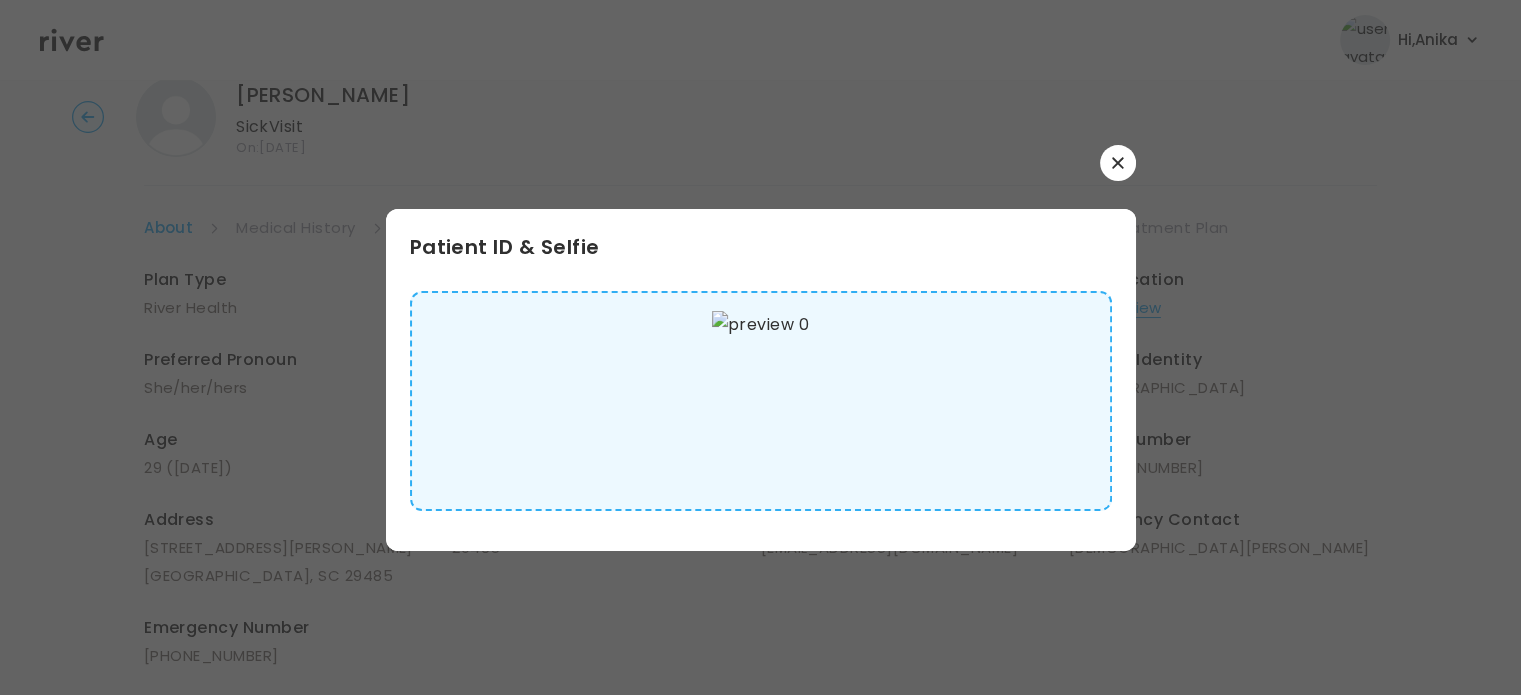 drag, startPoint x: 1122, startPoint y: 167, endPoint x: 851, endPoint y: 295, distance: 299.7082 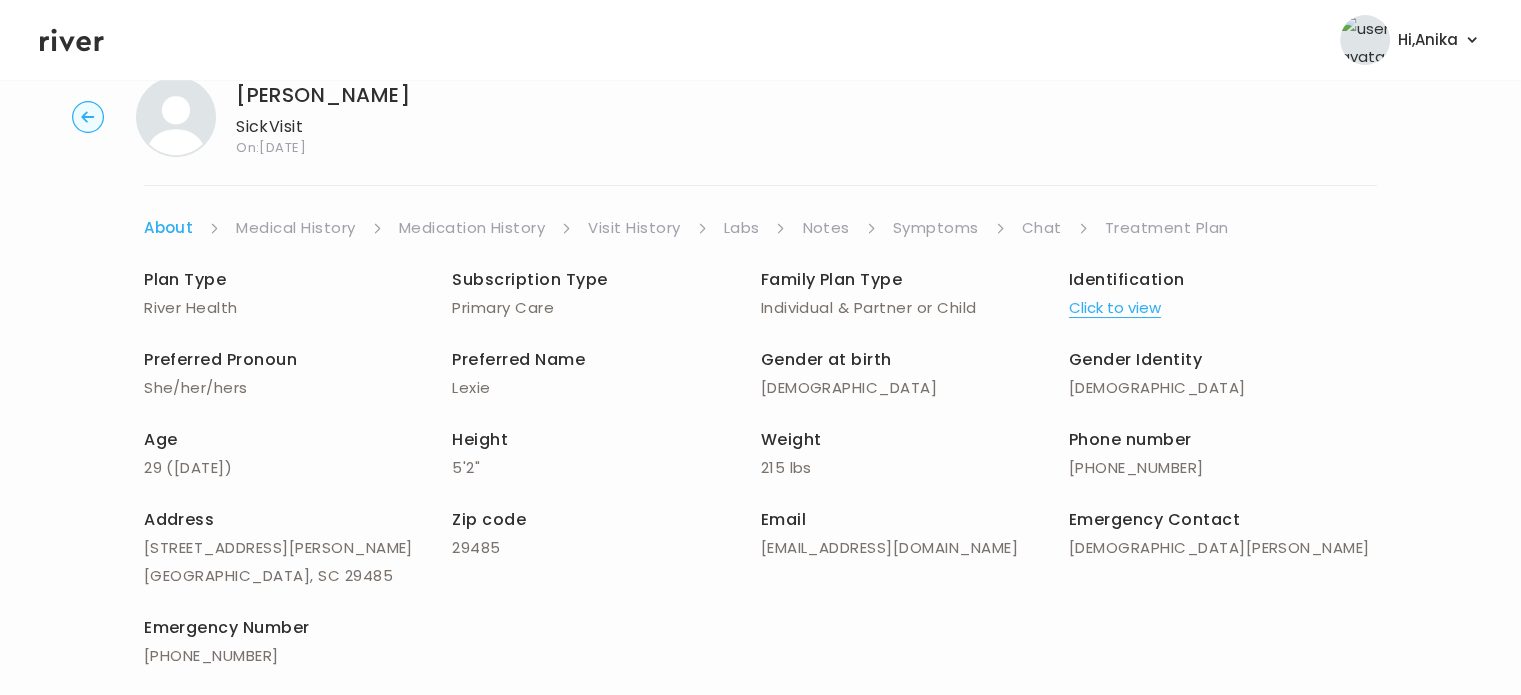 scroll, scrollTop: 50, scrollLeft: 0, axis: vertical 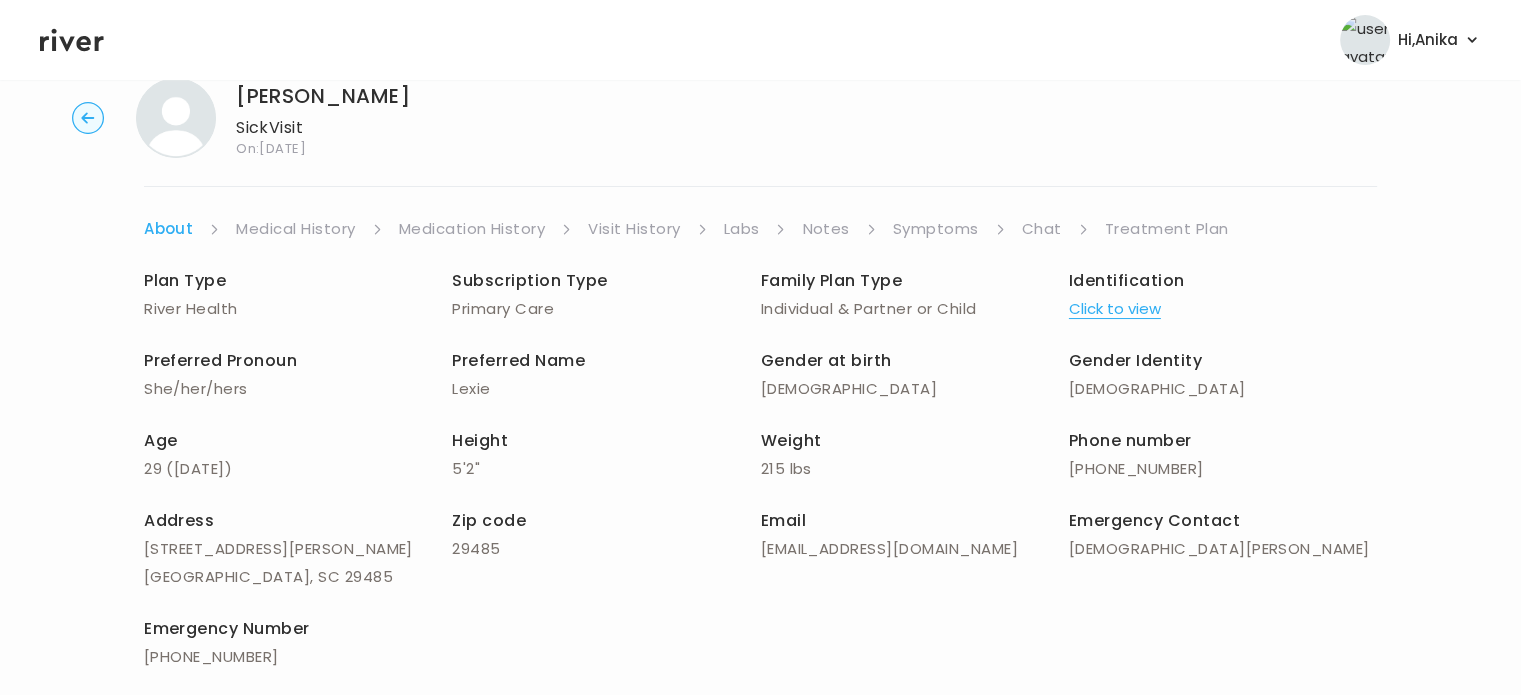 click on "Medical History" at bounding box center (295, 229) 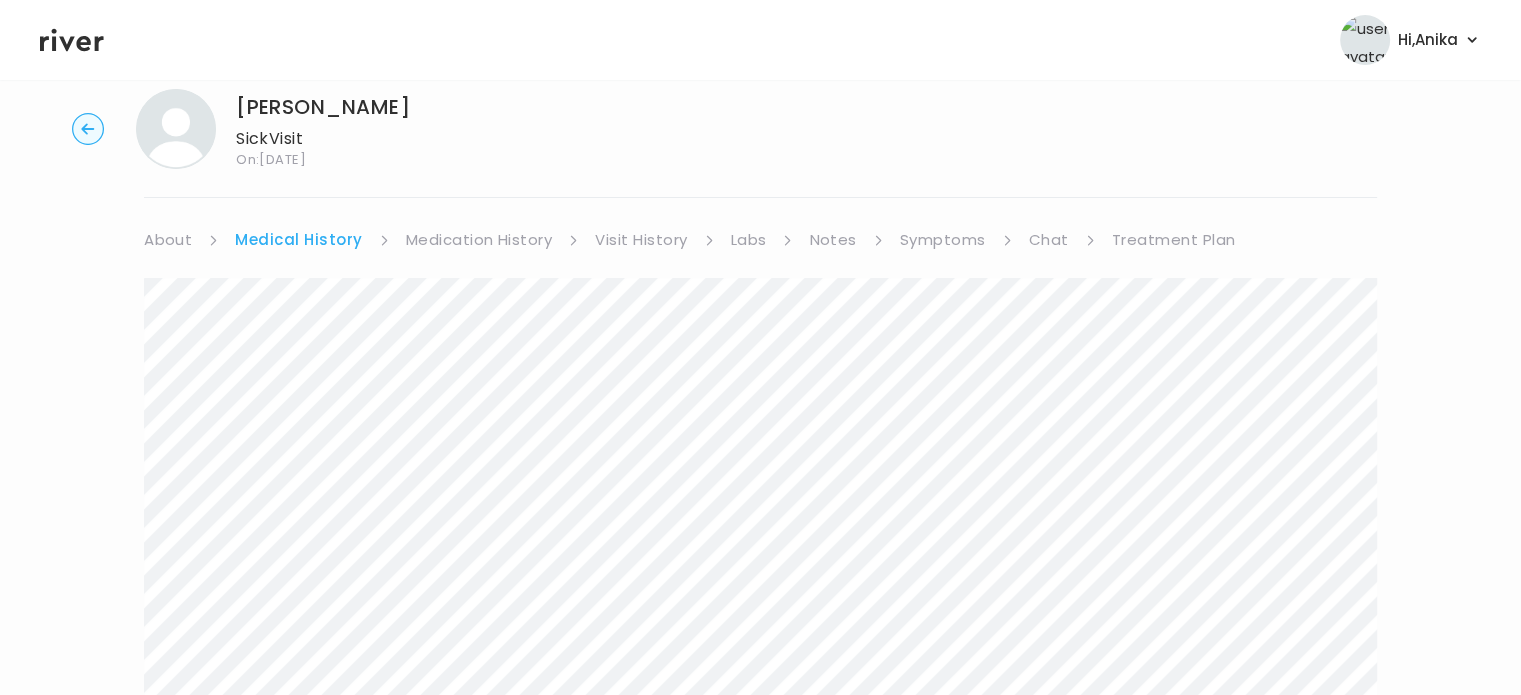 scroll, scrollTop: 36, scrollLeft: 0, axis: vertical 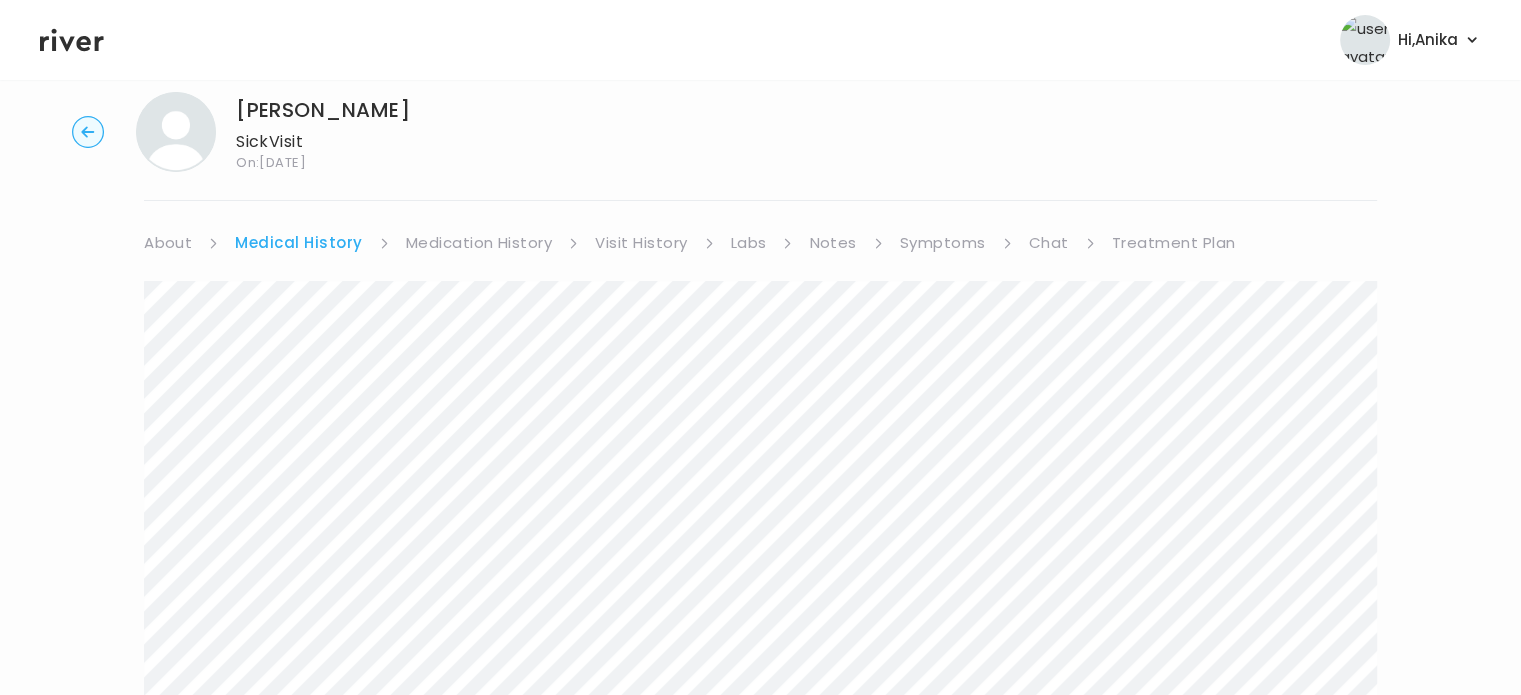 click on "Medication History" at bounding box center (479, 243) 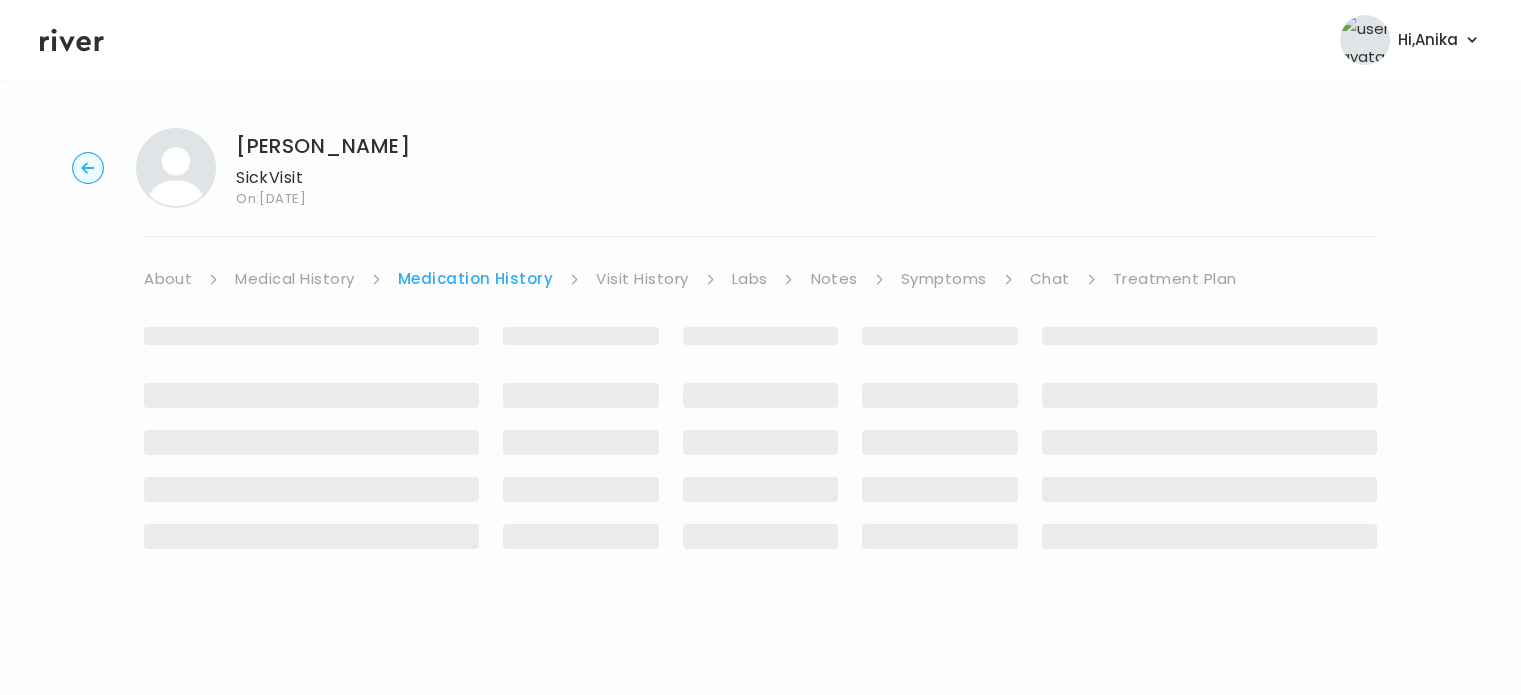 scroll, scrollTop: 0, scrollLeft: 0, axis: both 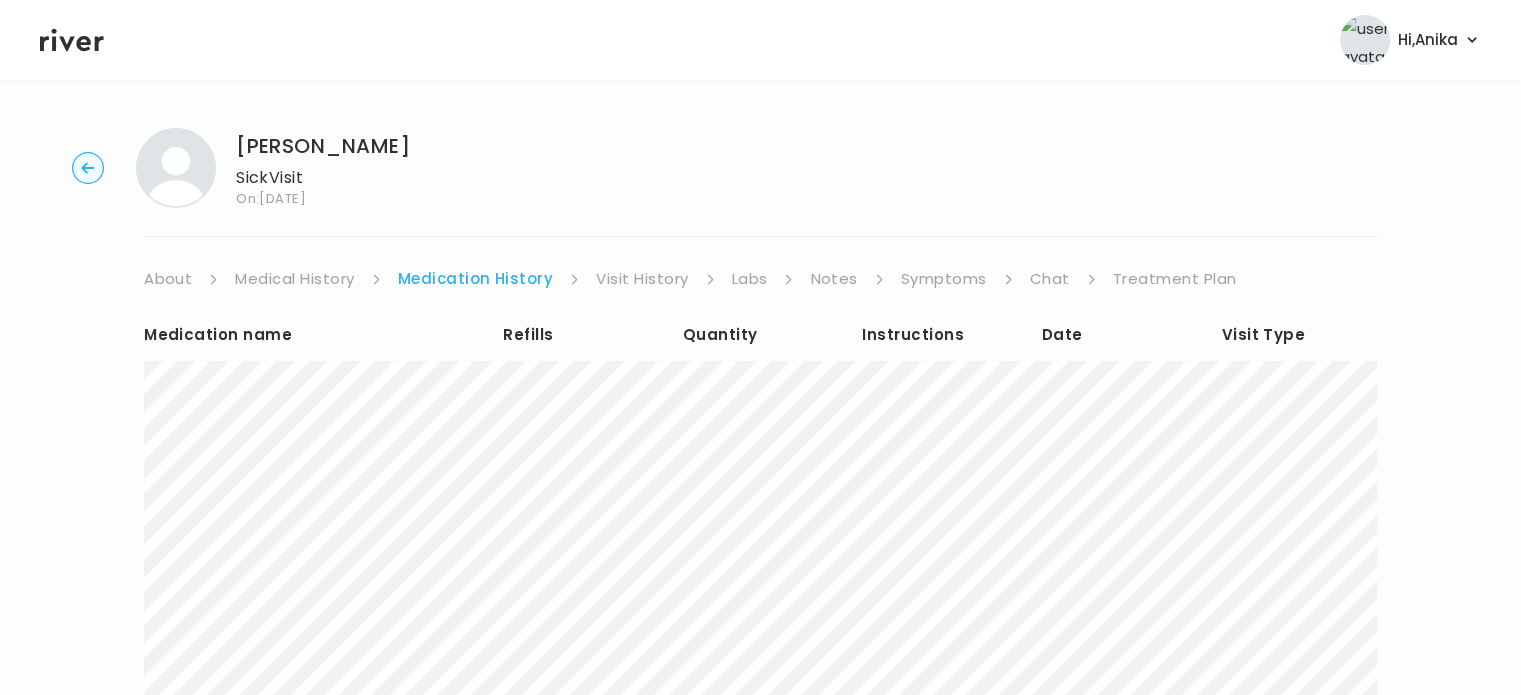 click on "Visit History" at bounding box center (642, 279) 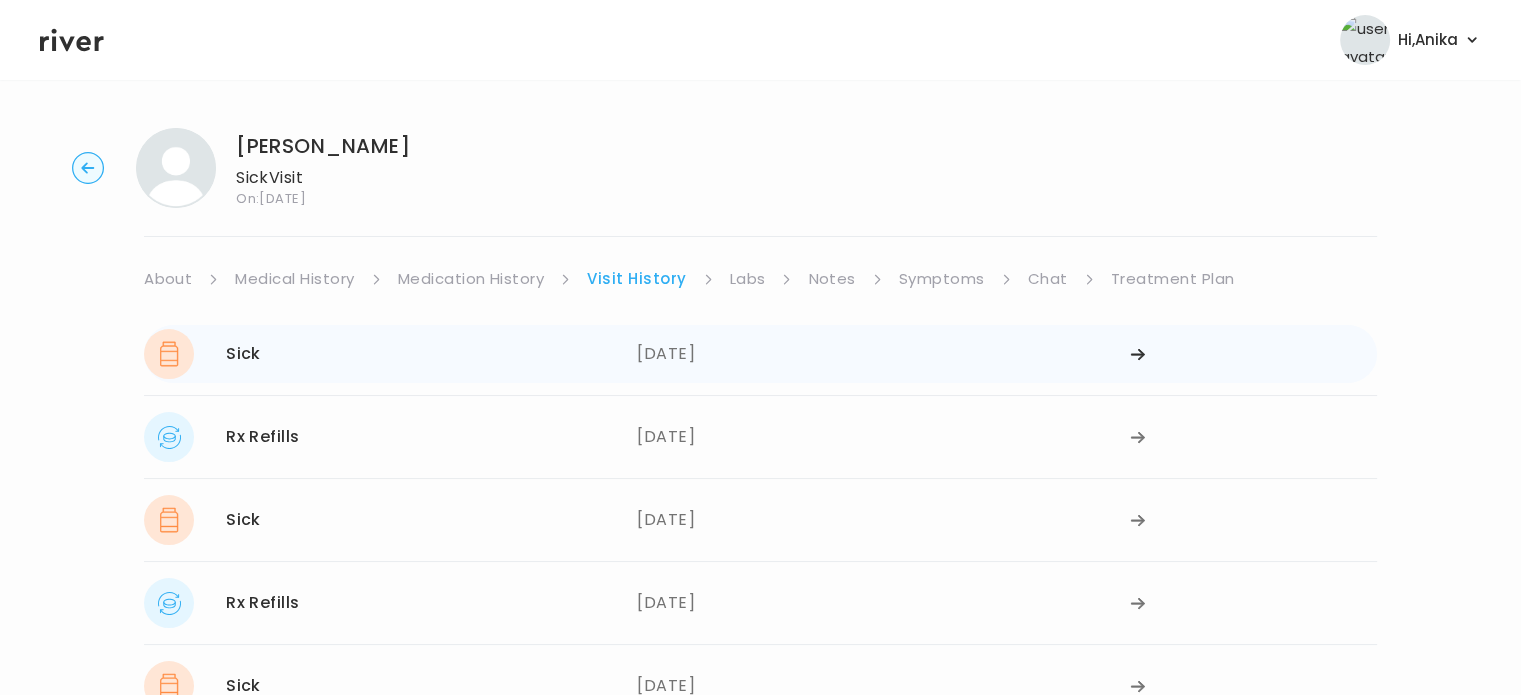 click on "07/03/2025" at bounding box center (883, 354) 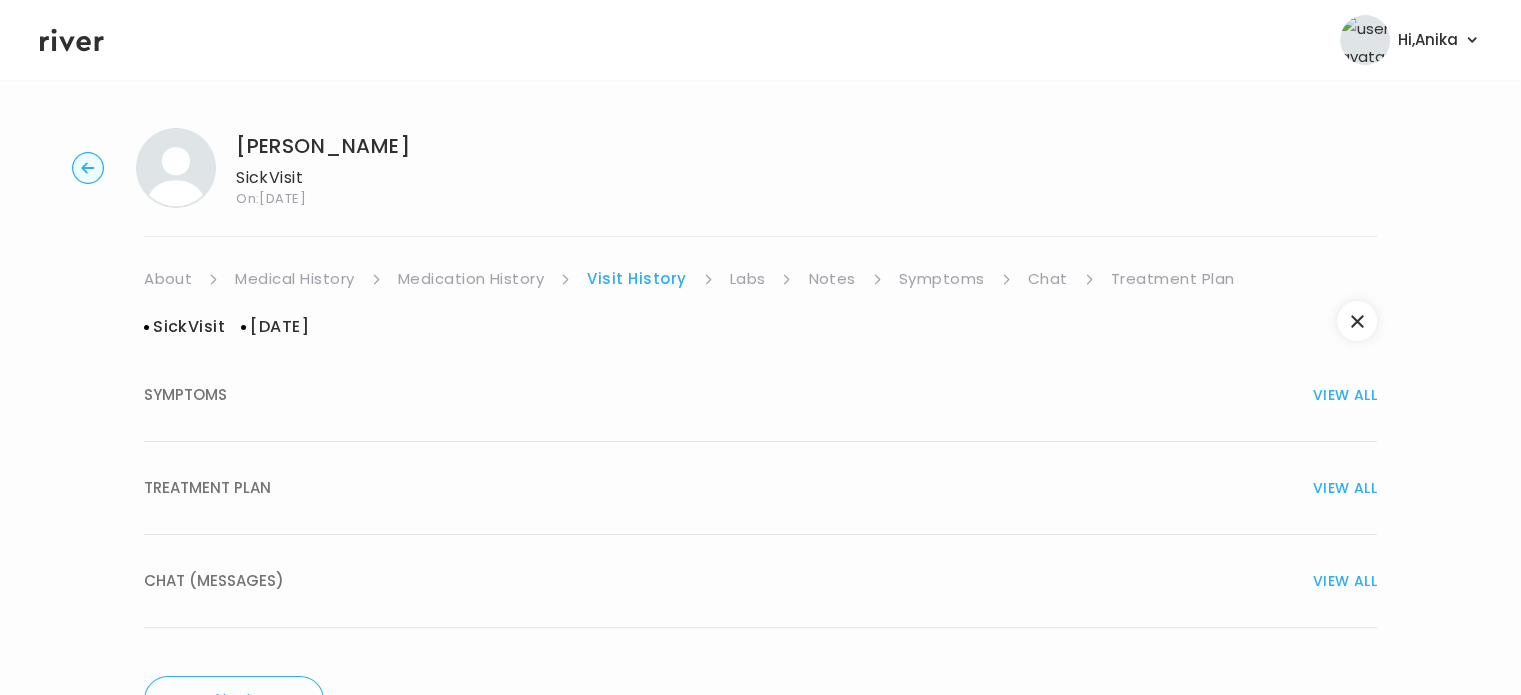 click on "TREATMENT PLAN VIEW ALL" at bounding box center (760, 488) 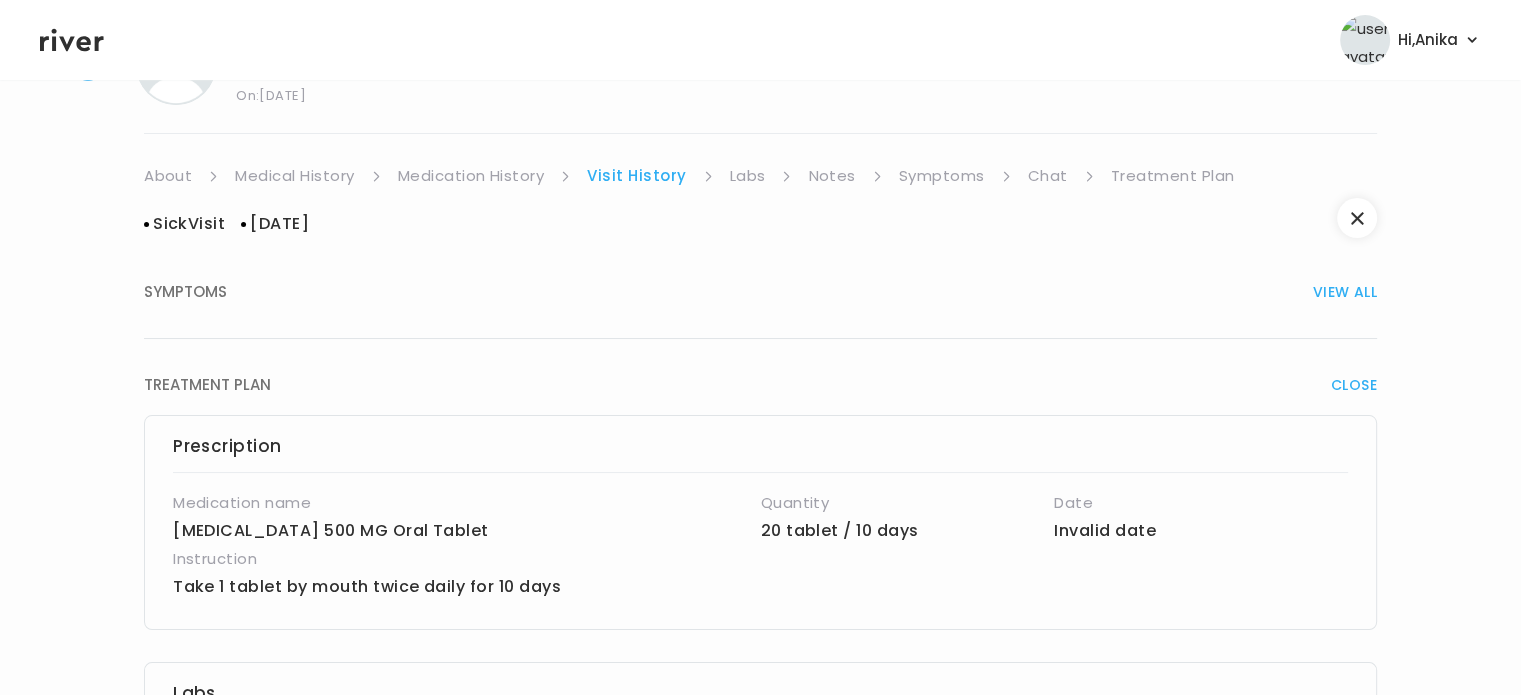 scroll, scrollTop: 102, scrollLeft: 0, axis: vertical 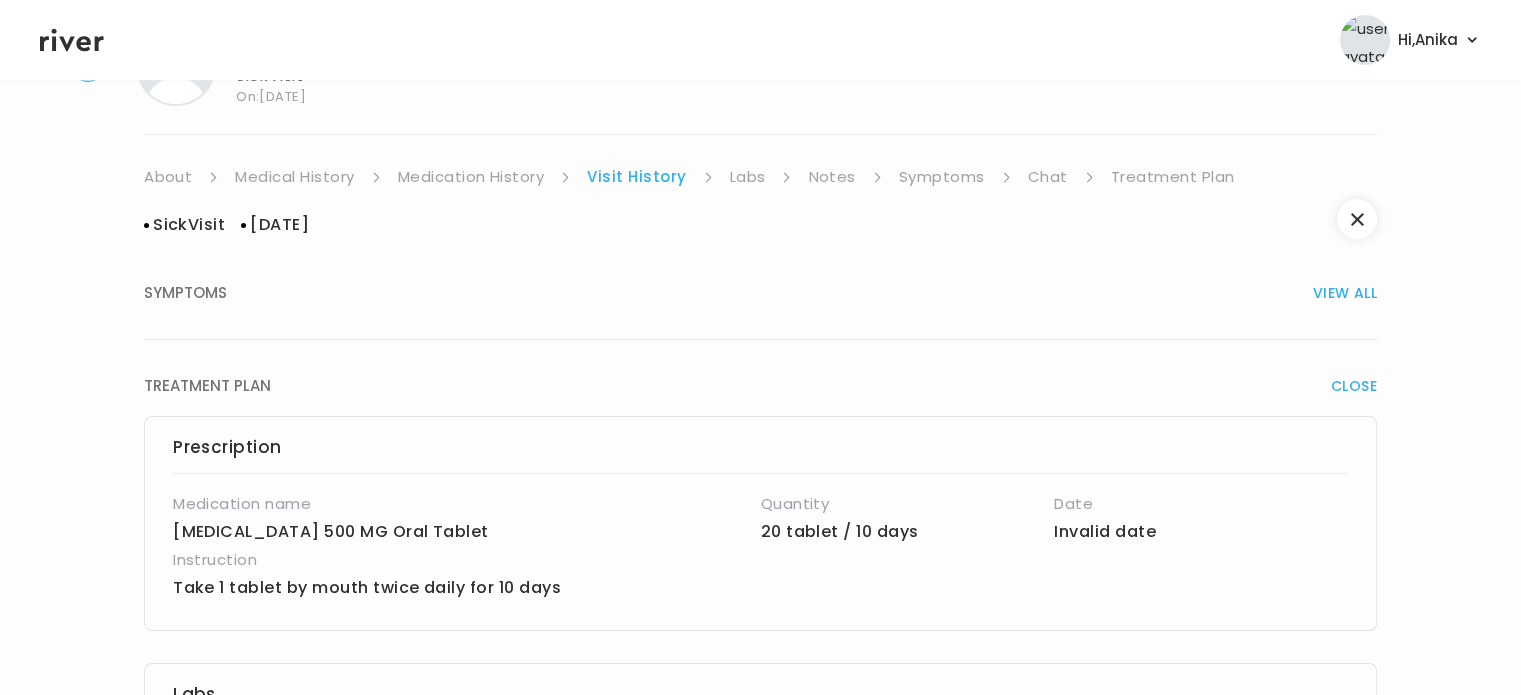 click on "Labs" at bounding box center [748, 177] 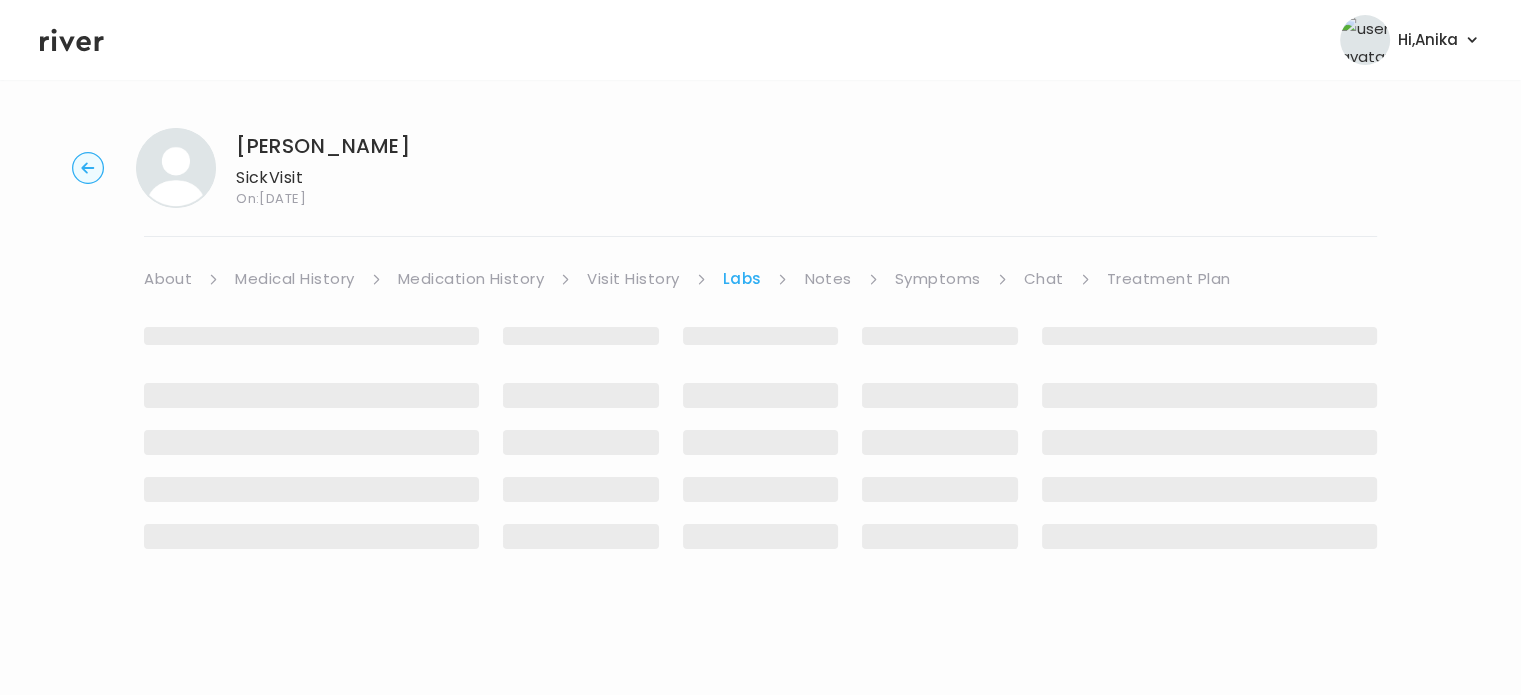 scroll, scrollTop: 0, scrollLeft: 0, axis: both 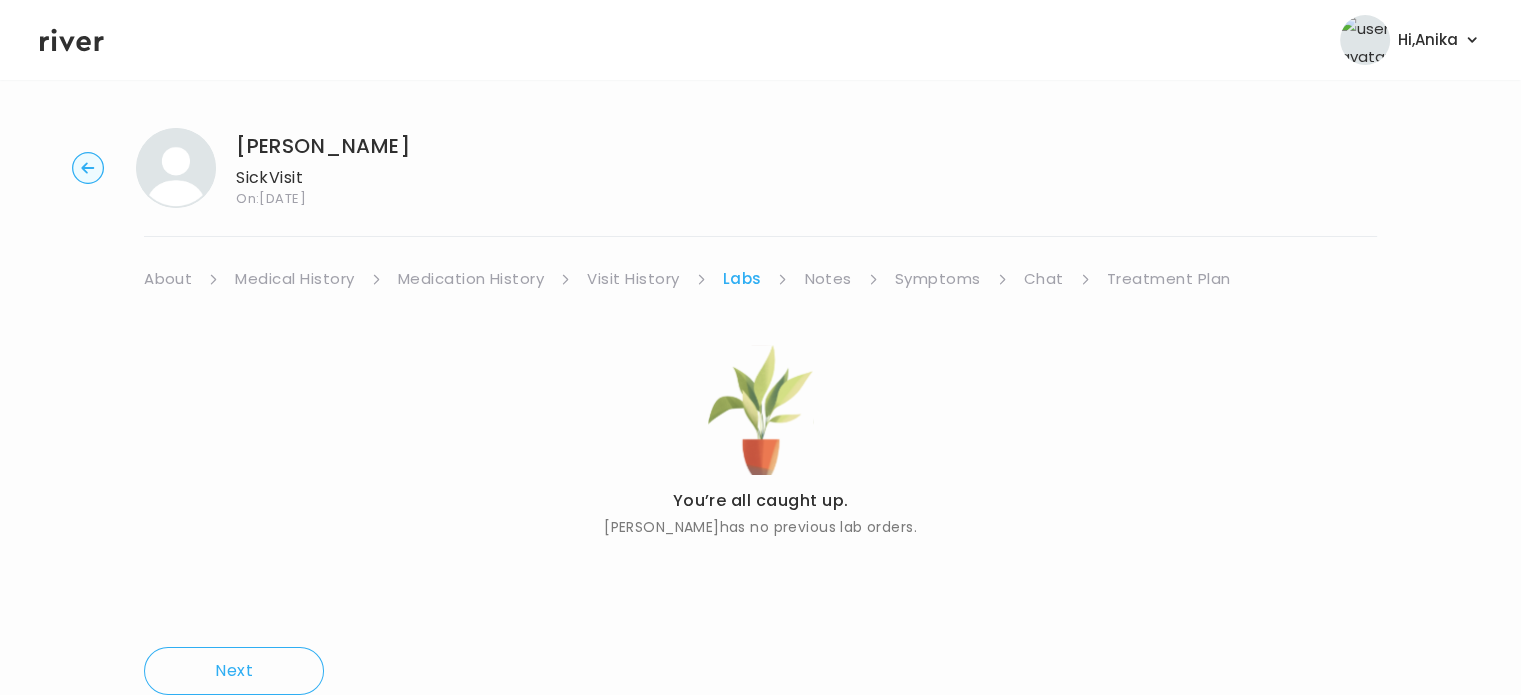 click on "Notes" at bounding box center (827, 279) 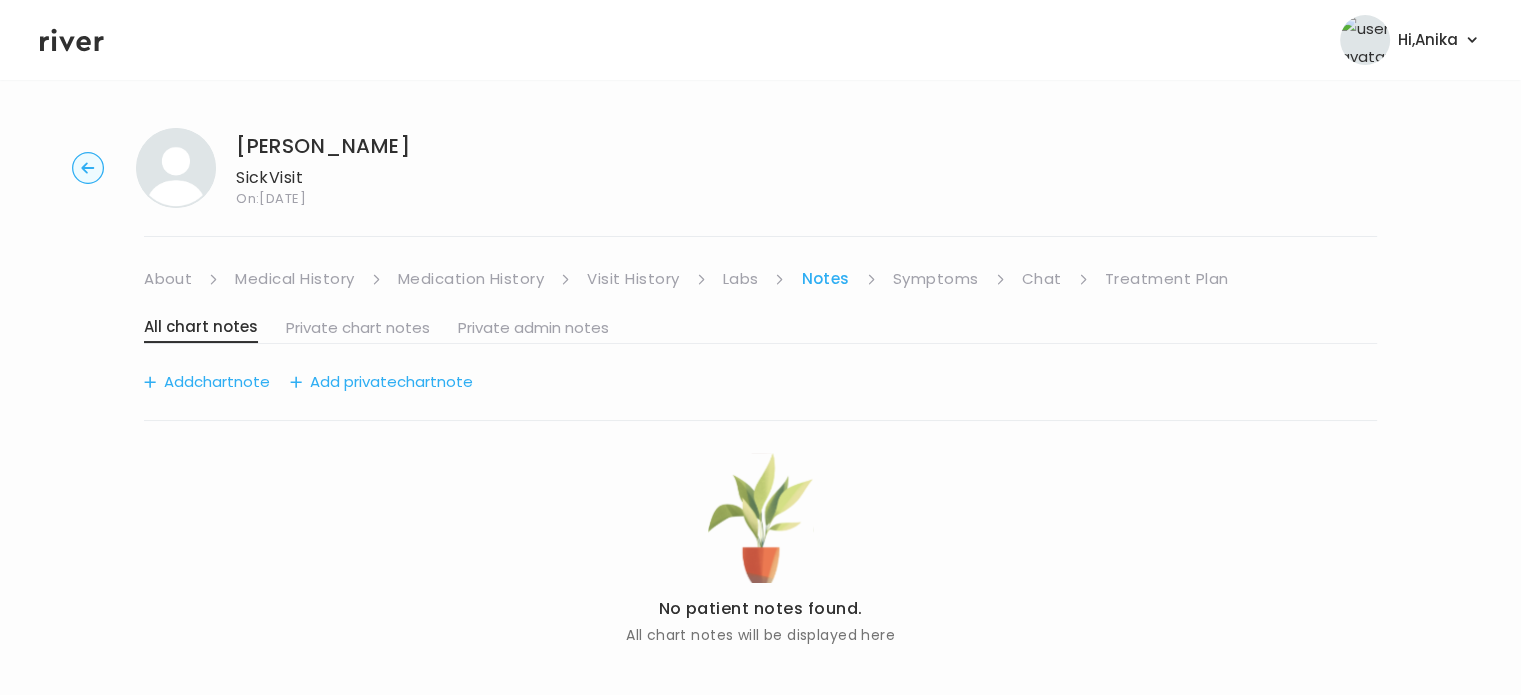 click on "Symptoms" at bounding box center [936, 279] 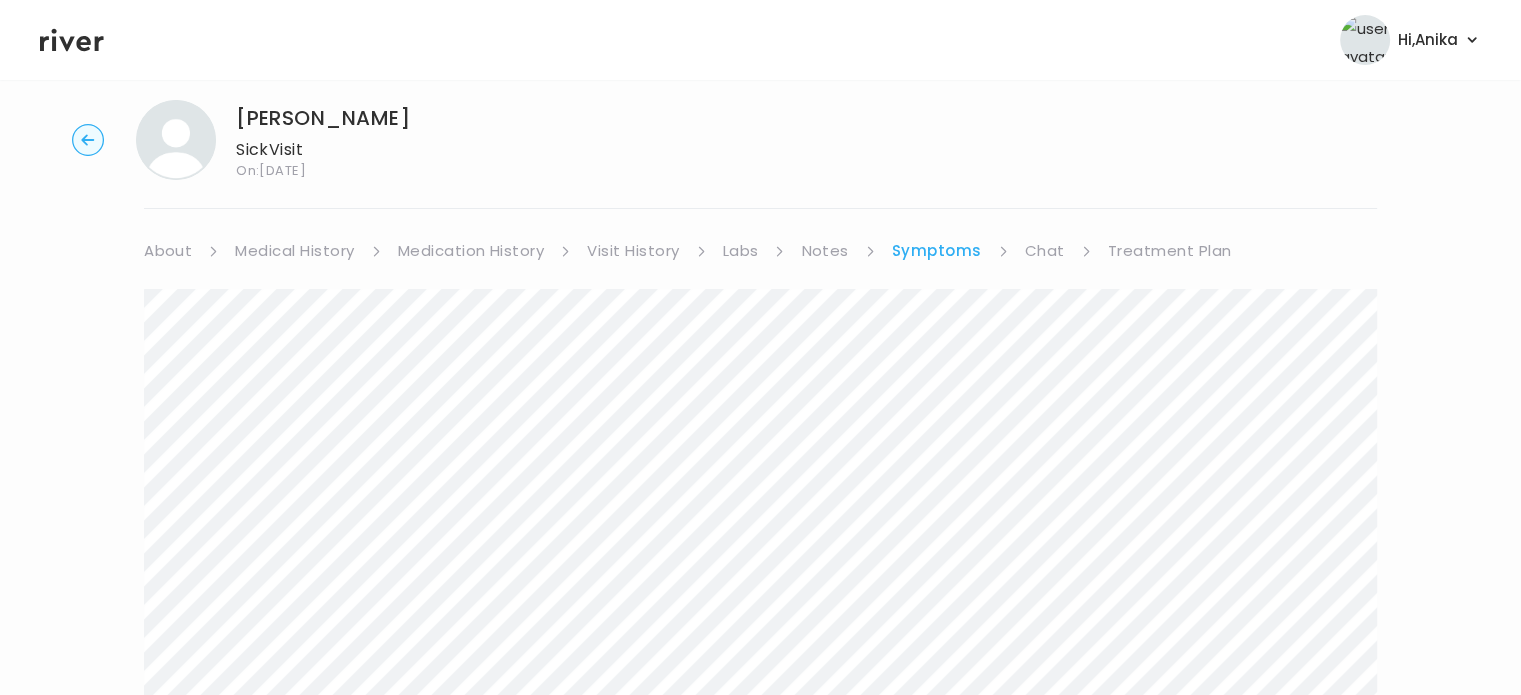 scroll, scrollTop: 0, scrollLeft: 0, axis: both 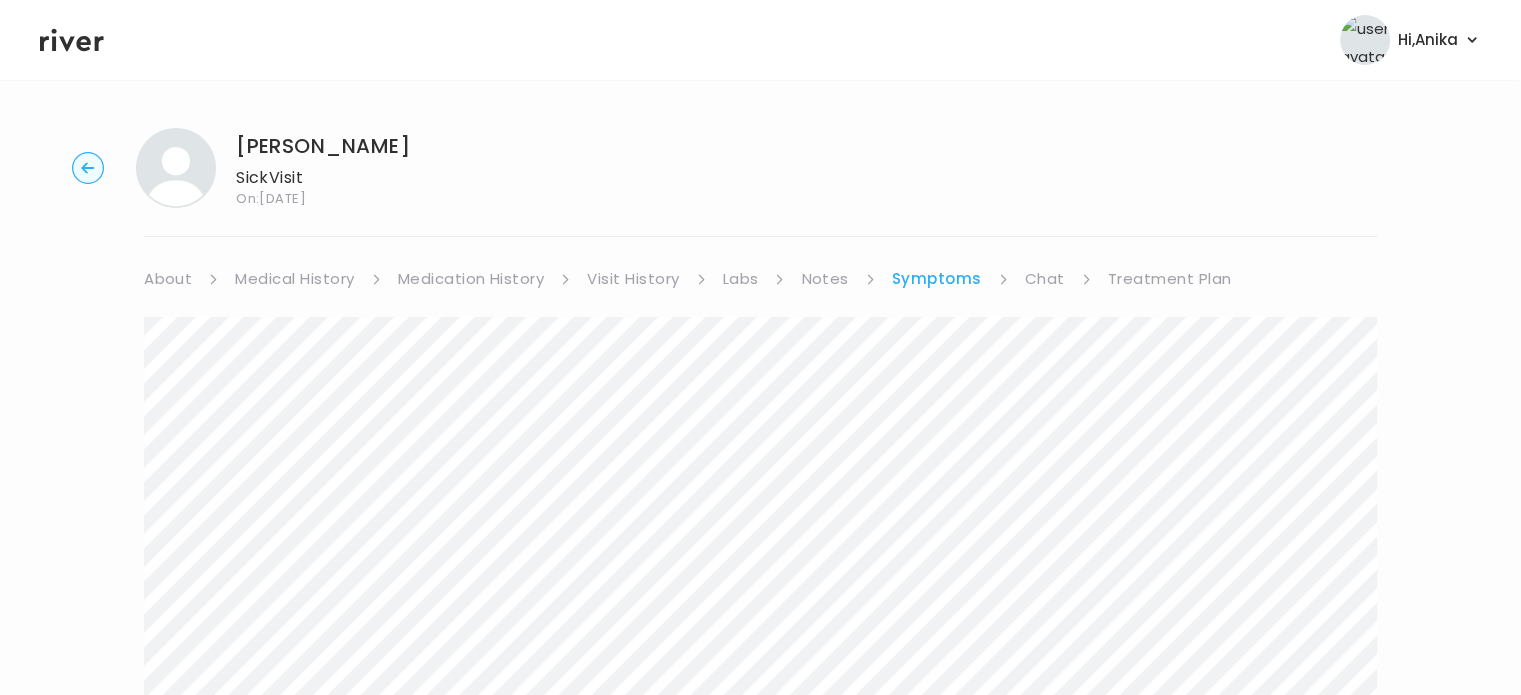 click on "Treatment Plan" at bounding box center [1170, 279] 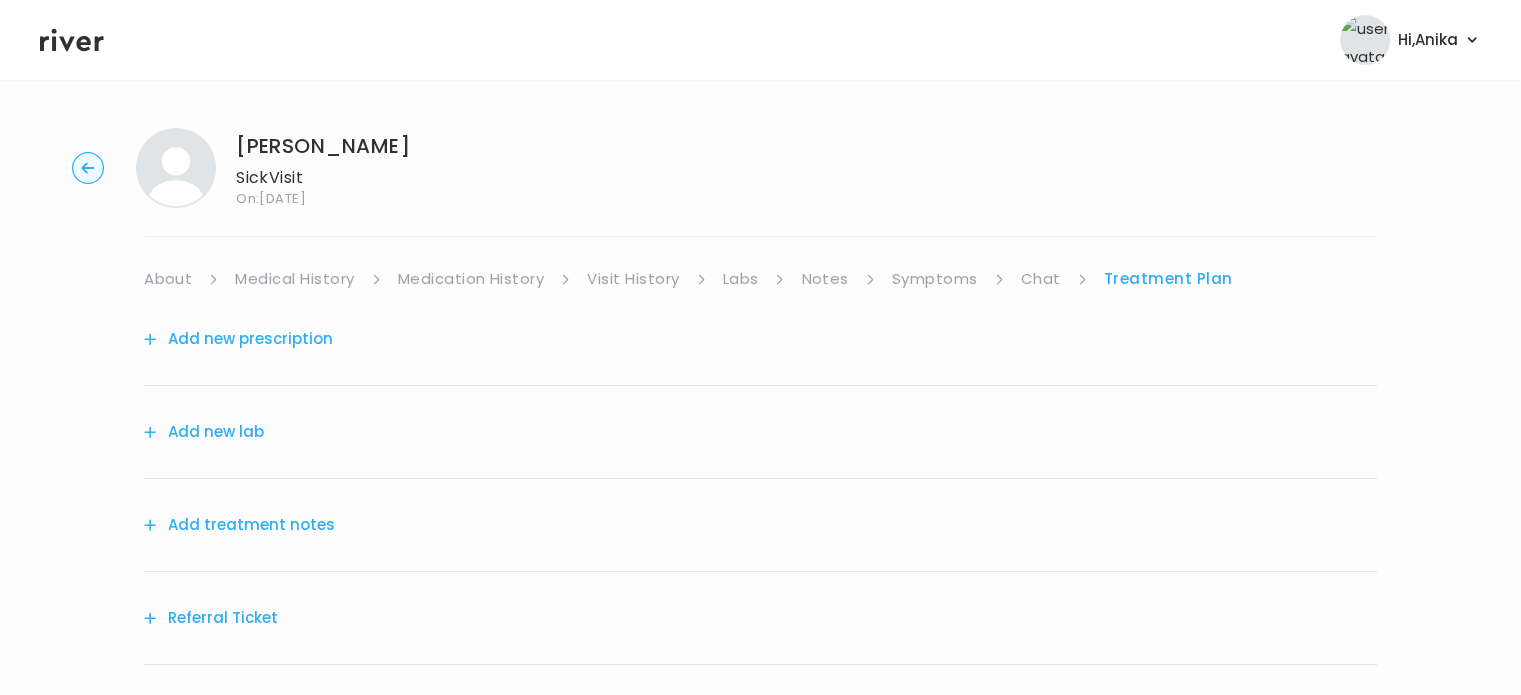 click on "Symptoms" at bounding box center (935, 279) 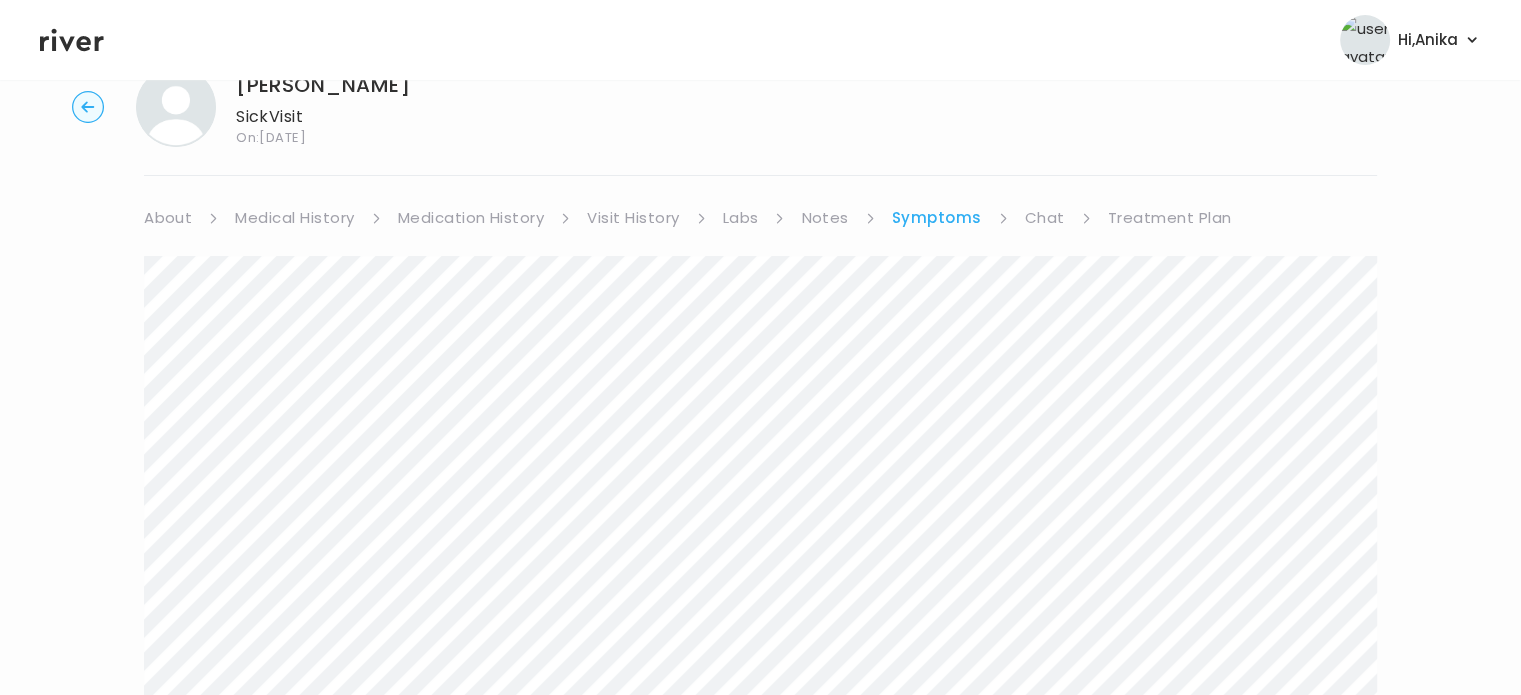 scroll, scrollTop: 72, scrollLeft: 0, axis: vertical 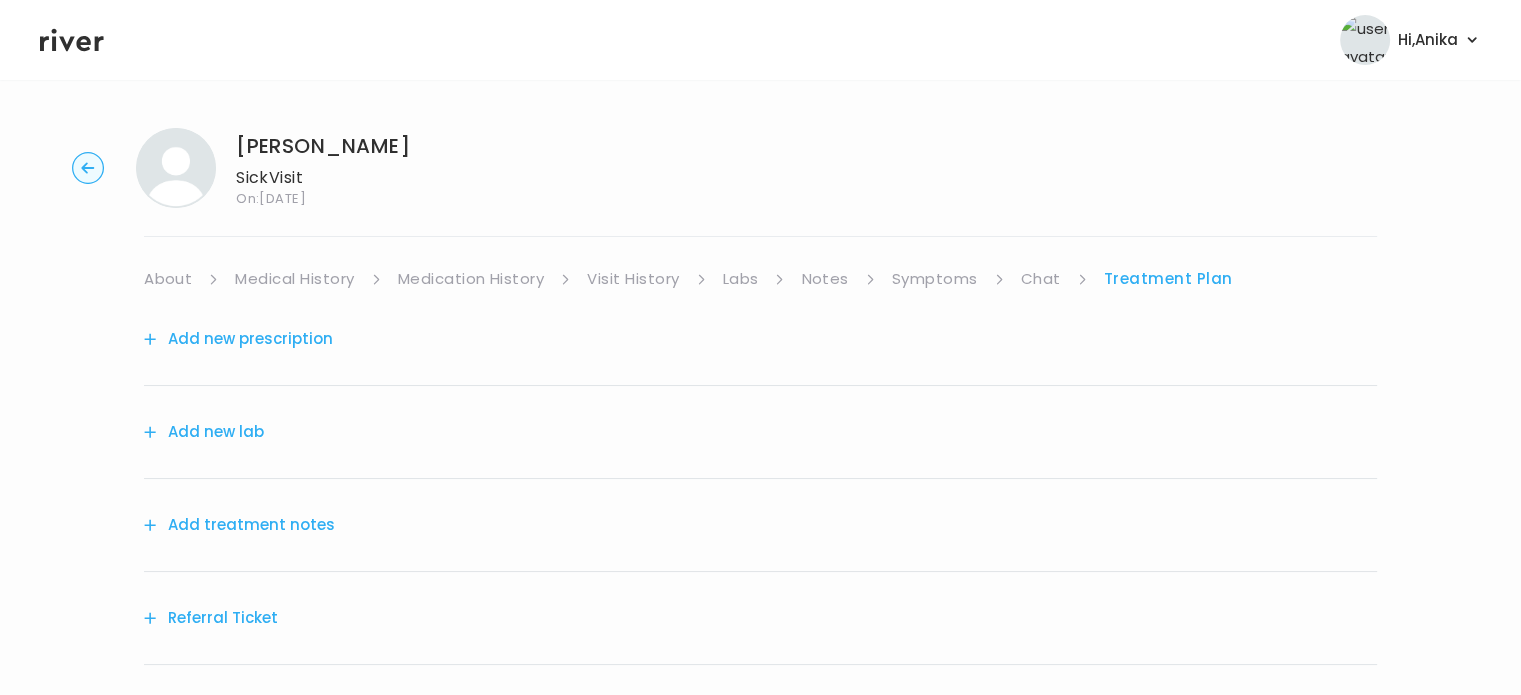 click on "Add treatment notes" at bounding box center (760, 525) 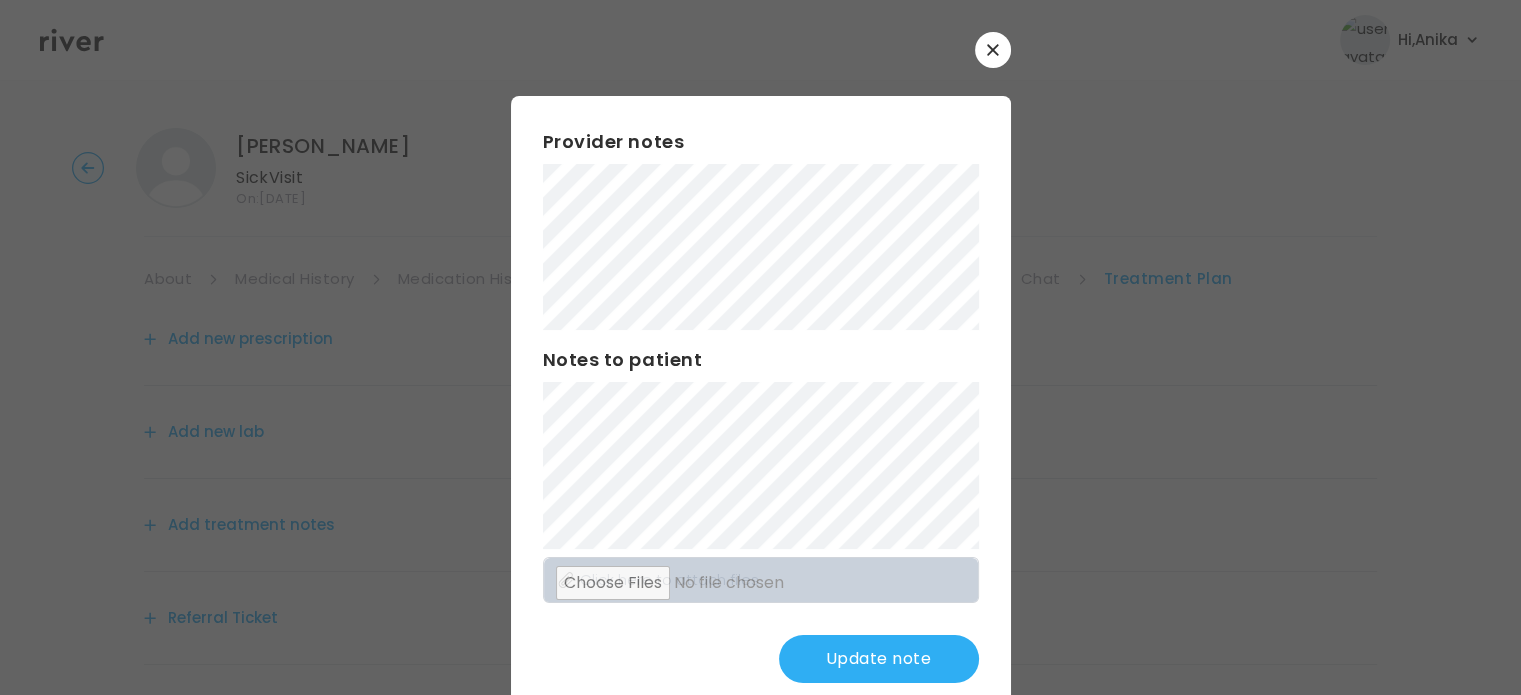 click at bounding box center [760, 347] 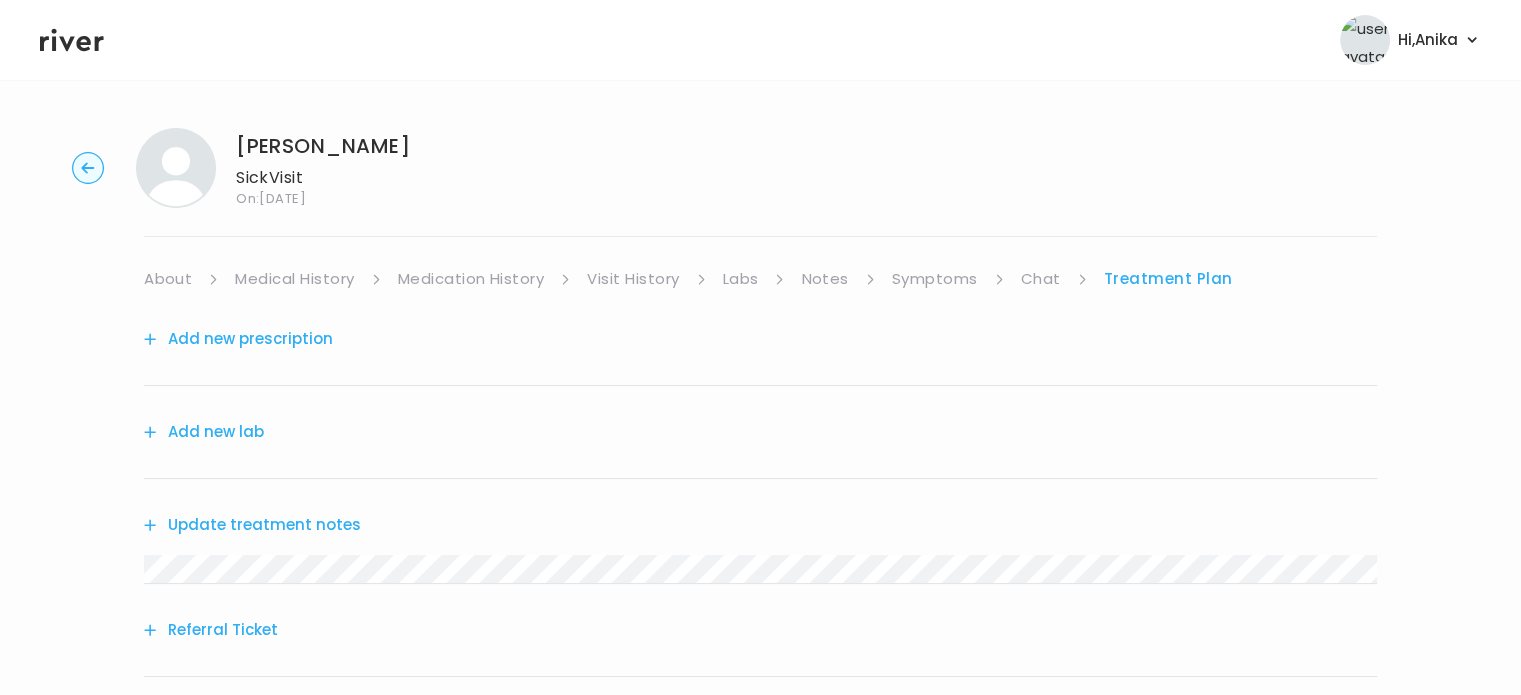 click on "Symptoms" at bounding box center (935, 279) 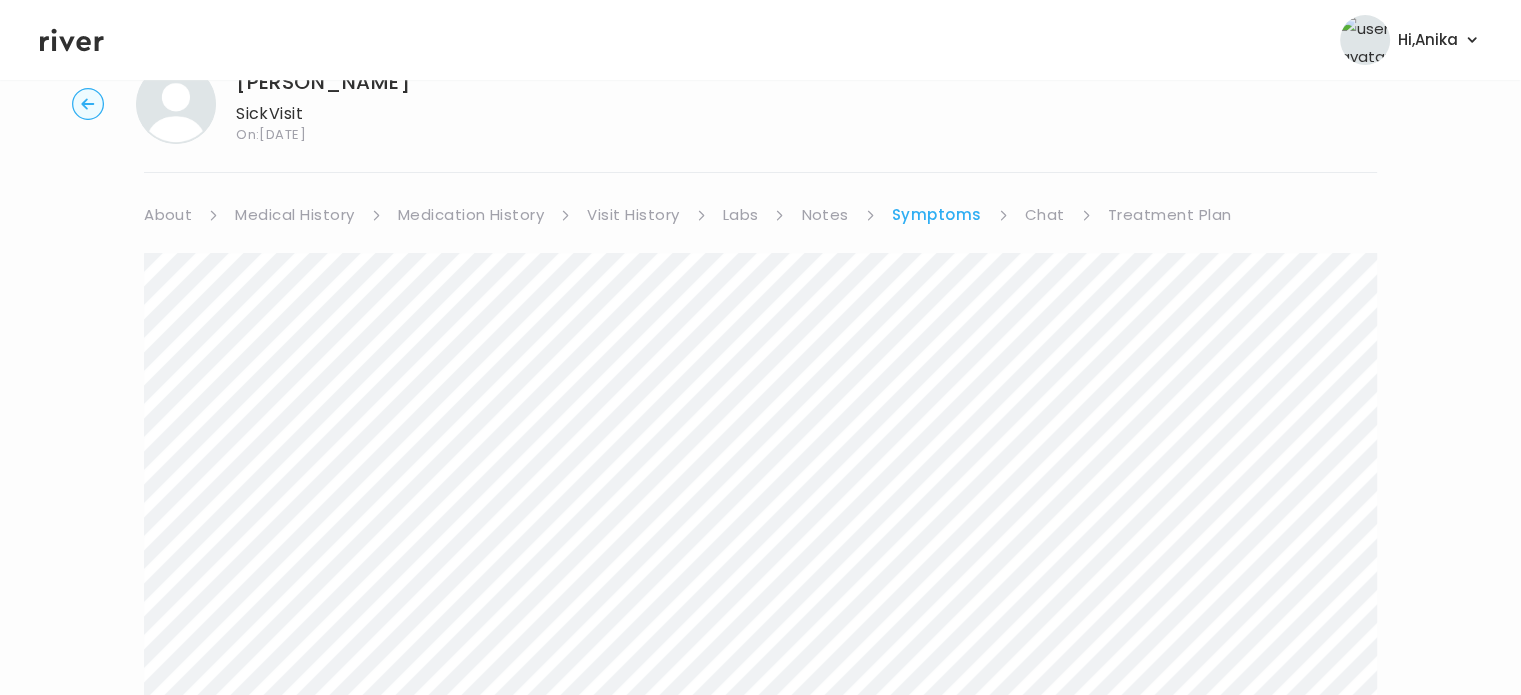 scroll, scrollTop: 0, scrollLeft: 0, axis: both 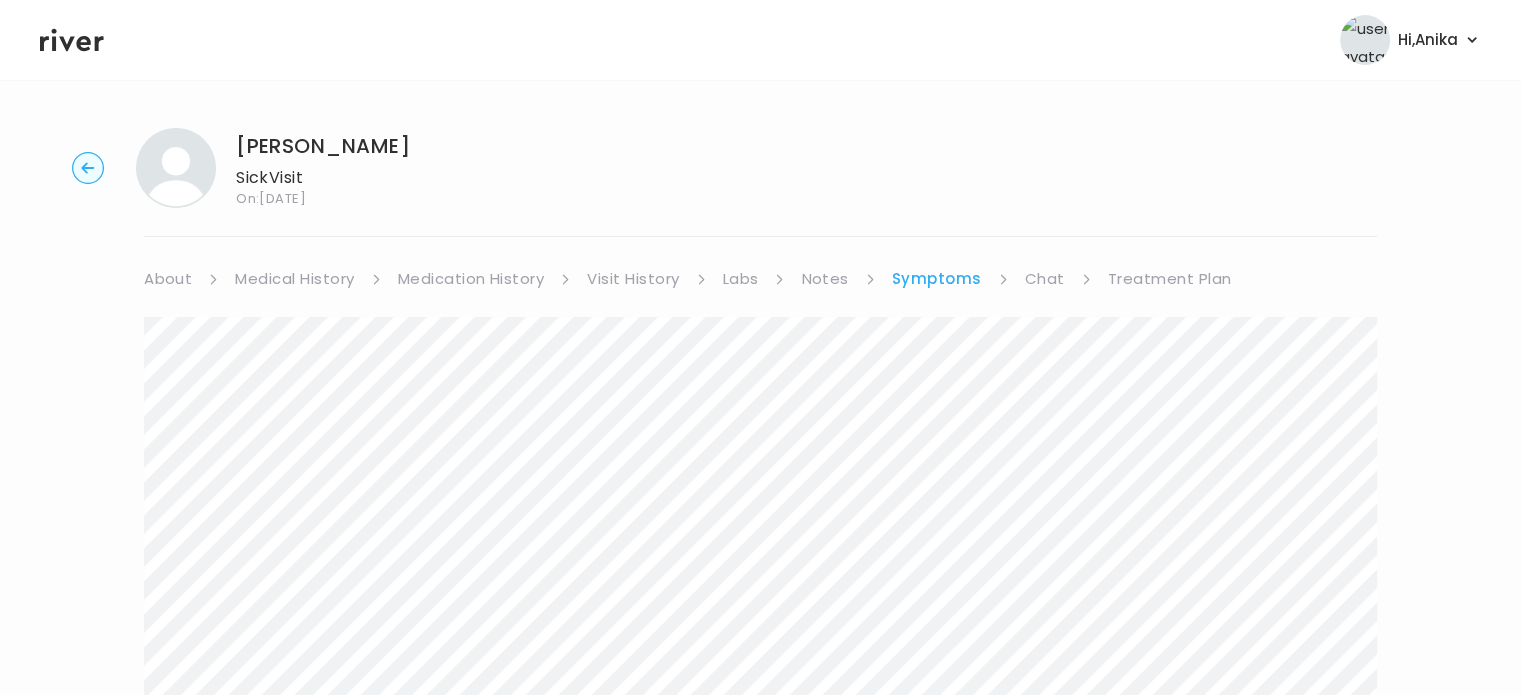 click on "Treatment Plan" at bounding box center (1170, 279) 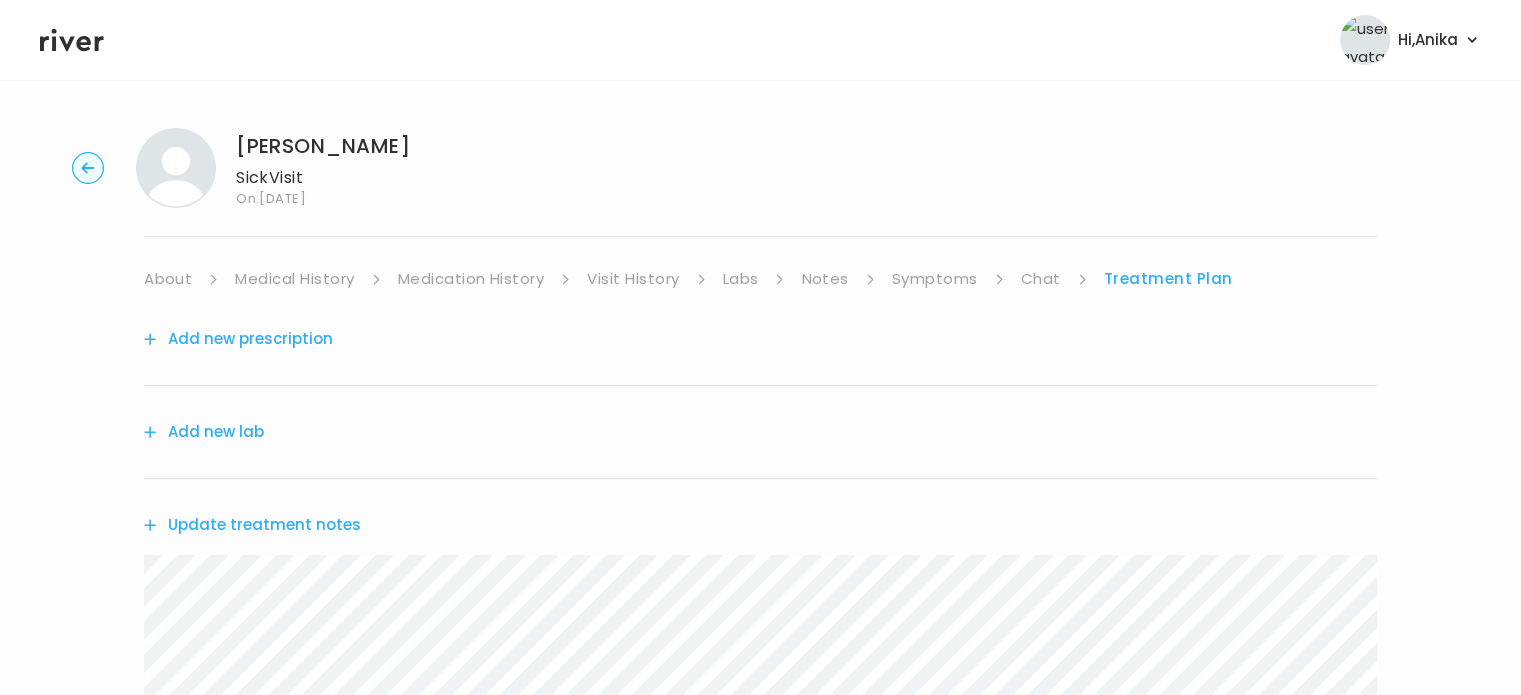click on "Update treatment notes" at bounding box center [252, 525] 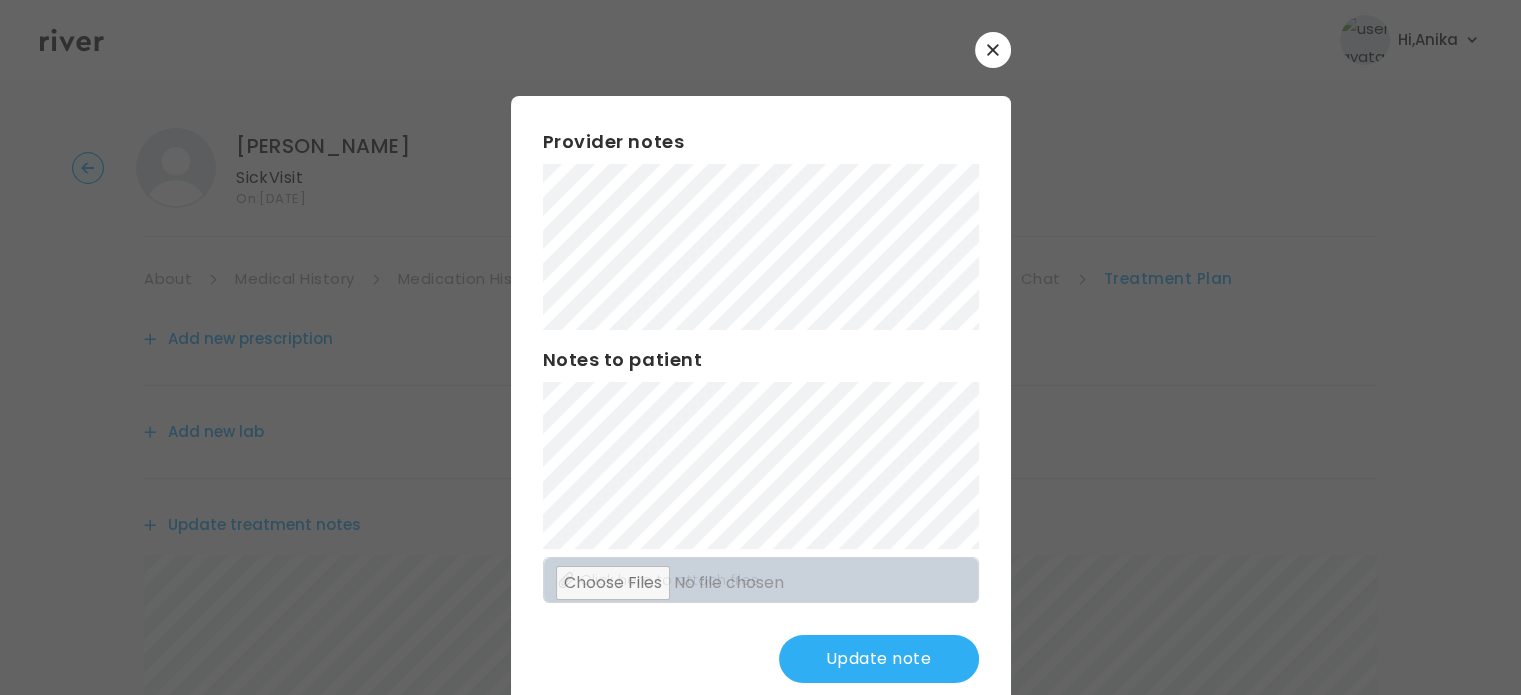 scroll, scrollTop: 52, scrollLeft: 0, axis: vertical 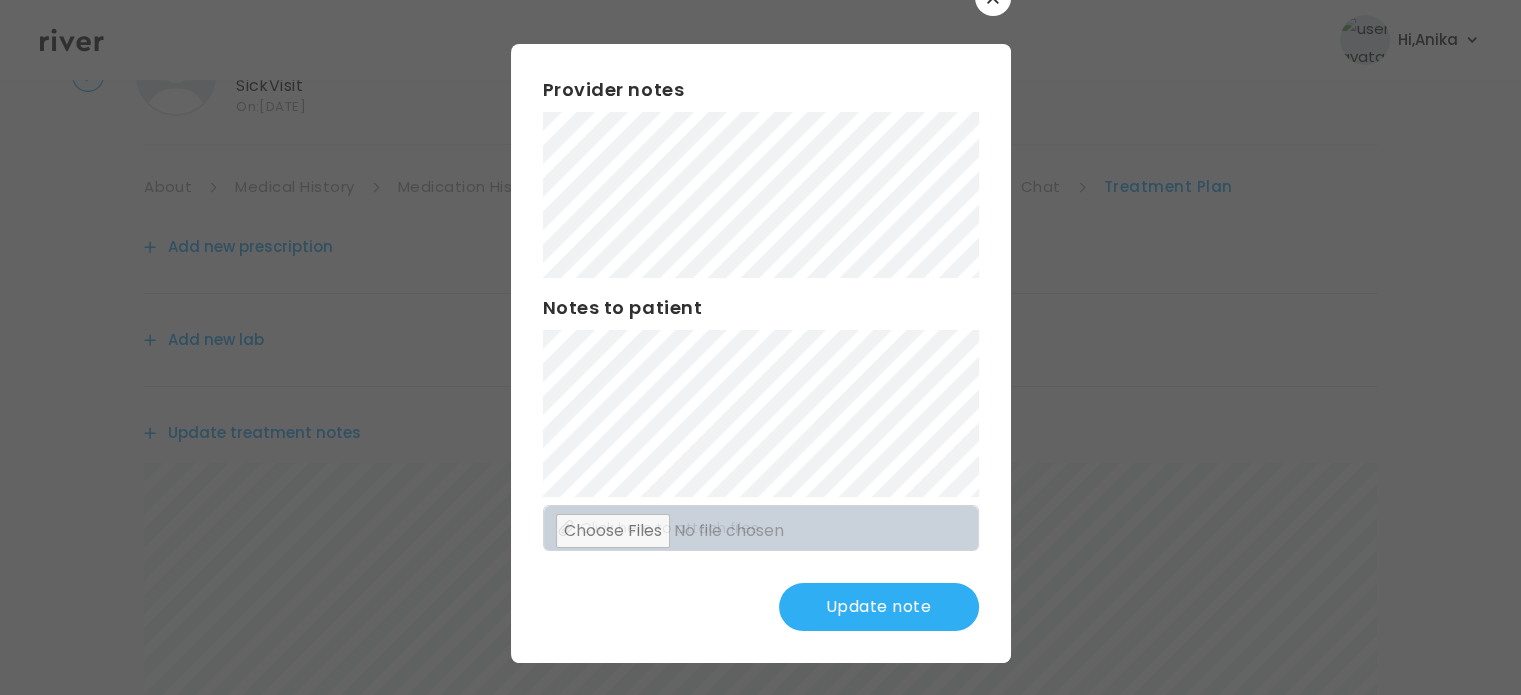 click on "Provider notes Notes to patient Click here to attach files Update note" at bounding box center [761, 353] 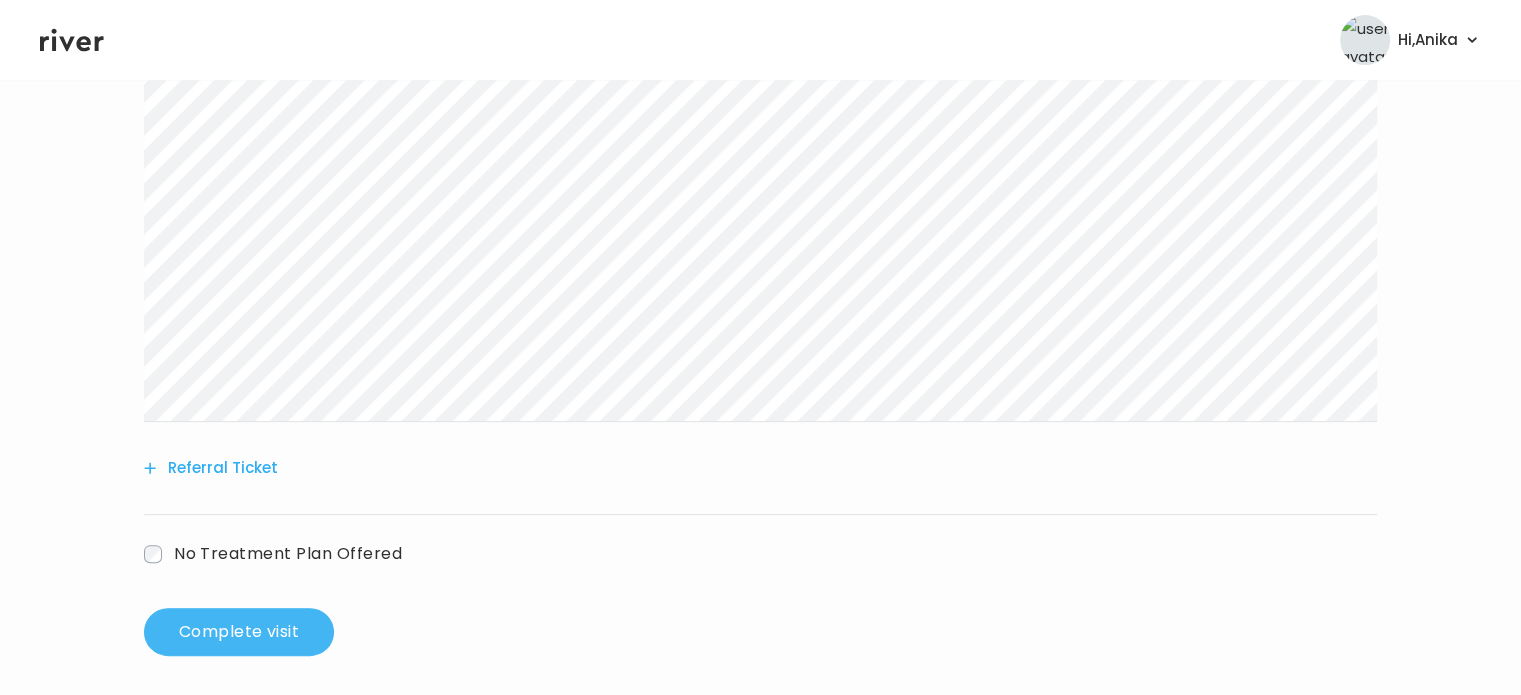 scroll, scrollTop: 512, scrollLeft: 0, axis: vertical 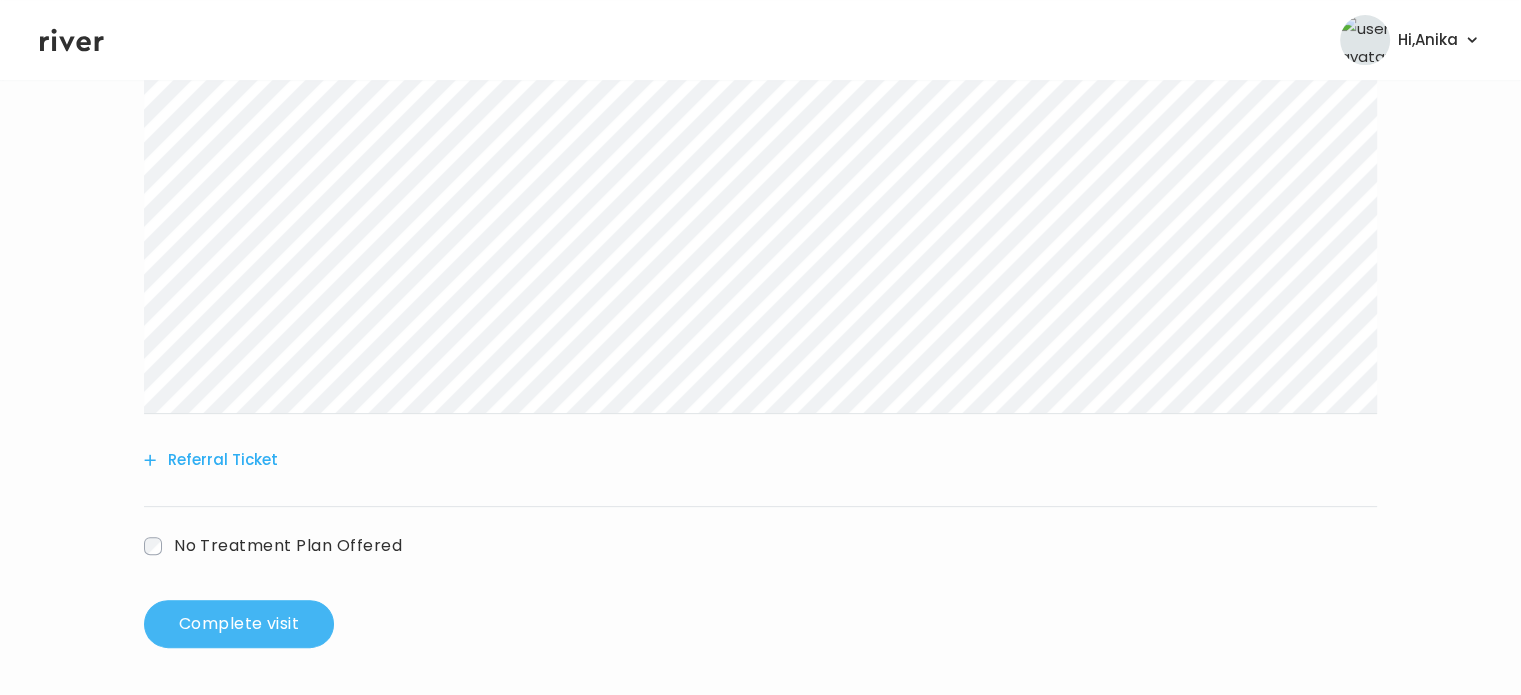 click on "Complete visit" at bounding box center (239, 624) 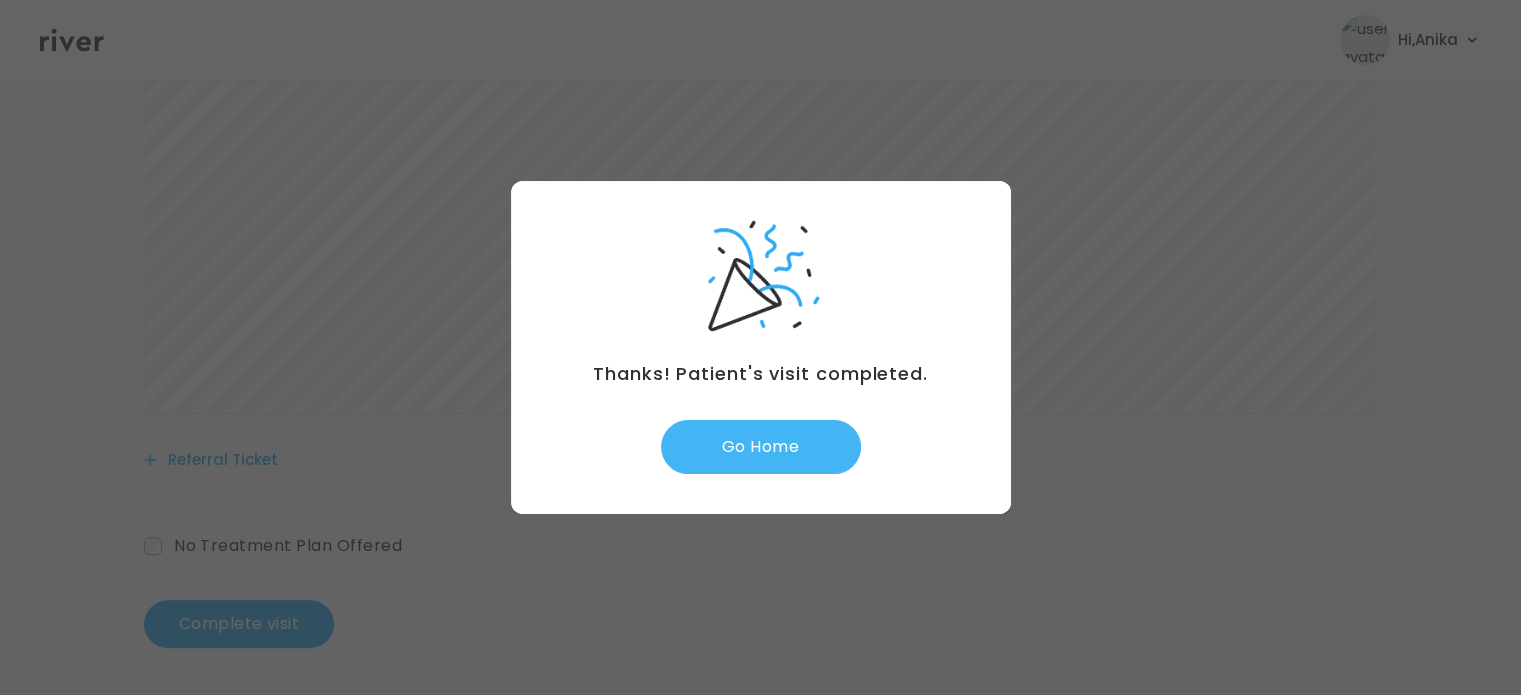 click on "Go Home" at bounding box center [761, 447] 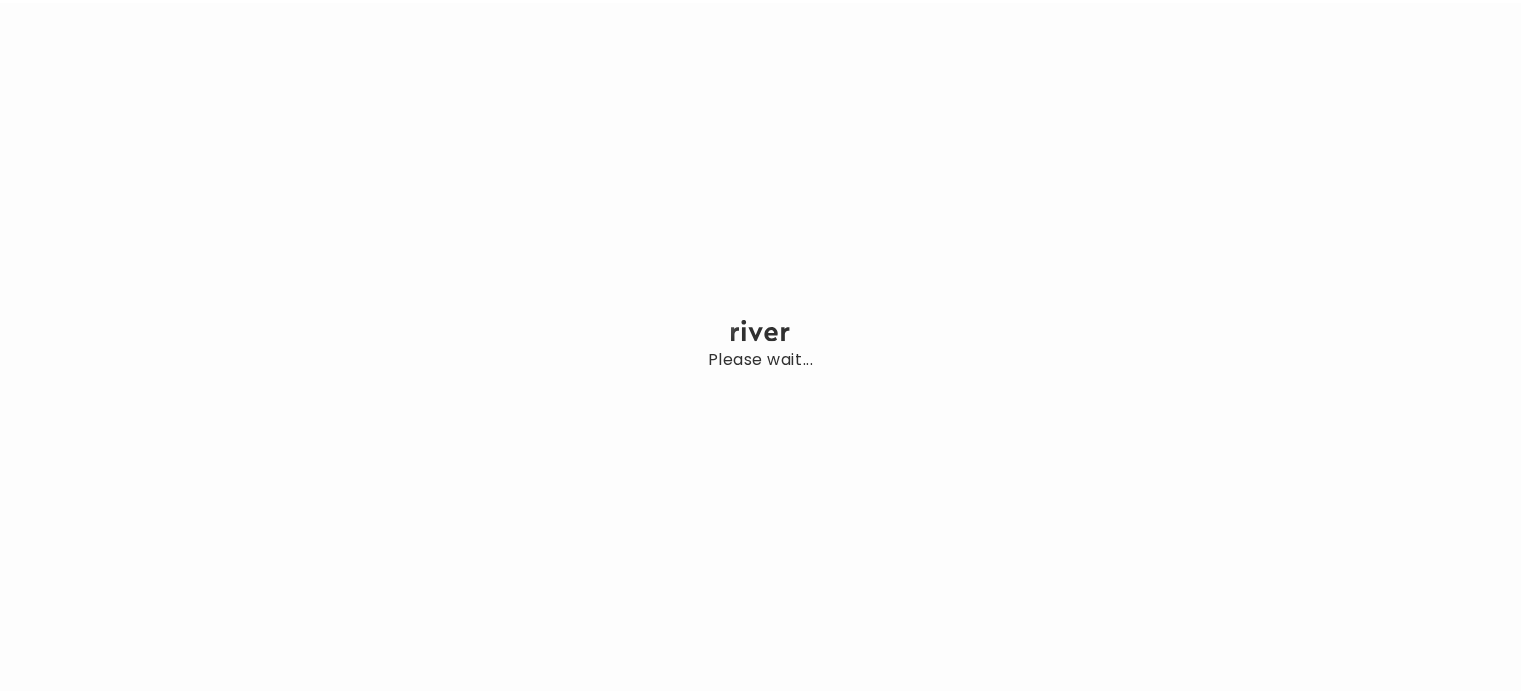 scroll, scrollTop: 0, scrollLeft: 0, axis: both 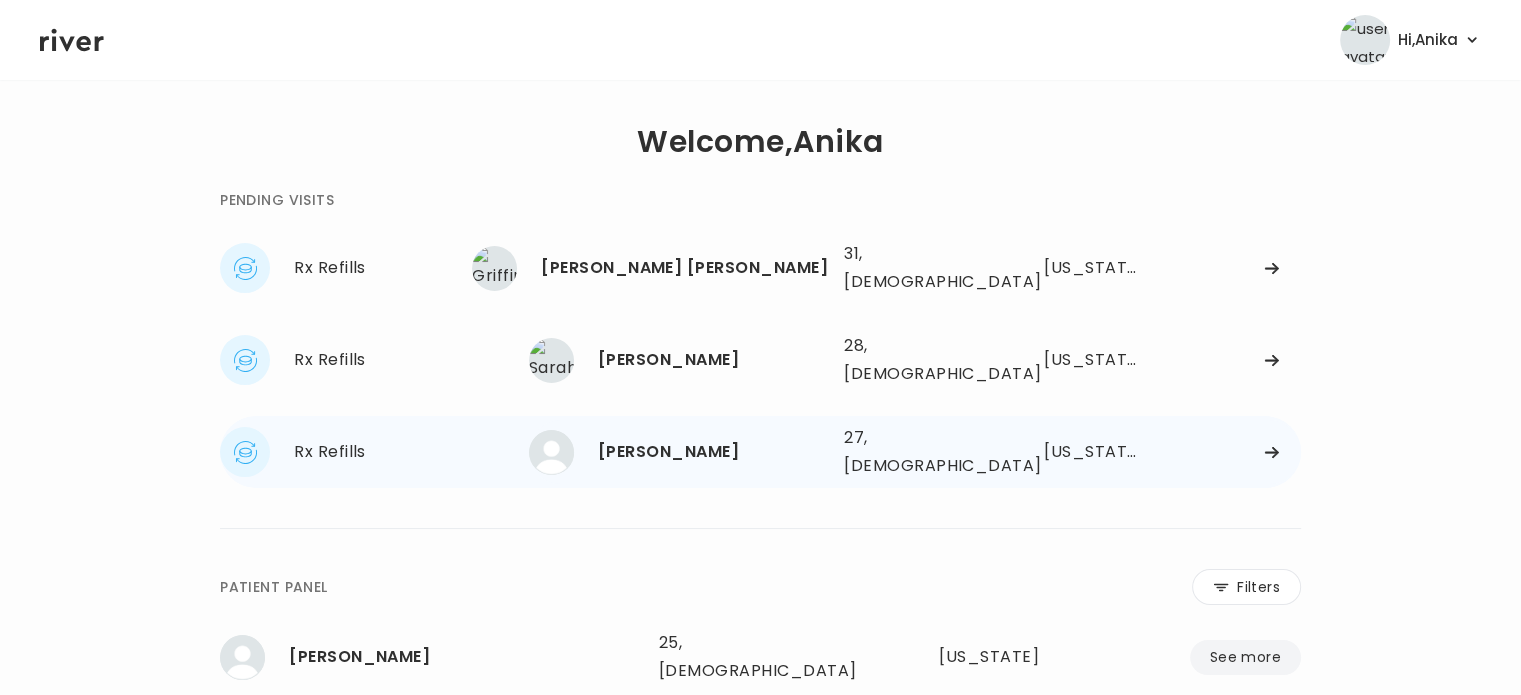 click on "[PERSON_NAME]" at bounding box center [713, 452] 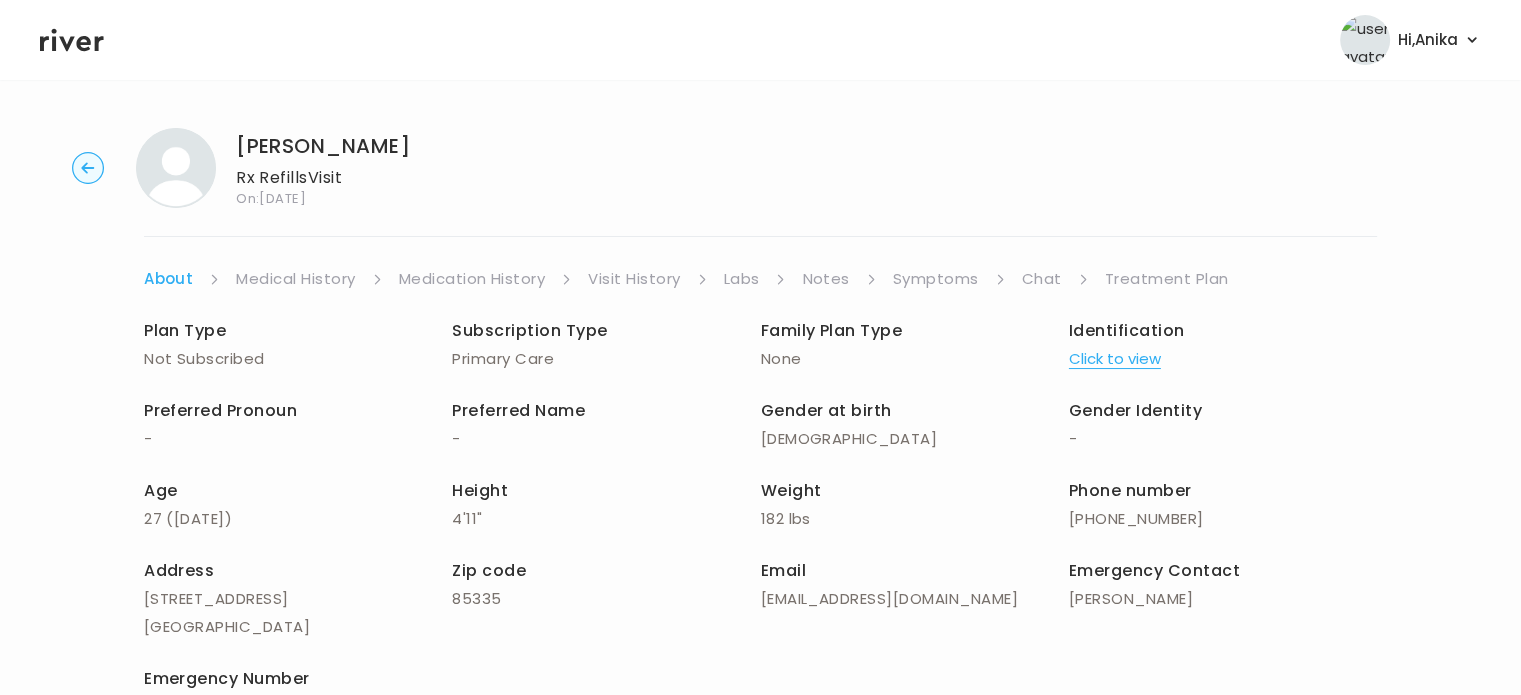 click on "Symptoms" at bounding box center [936, 279] 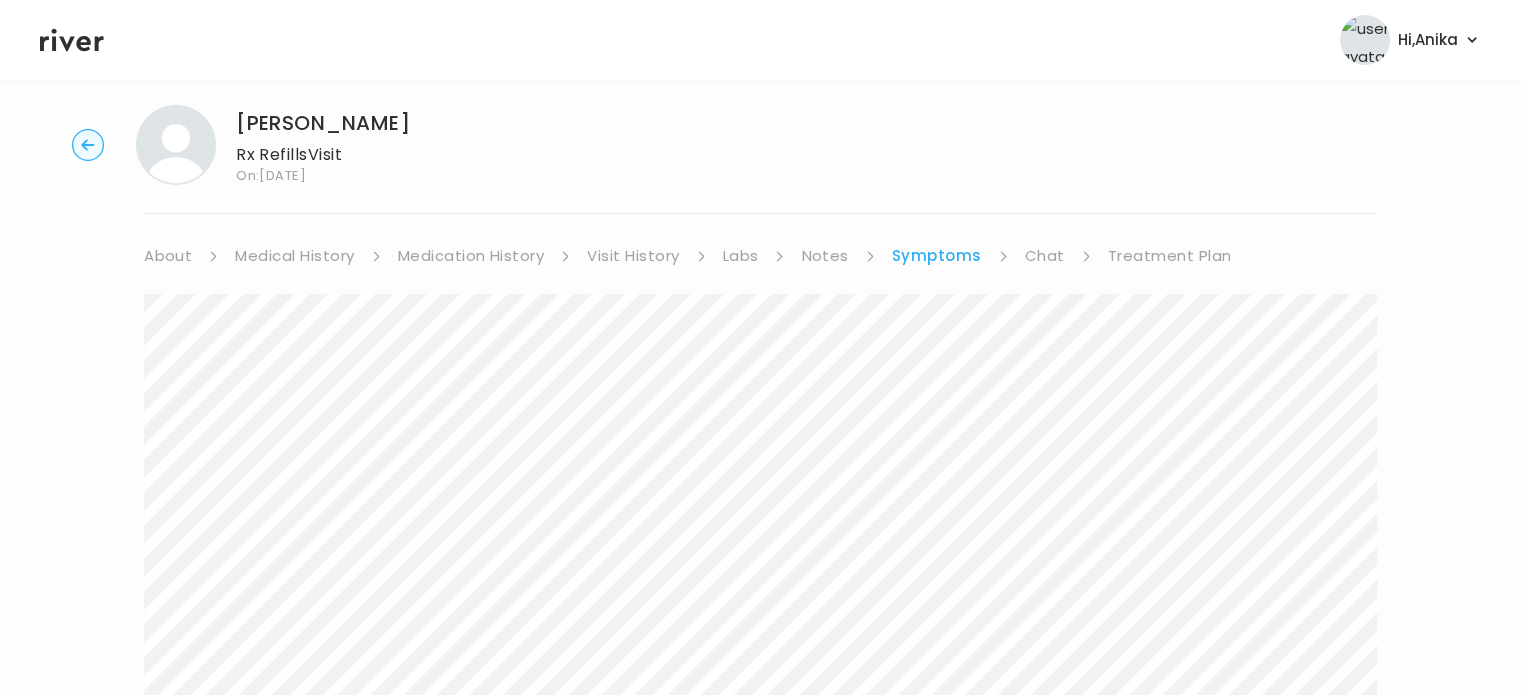 scroll, scrollTop: 22, scrollLeft: 0, axis: vertical 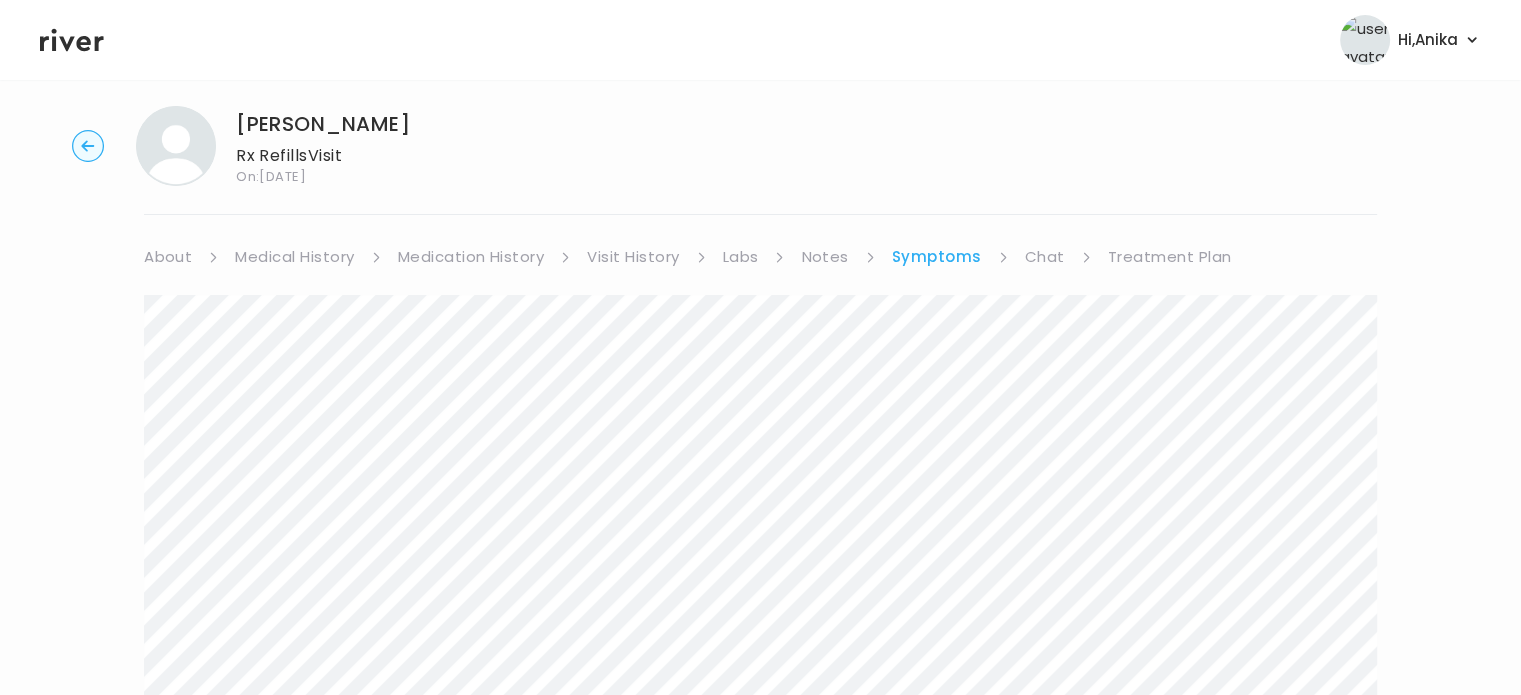 click on "Visit History" at bounding box center [633, 257] 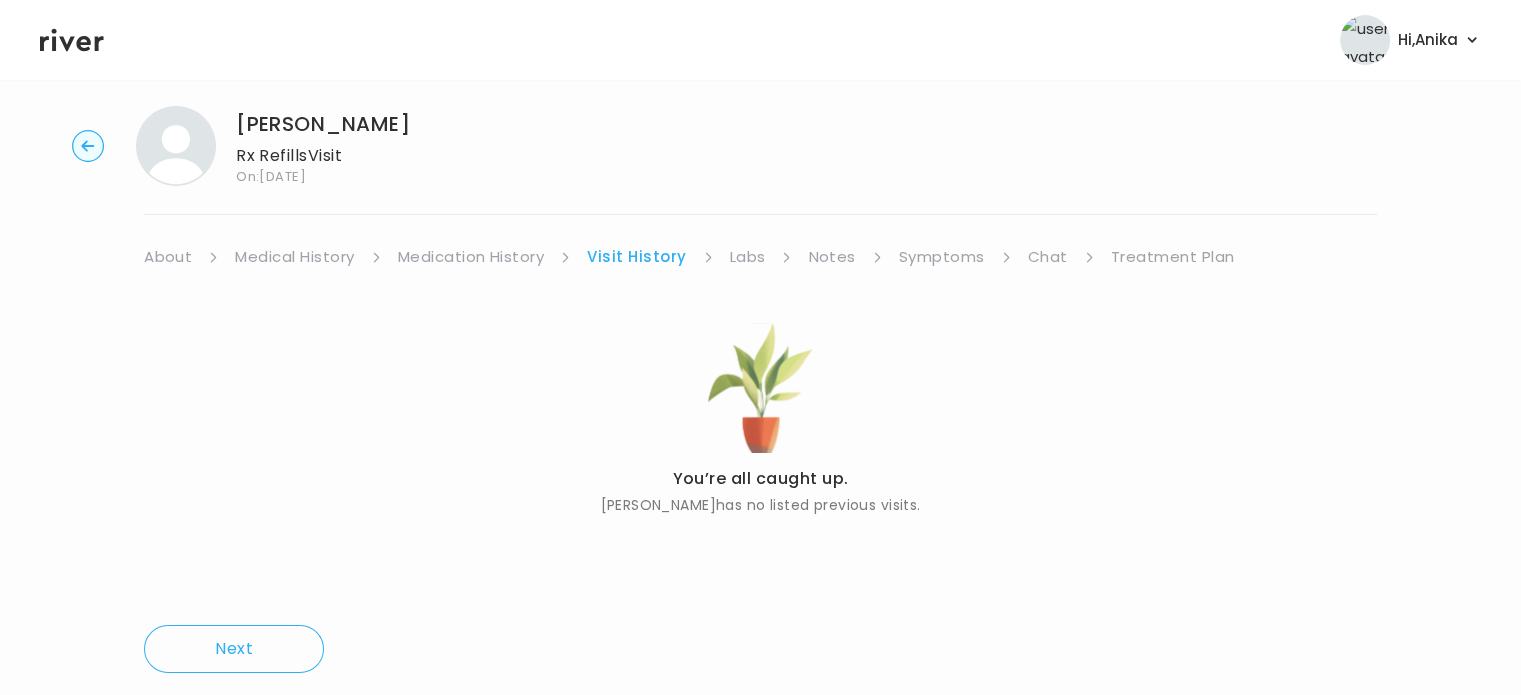 click on "Medication History" at bounding box center (471, 257) 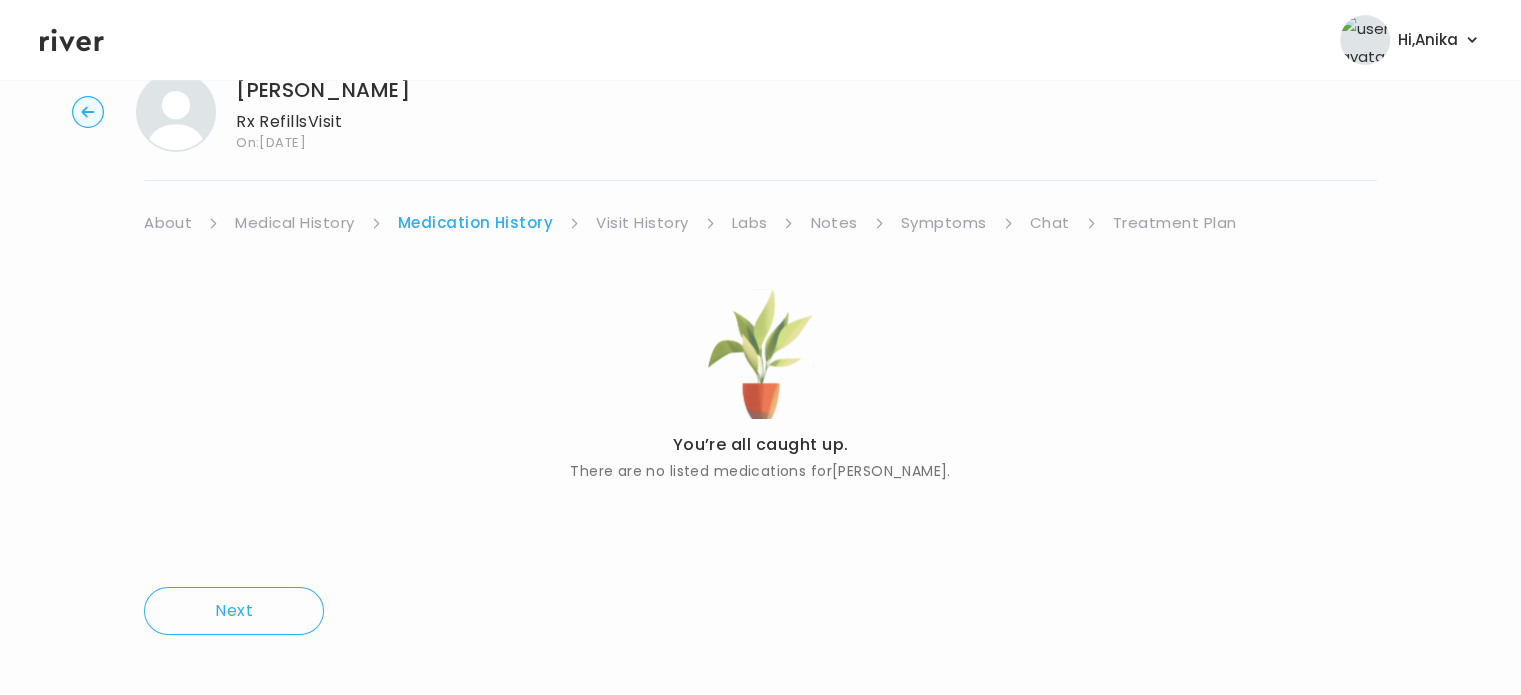 scroll, scrollTop: 58, scrollLeft: 0, axis: vertical 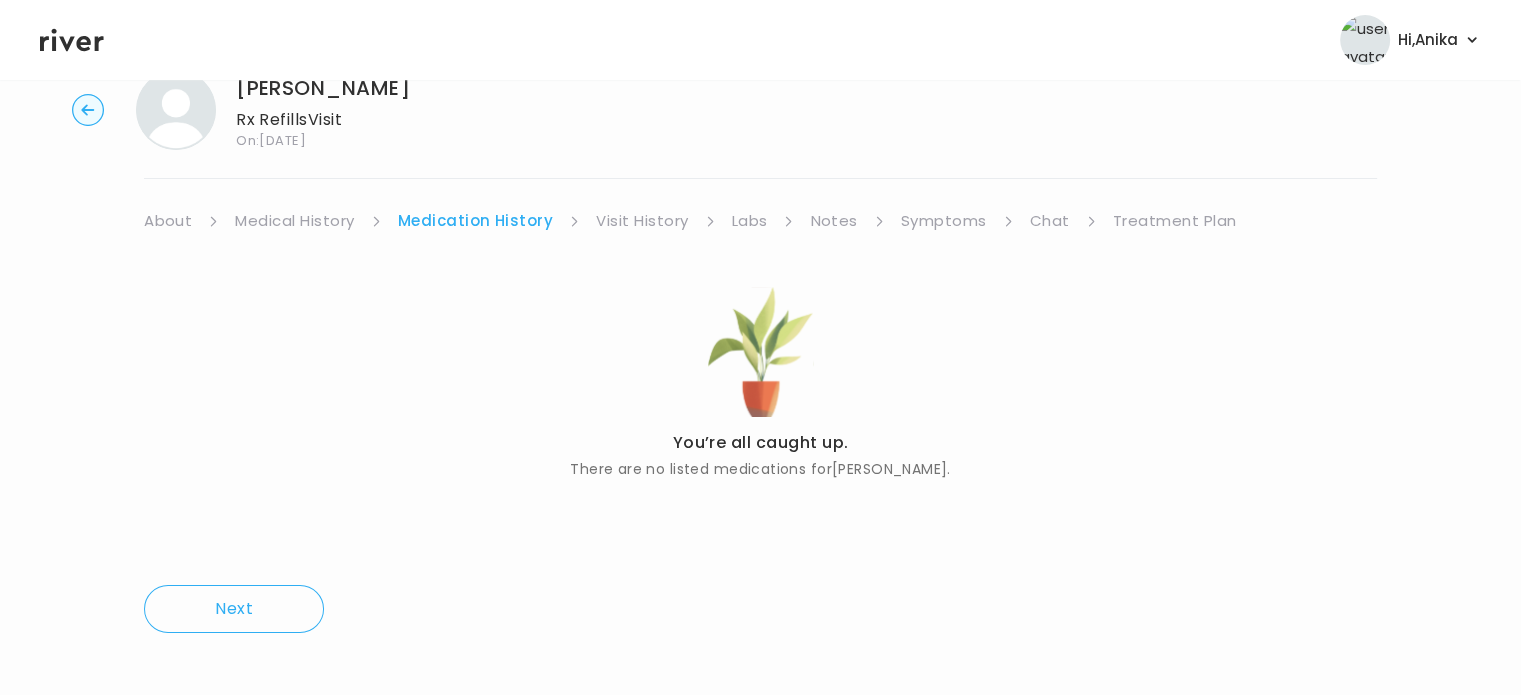 click on "Symptoms" at bounding box center [944, 221] 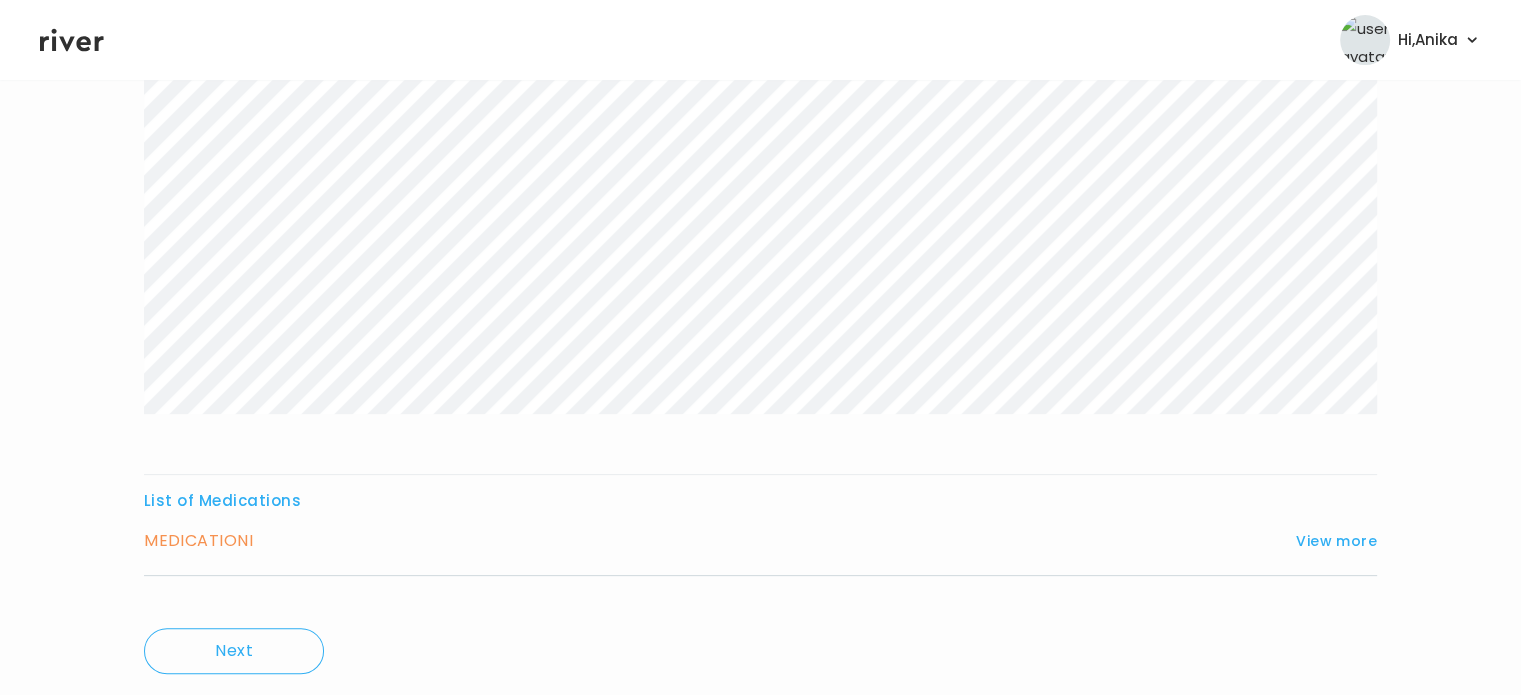 scroll, scrollTop: 492, scrollLeft: 0, axis: vertical 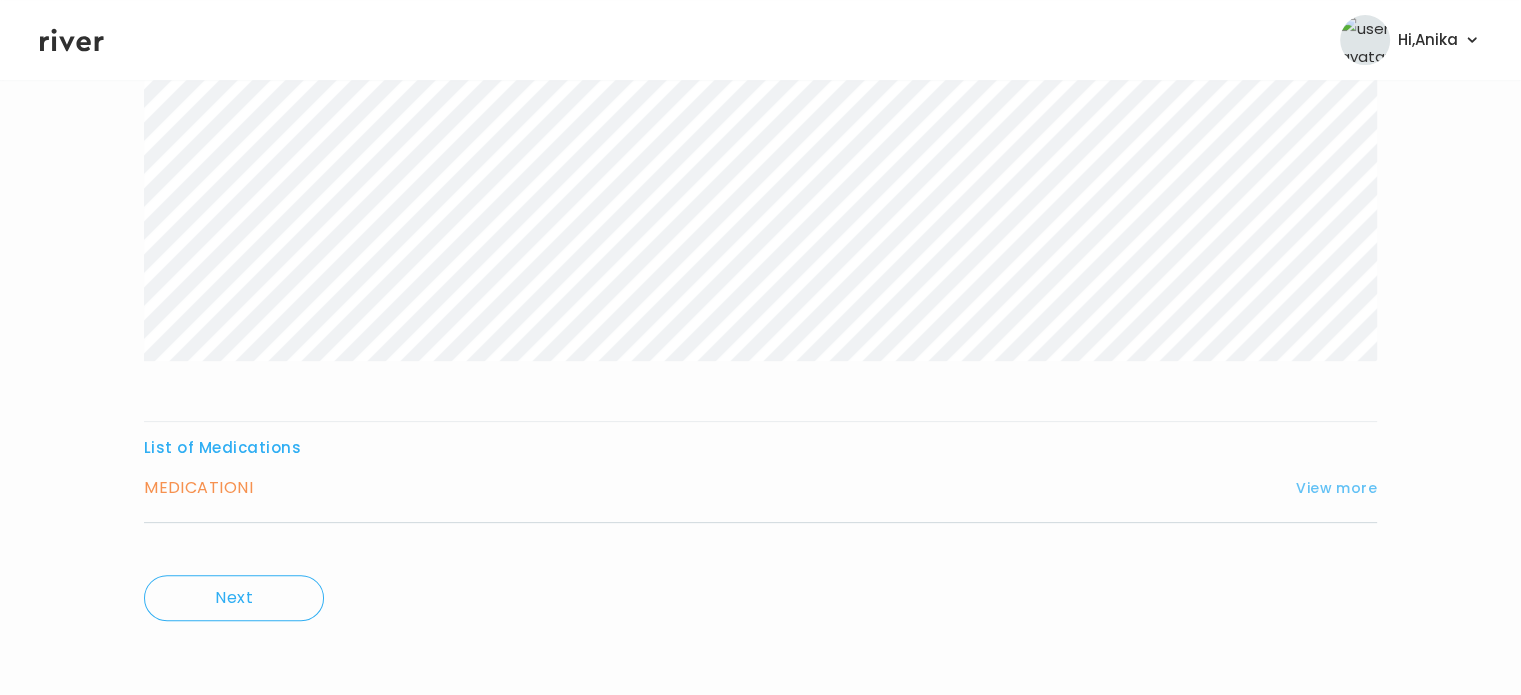 click on "View more" at bounding box center (1336, 488) 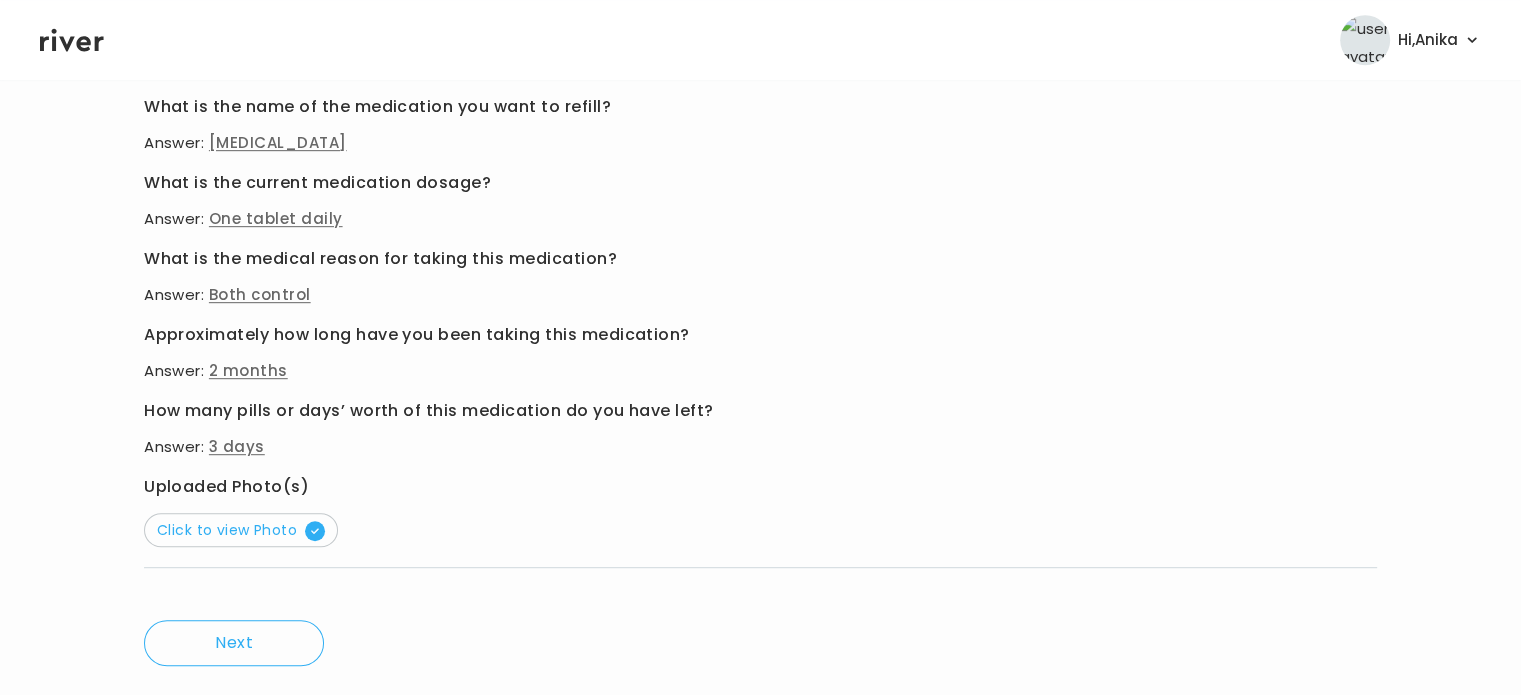 scroll, scrollTop: 1072, scrollLeft: 0, axis: vertical 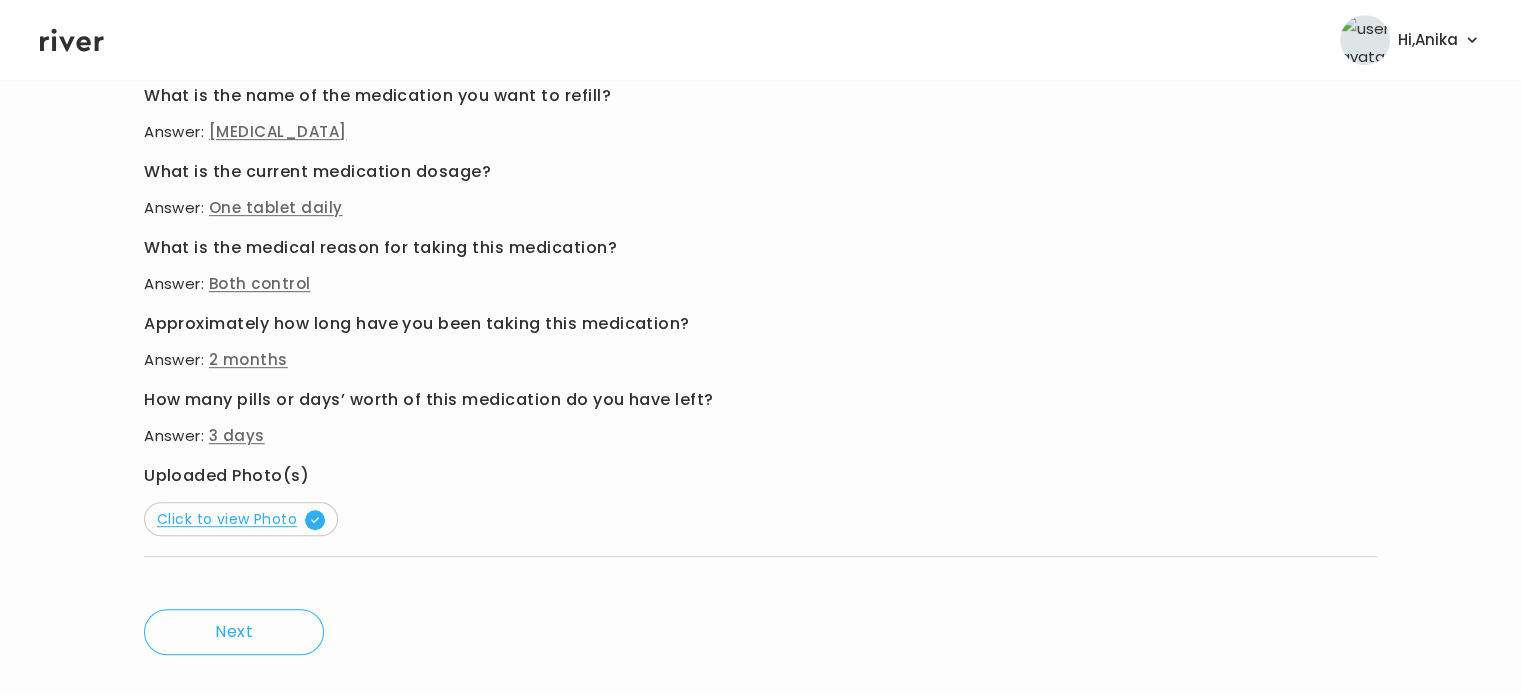 click on "Click to view Photo" at bounding box center [241, 519] 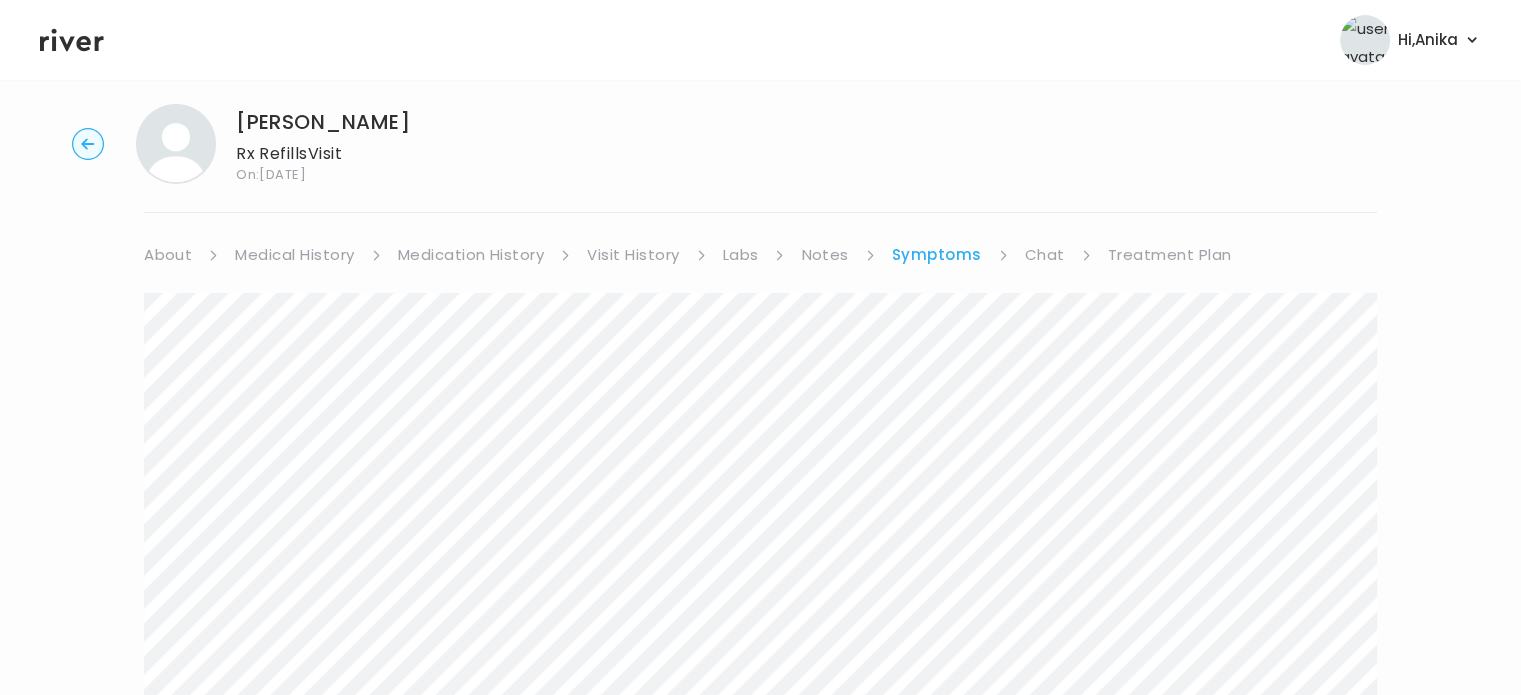 scroll, scrollTop: 0, scrollLeft: 0, axis: both 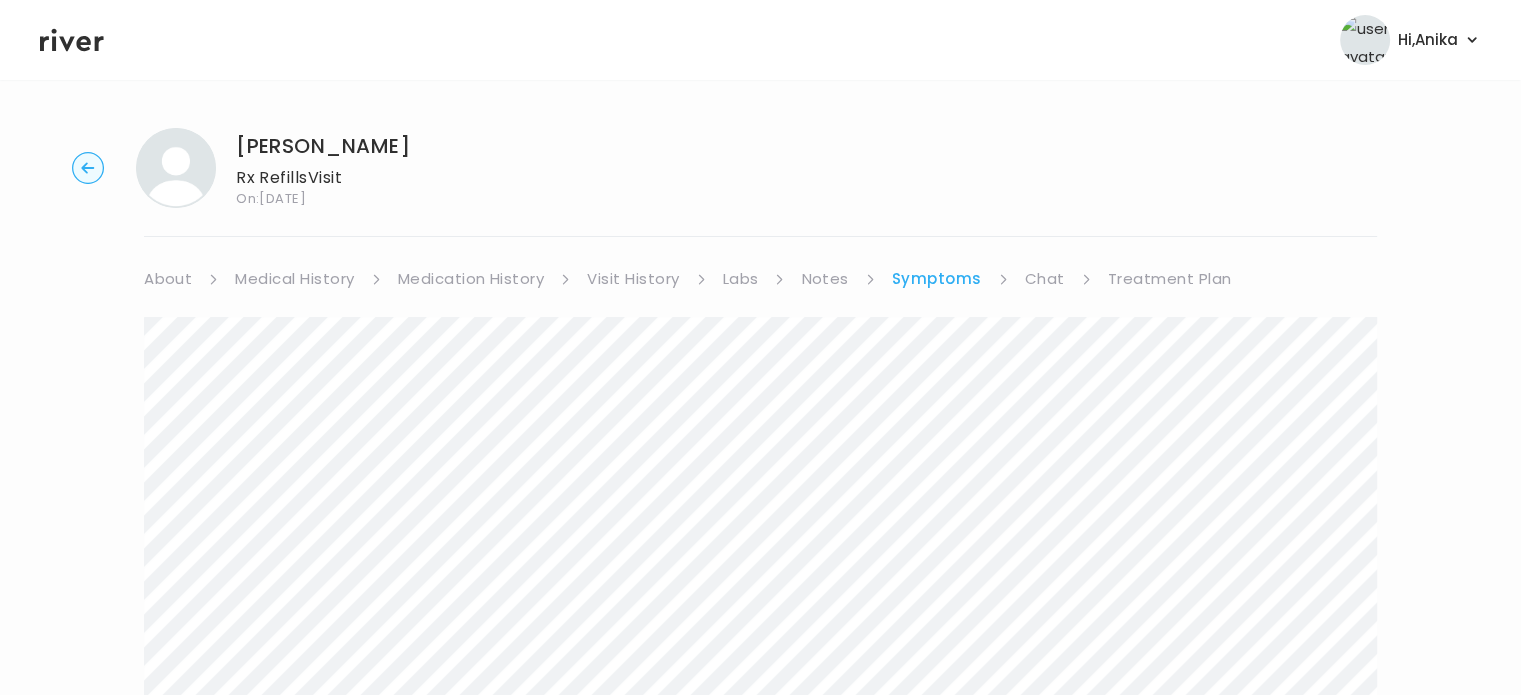 click on "Chat" at bounding box center [1045, 279] 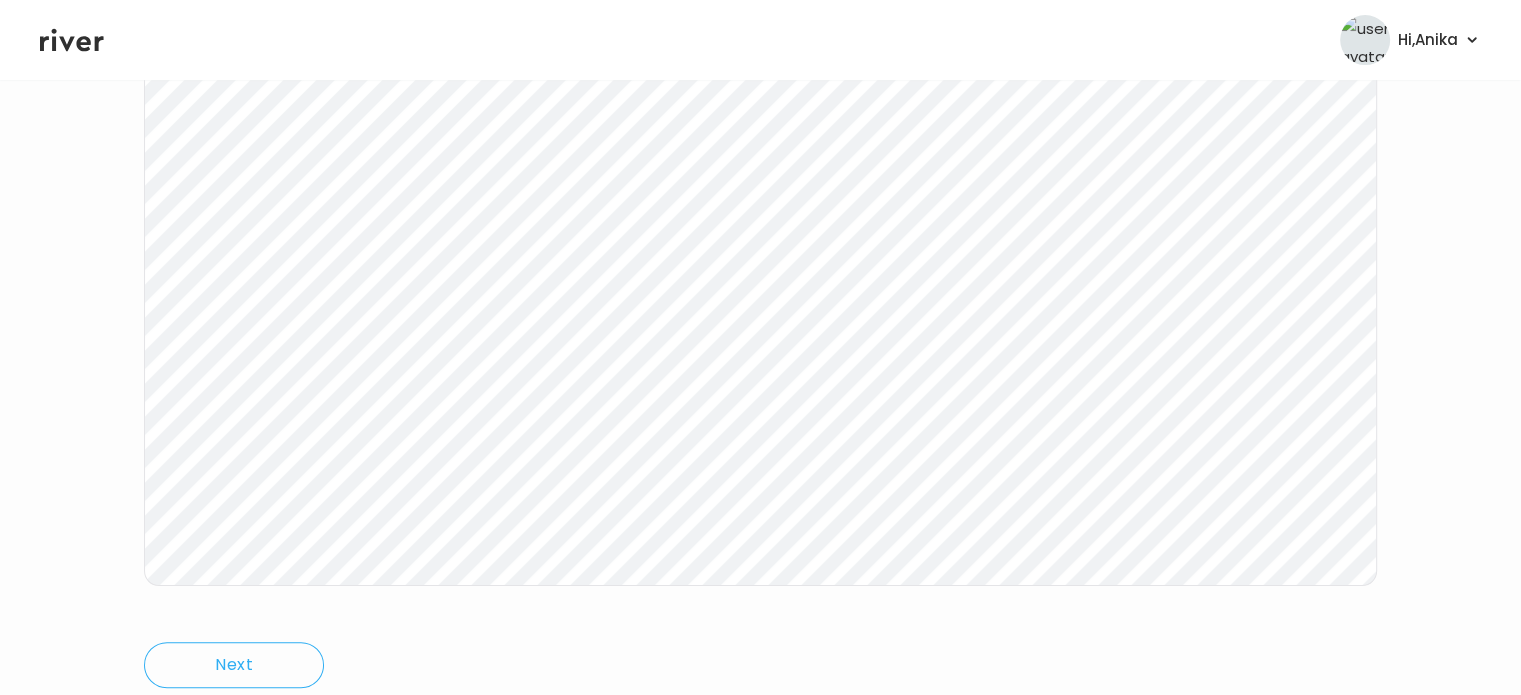 scroll, scrollTop: 412, scrollLeft: 0, axis: vertical 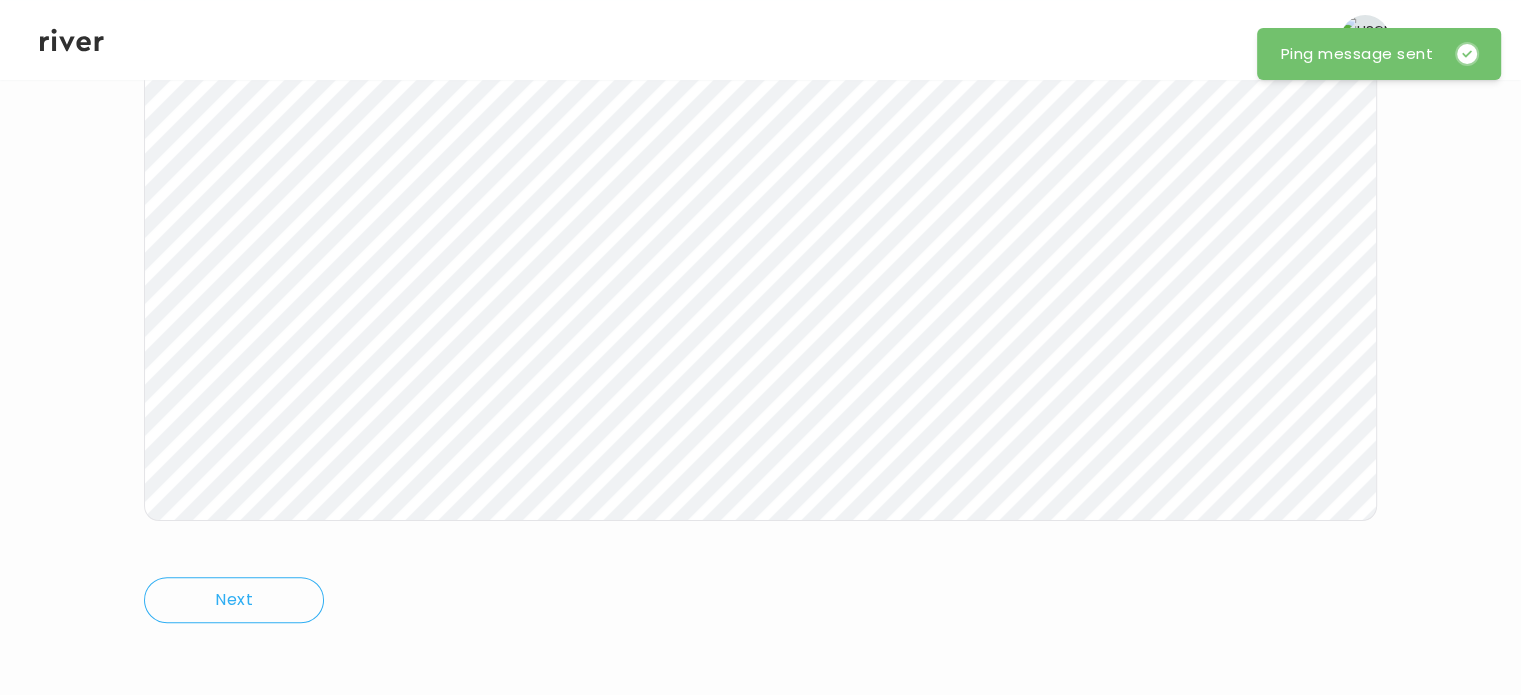 click on "Hi,  Anika Profile Logout" at bounding box center (760, 40) 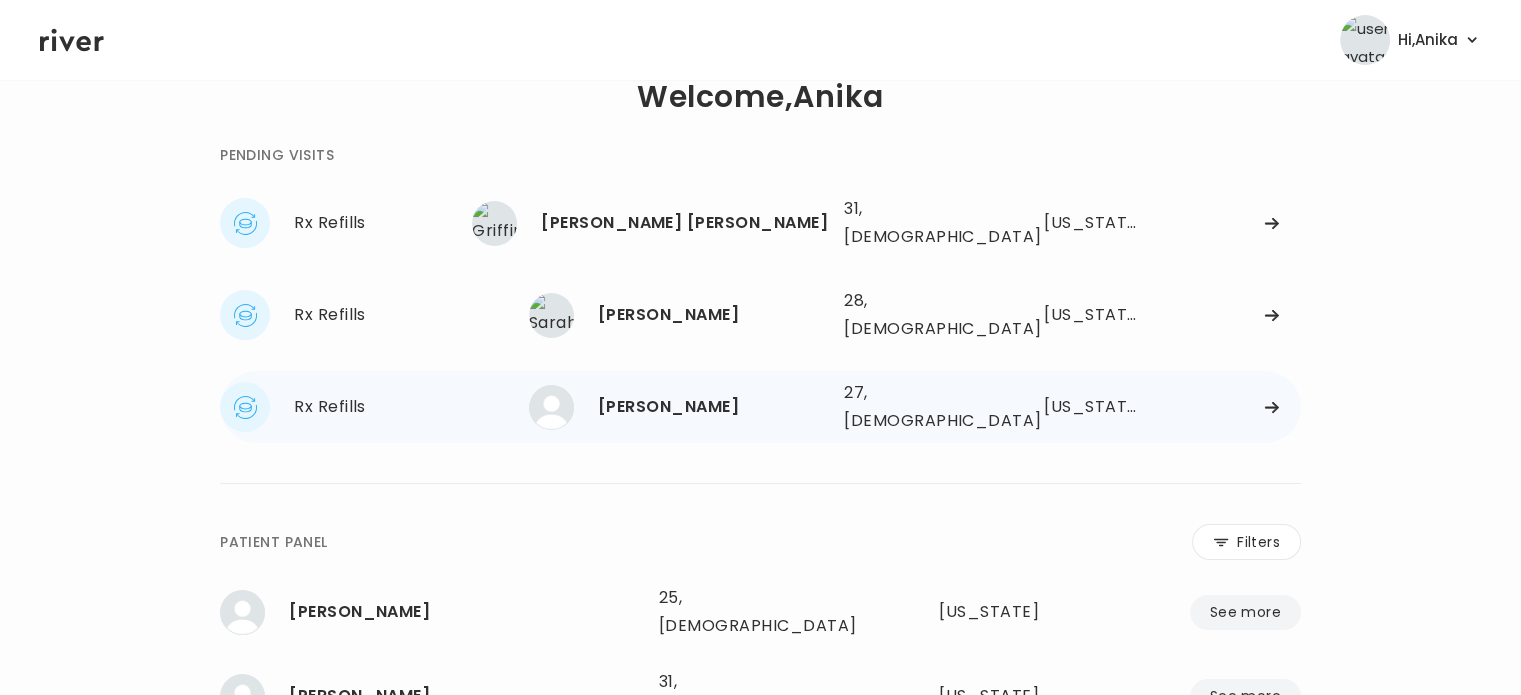 scroll, scrollTop: 44, scrollLeft: 0, axis: vertical 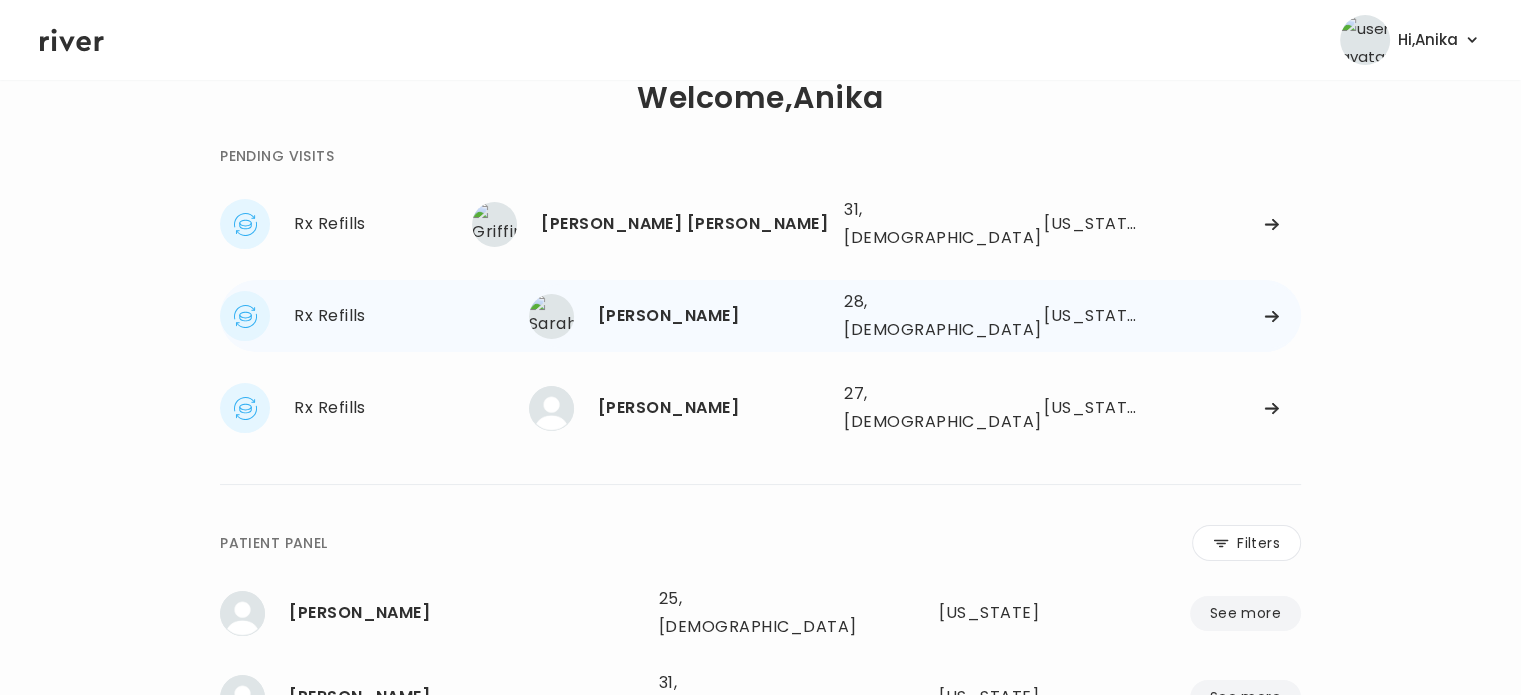 click on "Sarah Michael" at bounding box center [713, 316] 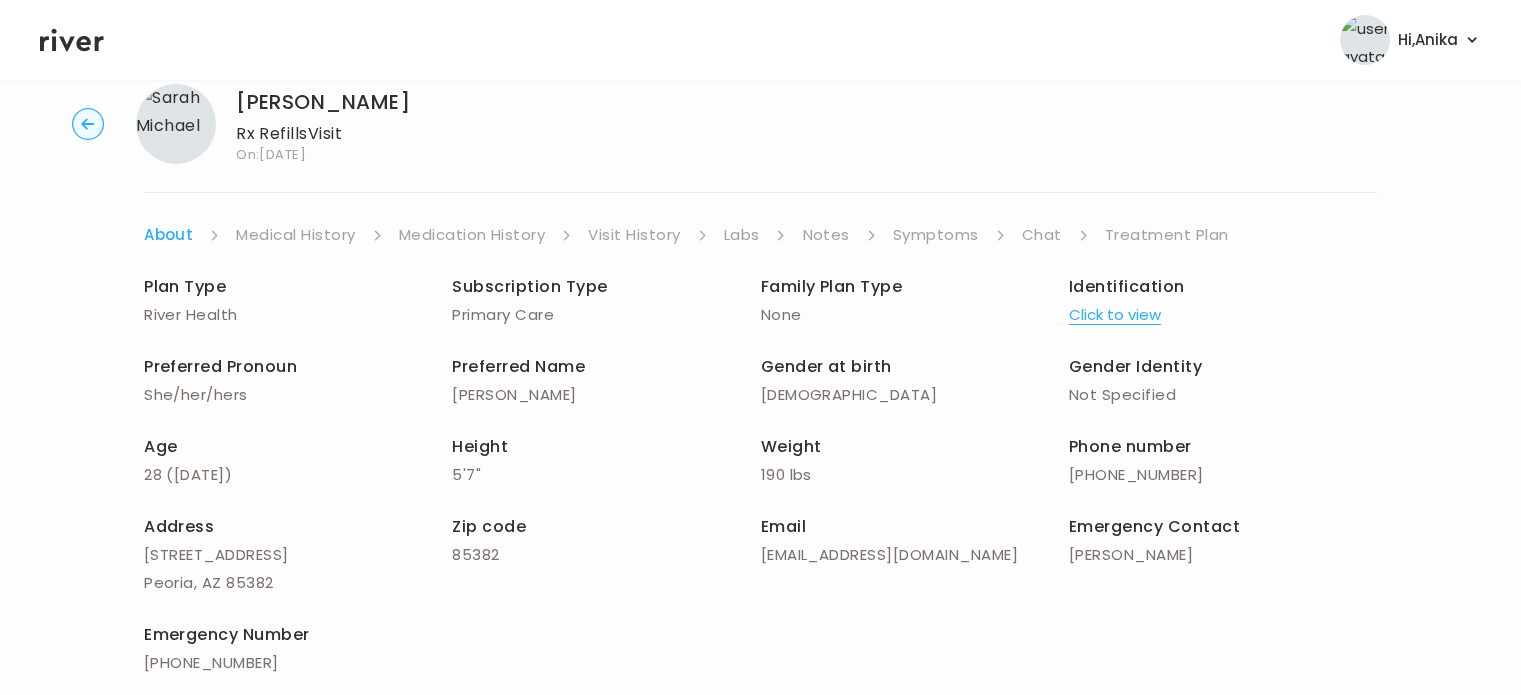 click on "Symptoms" at bounding box center (936, 235) 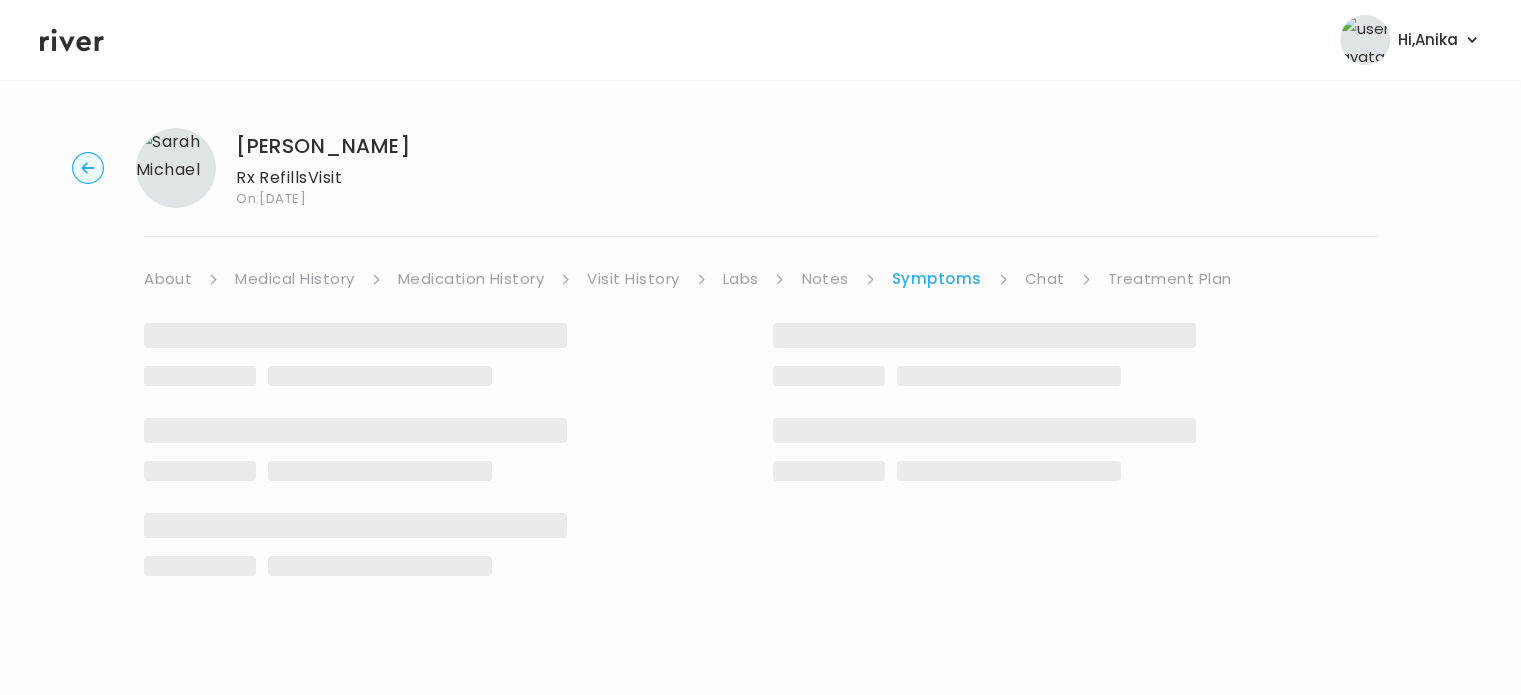 scroll, scrollTop: 0, scrollLeft: 0, axis: both 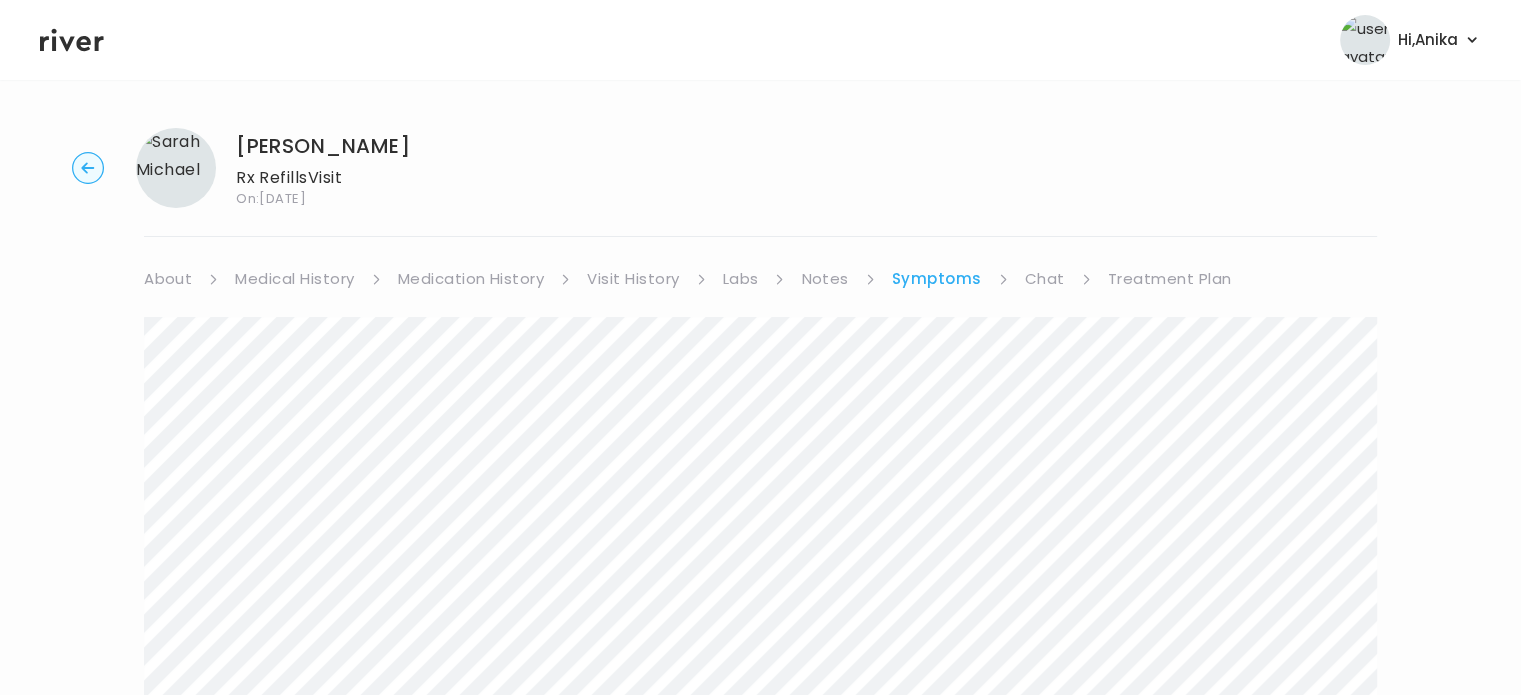 click 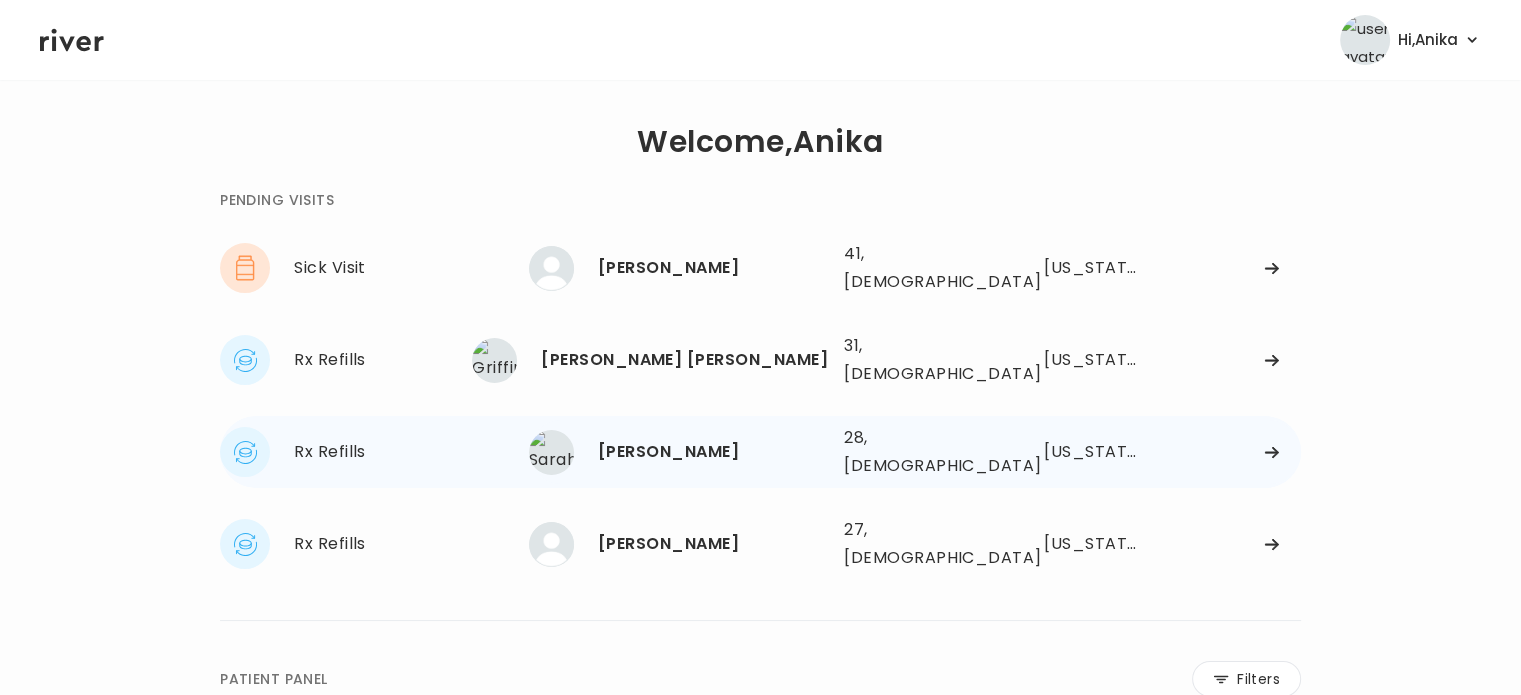 click on "Sarah Michael" at bounding box center (713, 452) 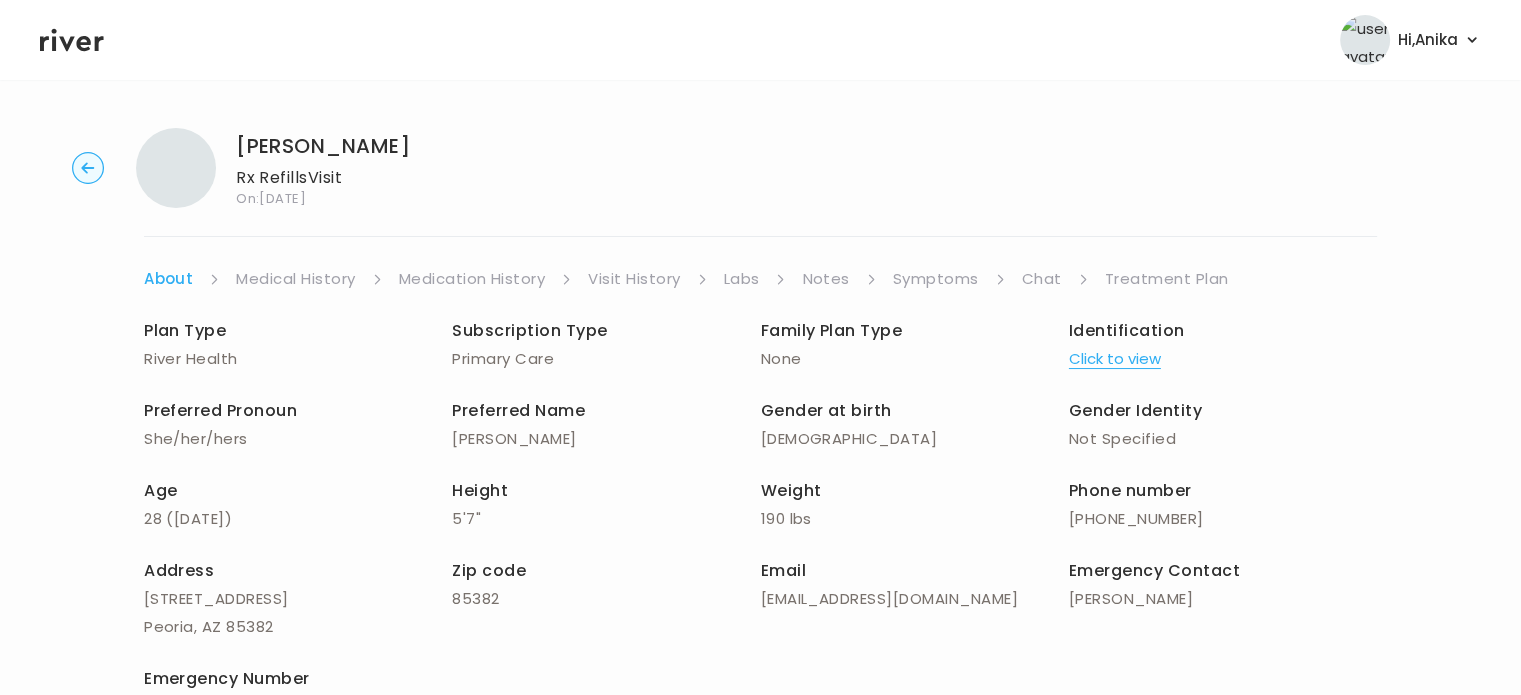 click on "Symptoms" at bounding box center (936, 279) 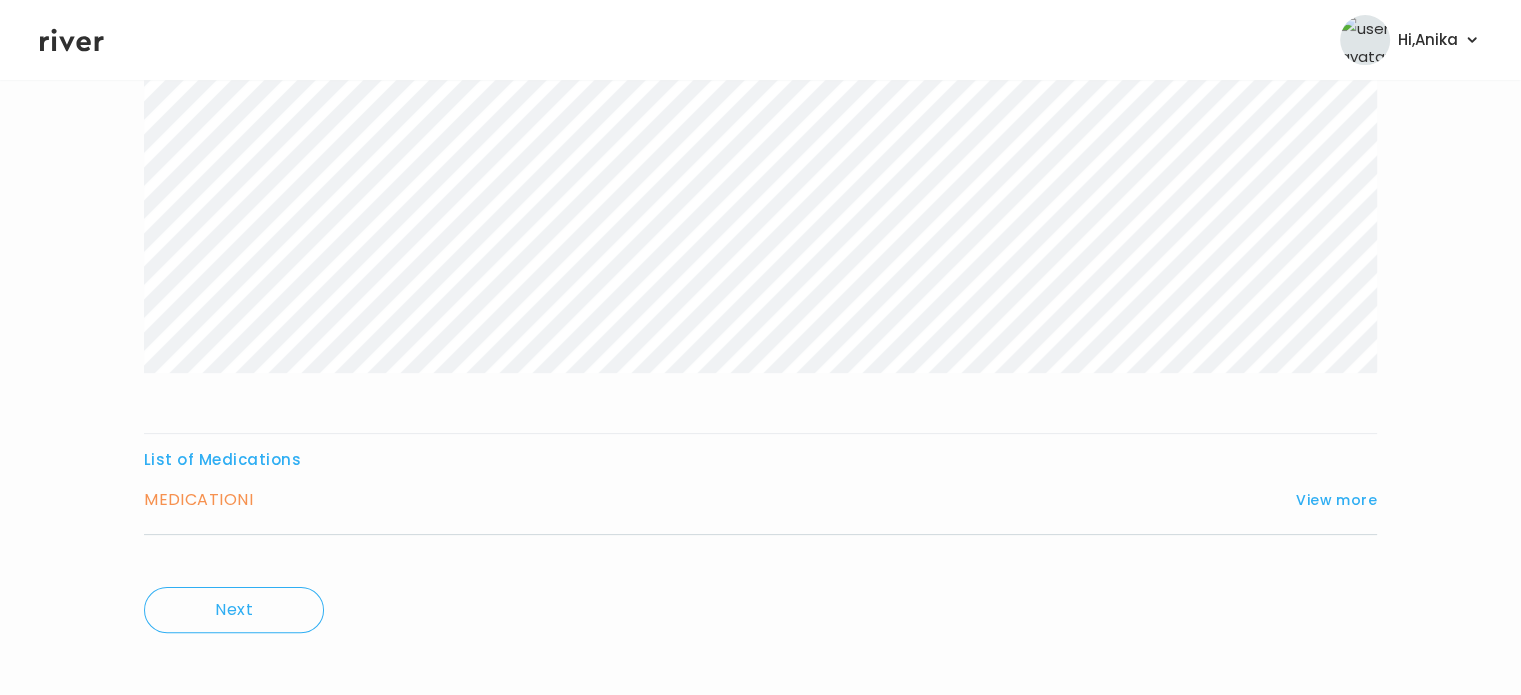 scroll, scrollTop: 360, scrollLeft: 0, axis: vertical 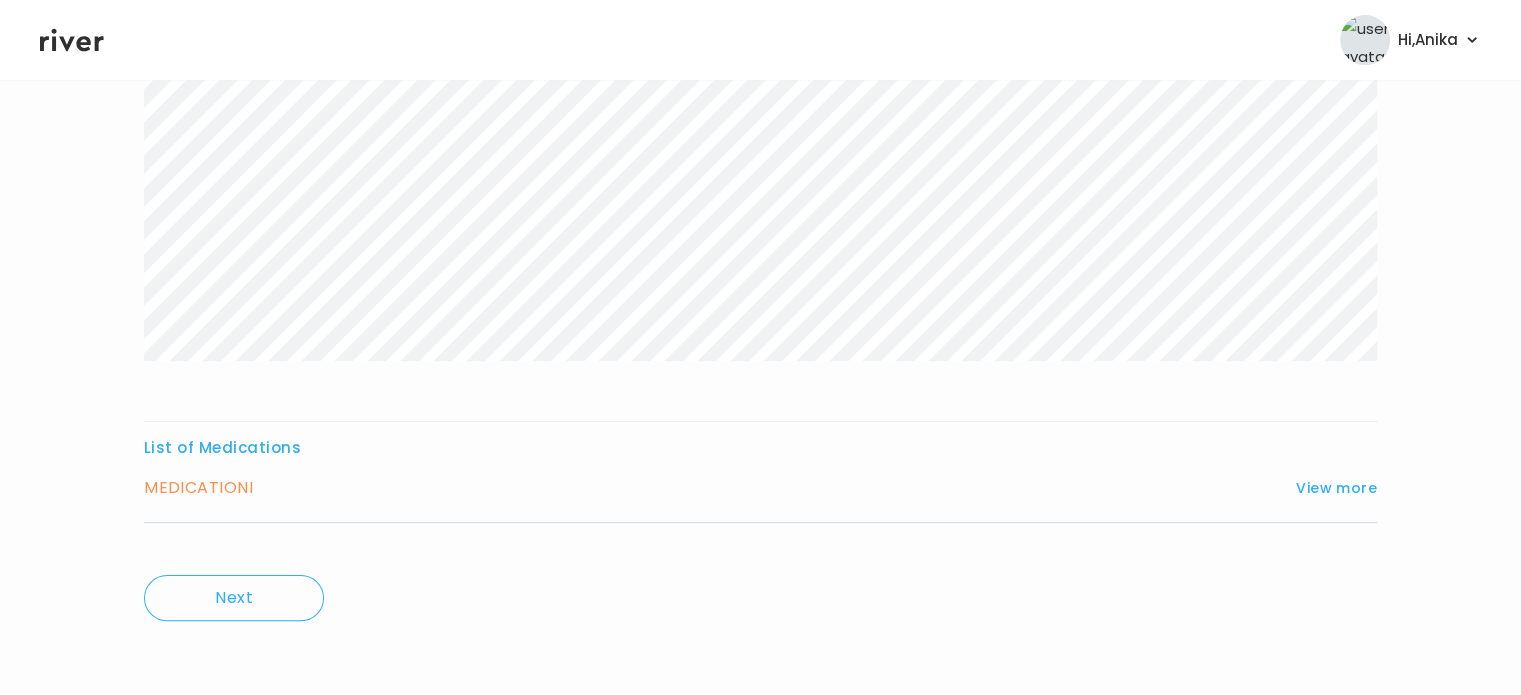 click on "MEDICATION  I View more" at bounding box center (760, 488) 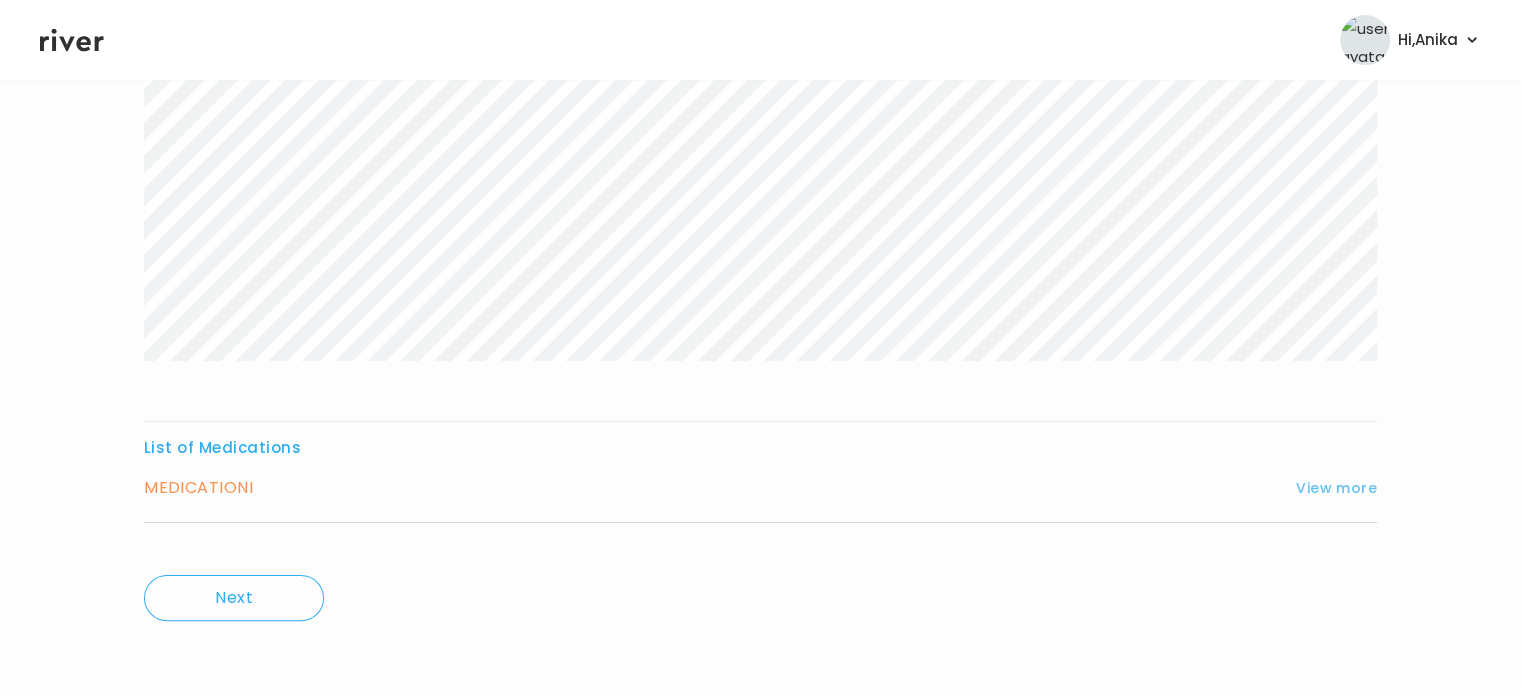 click on "View more" at bounding box center (1336, 488) 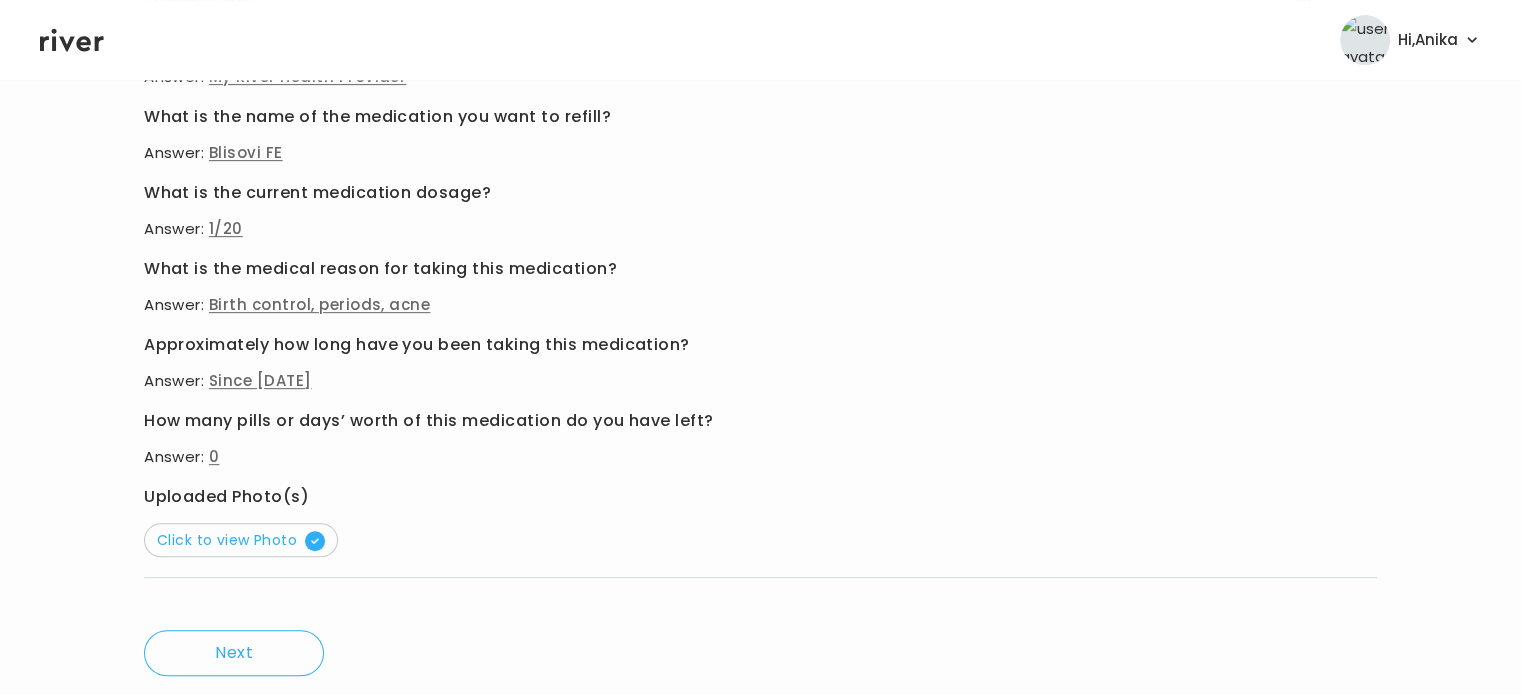 scroll, scrollTop: 845, scrollLeft: 0, axis: vertical 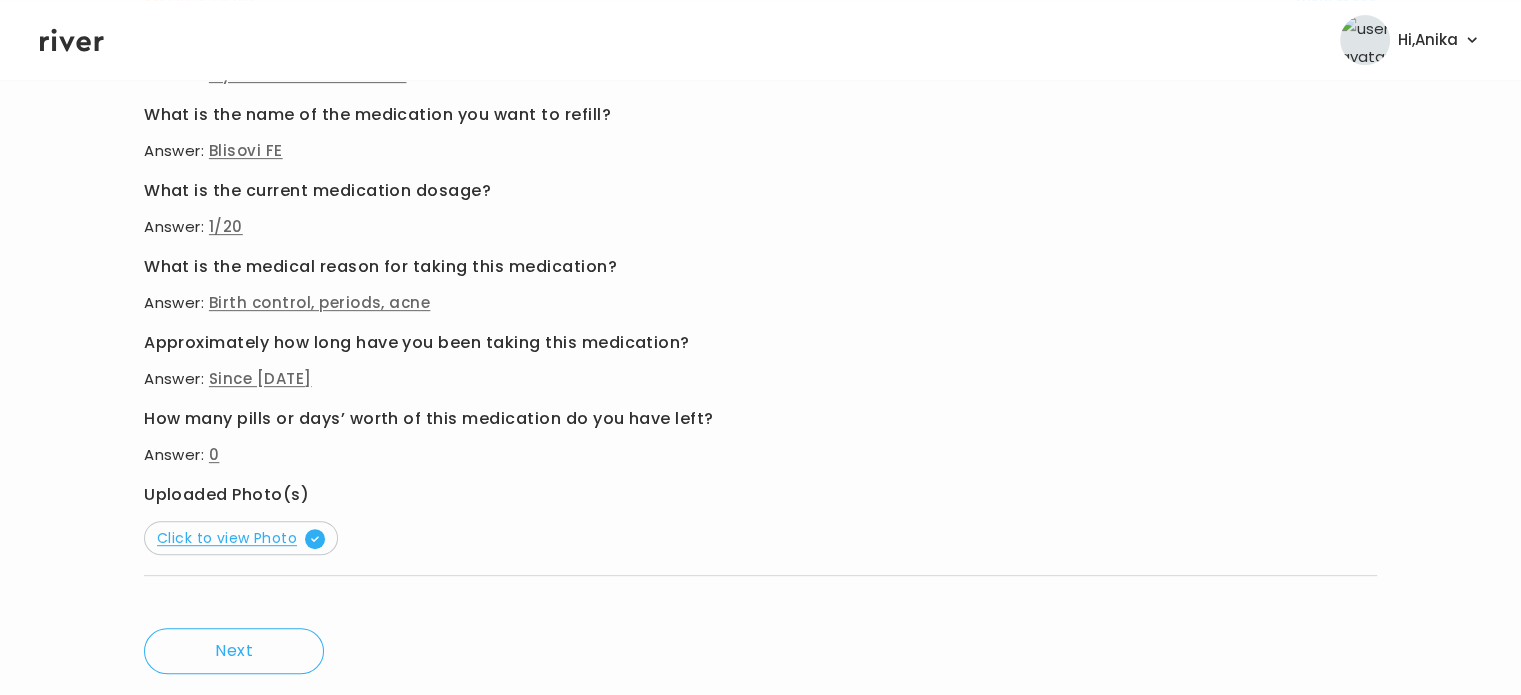 click on "Click to view Photo" at bounding box center (241, 538) 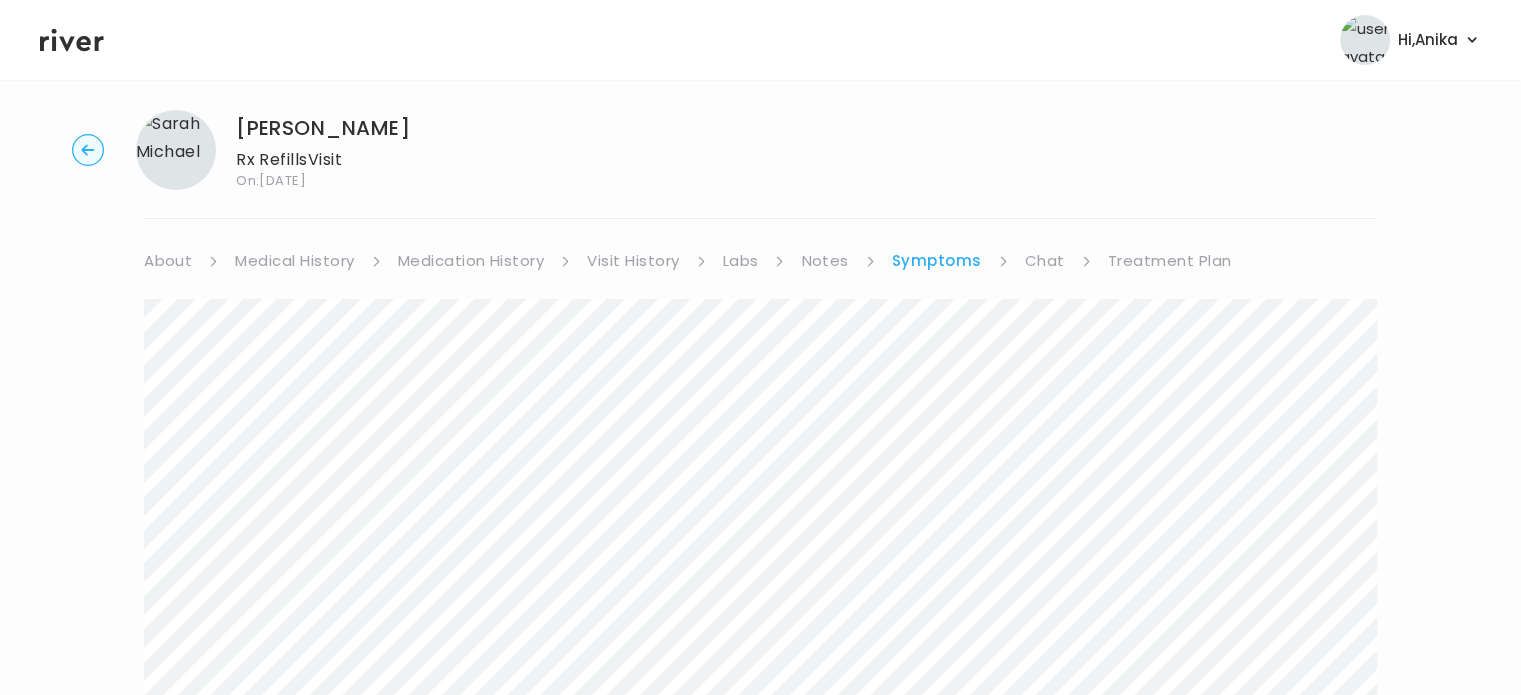 scroll, scrollTop: 0, scrollLeft: 0, axis: both 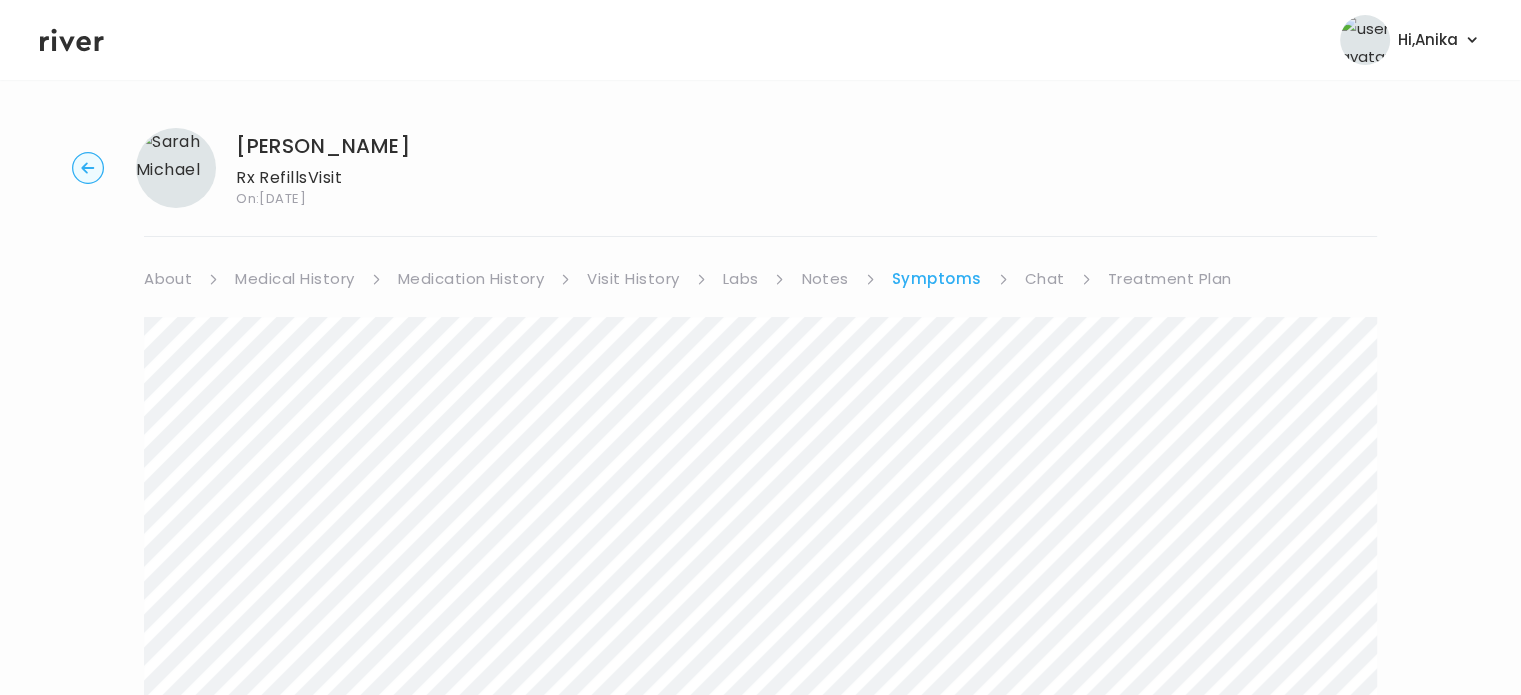 click on "Visit History" at bounding box center [633, 279] 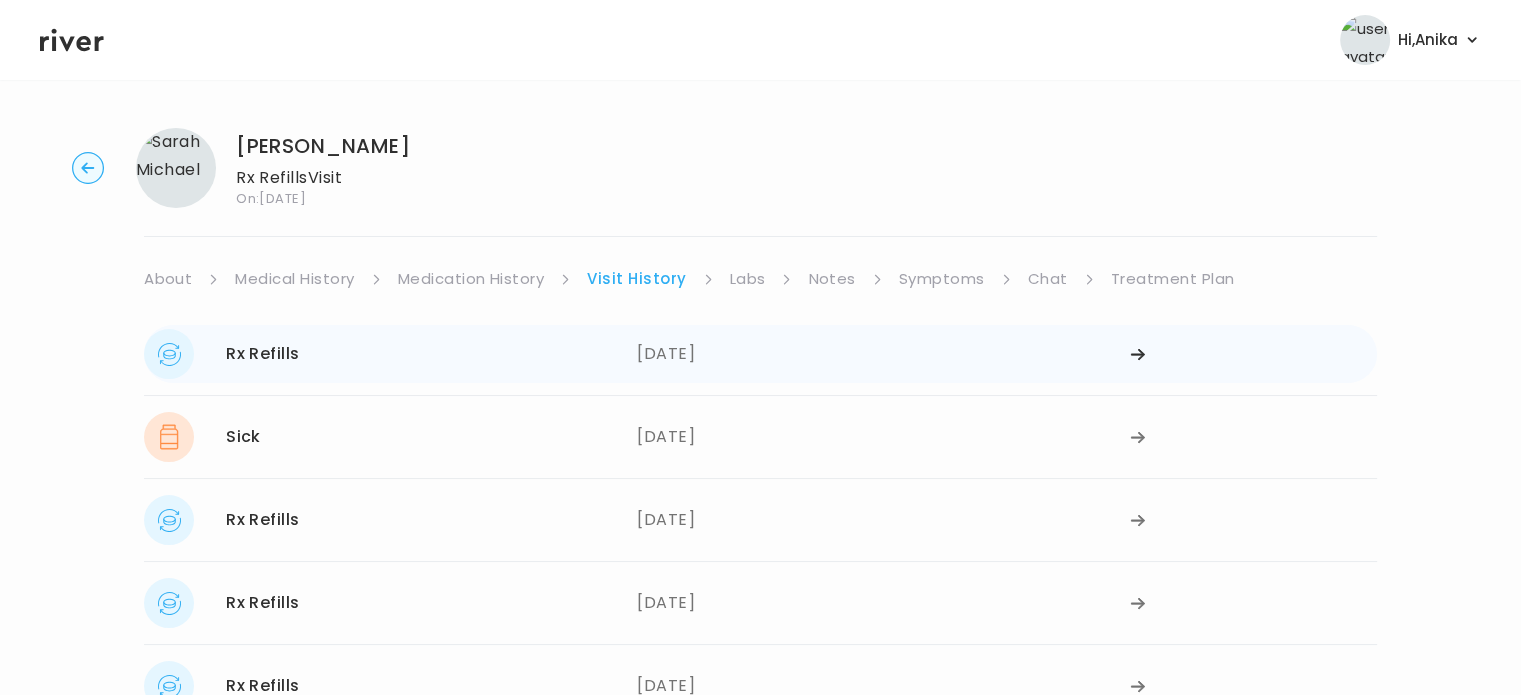 click on "05/19/2025" at bounding box center [883, 354] 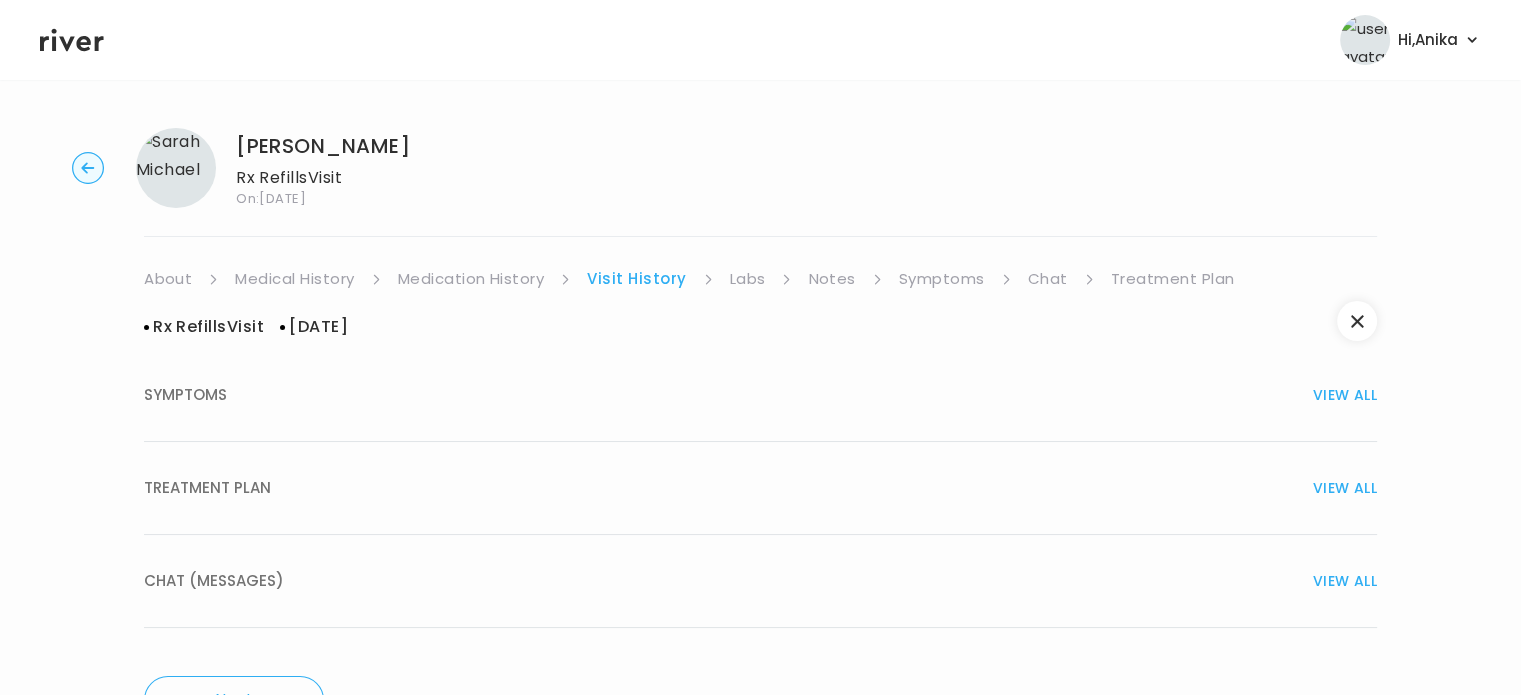 click on "TREATMENT PLAN VIEW ALL" at bounding box center [760, 488] 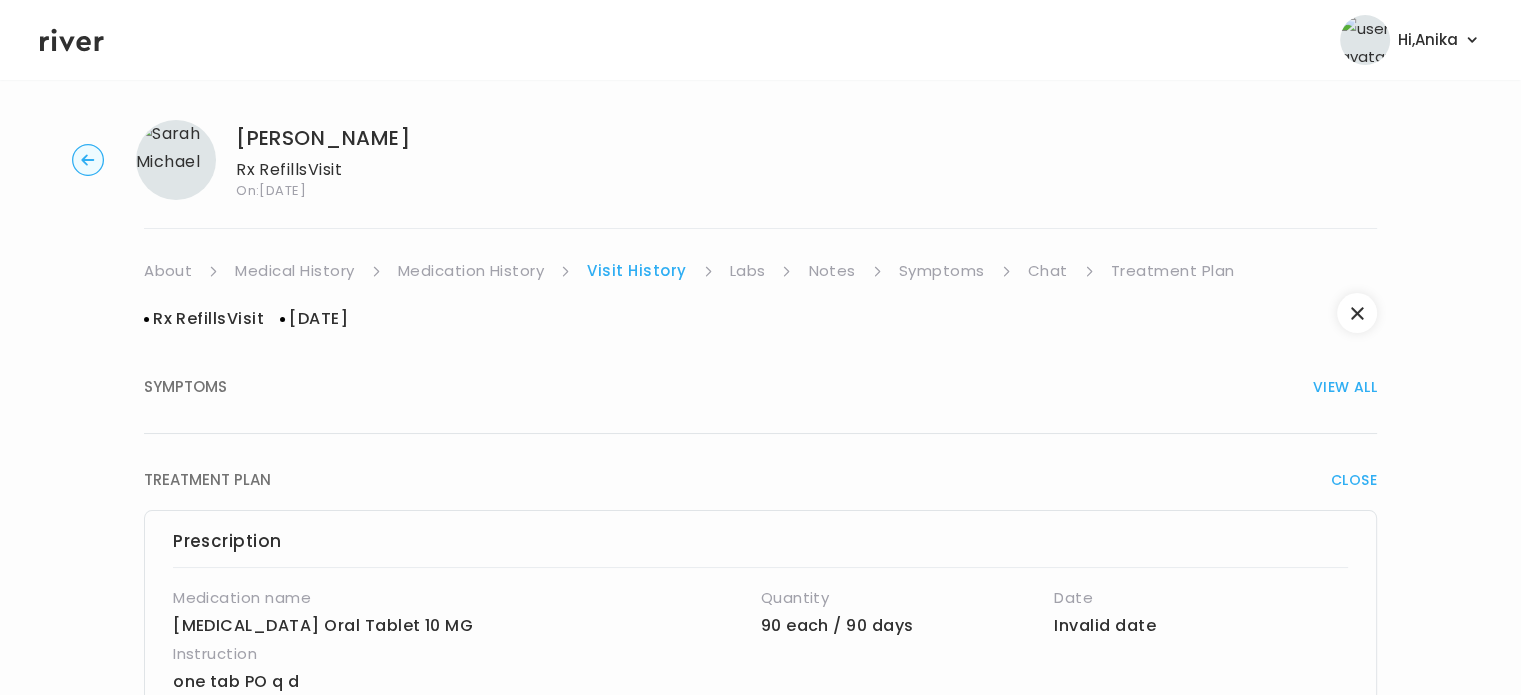 scroll, scrollTop: 0, scrollLeft: 0, axis: both 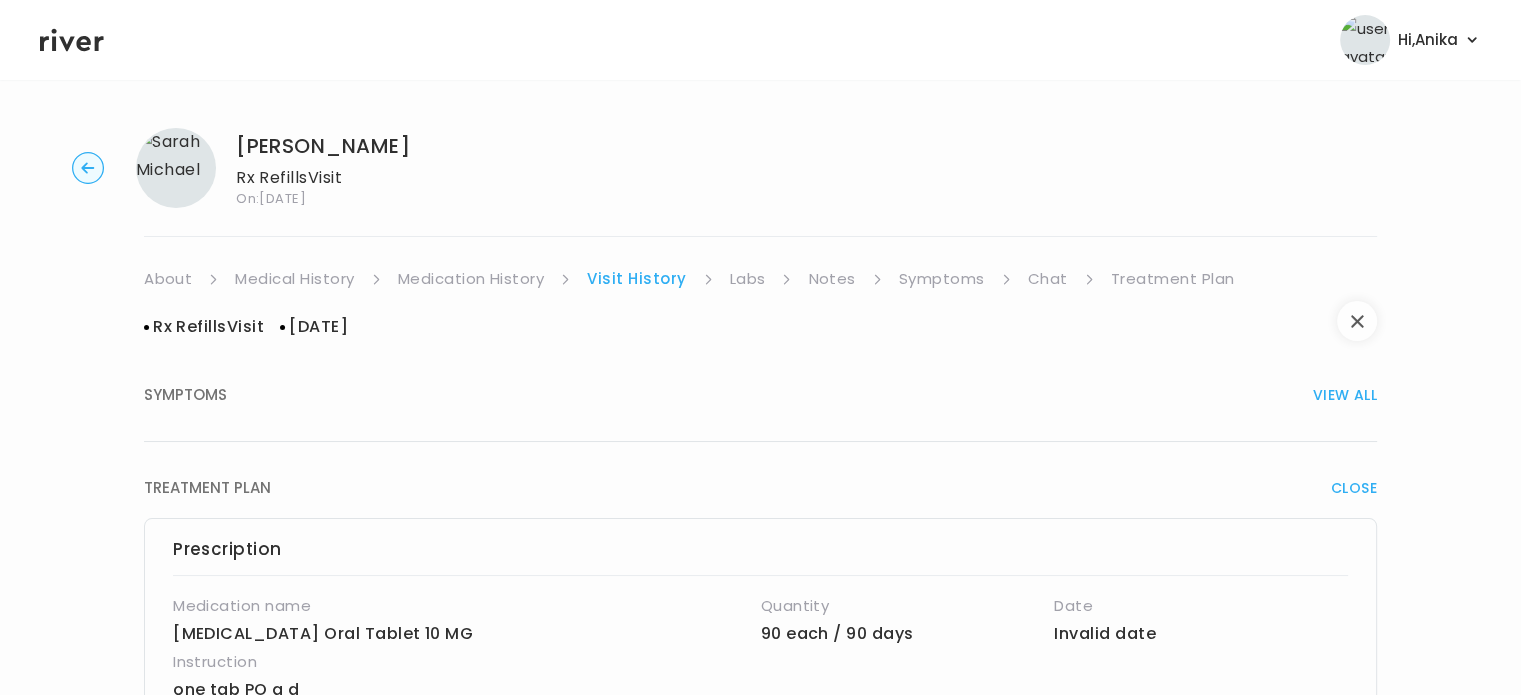 click at bounding box center [1357, 321] 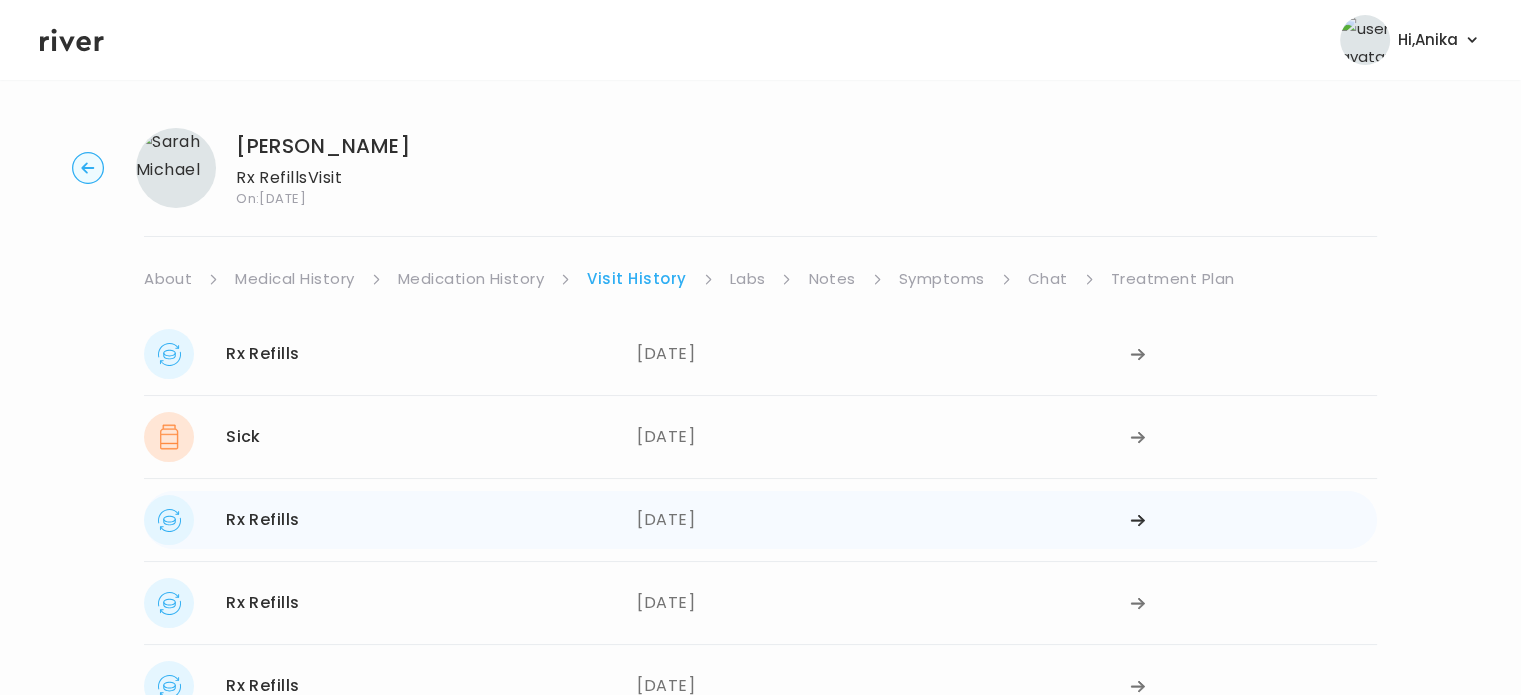 click on "04/10/2025" at bounding box center (883, 520) 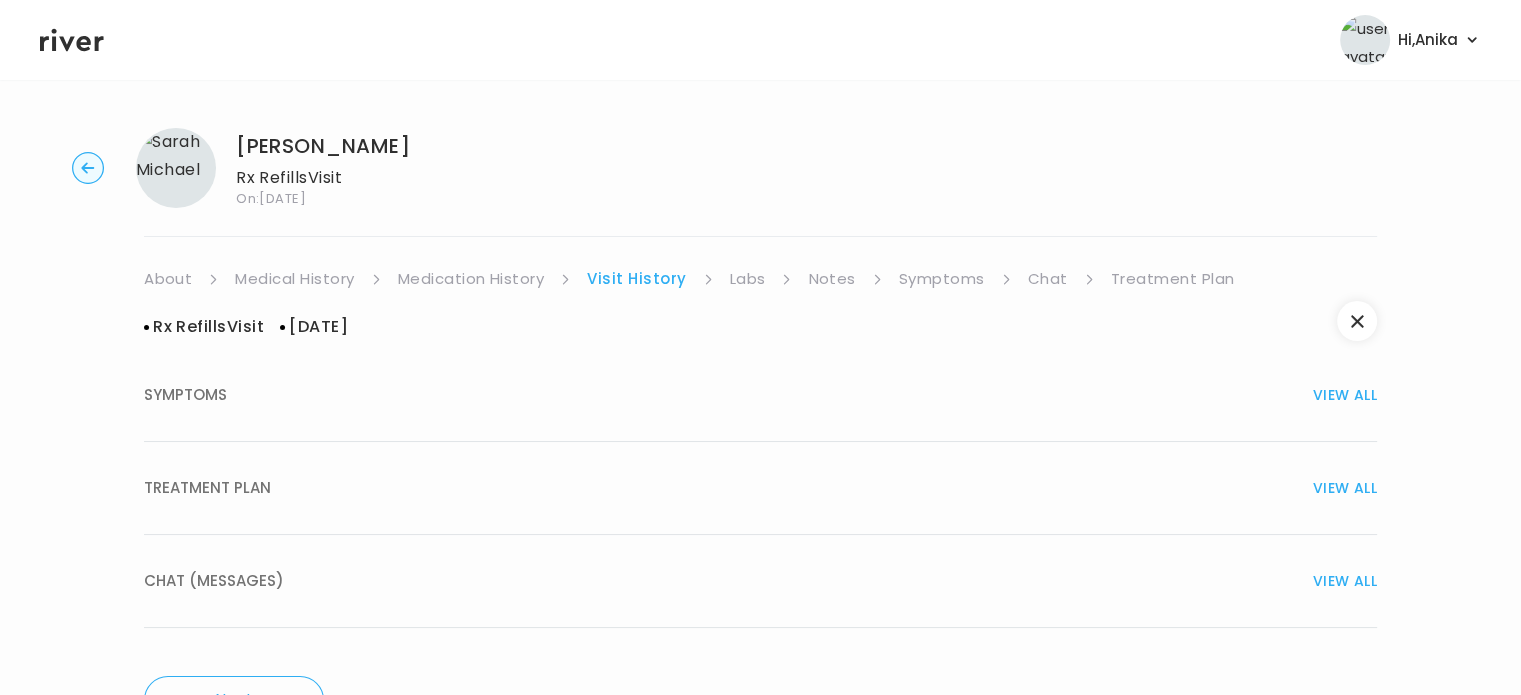 click on "TREATMENT PLAN VIEW ALL" at bounding box center (760, 488) 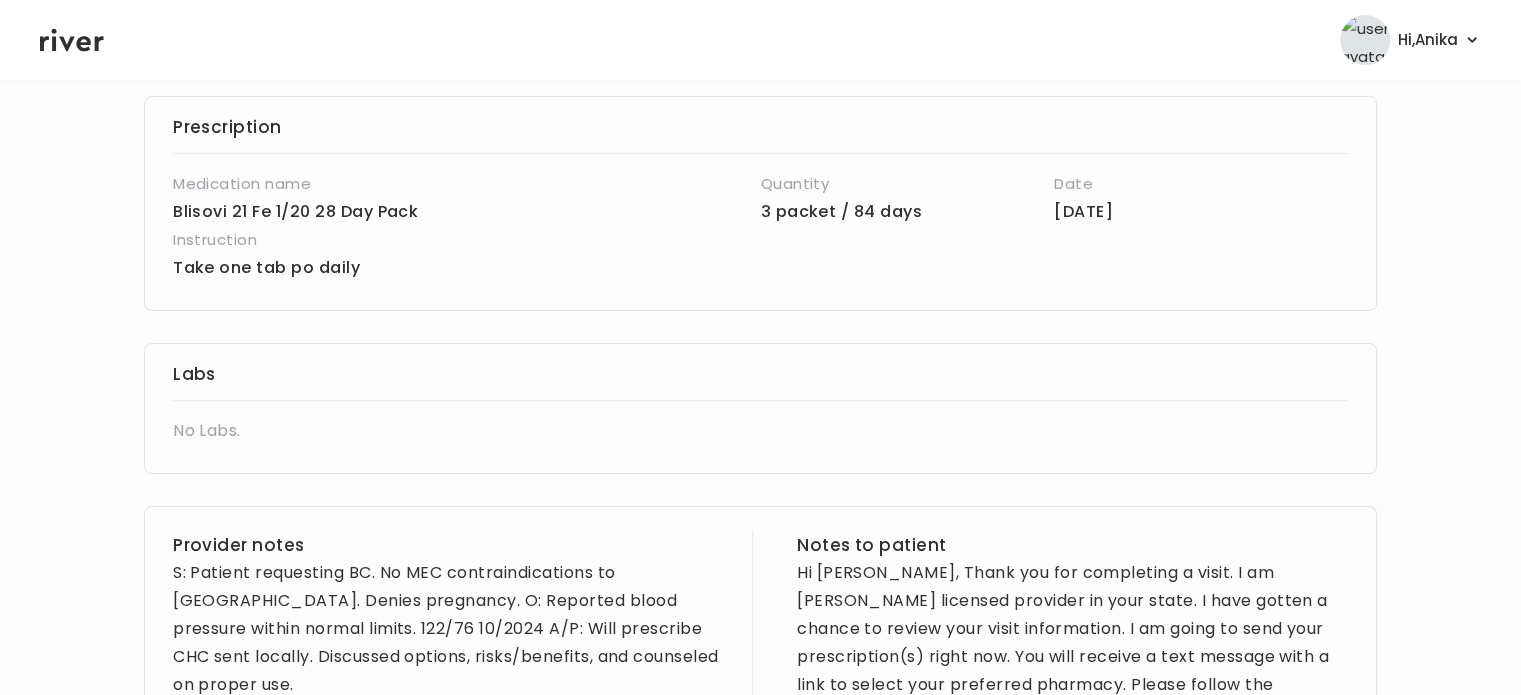 scroll, scrollTop: 534, scrollLeft: 0, axis: vertical 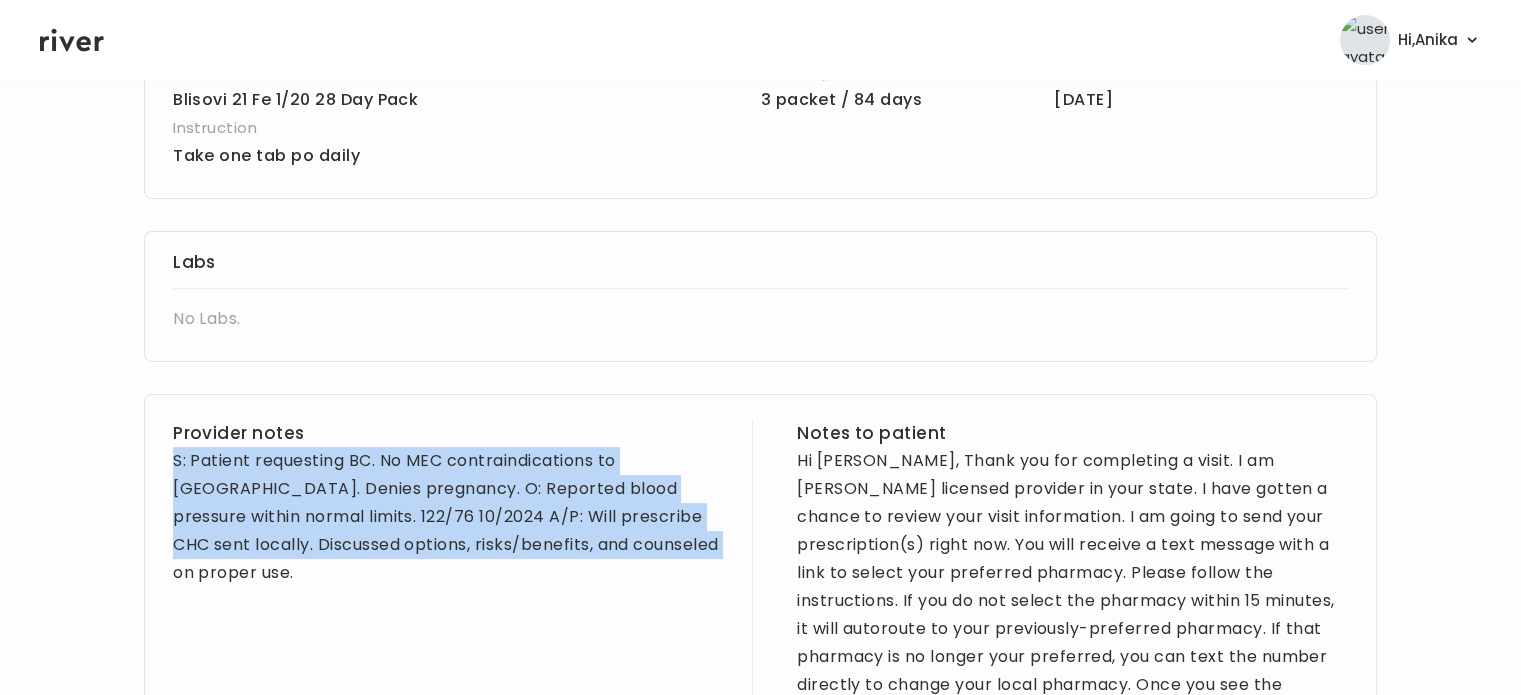 drag, startPoint x: 720, startPoint y: 551, endPoint x: 173, endPoint y: 465, distance: 553.71924 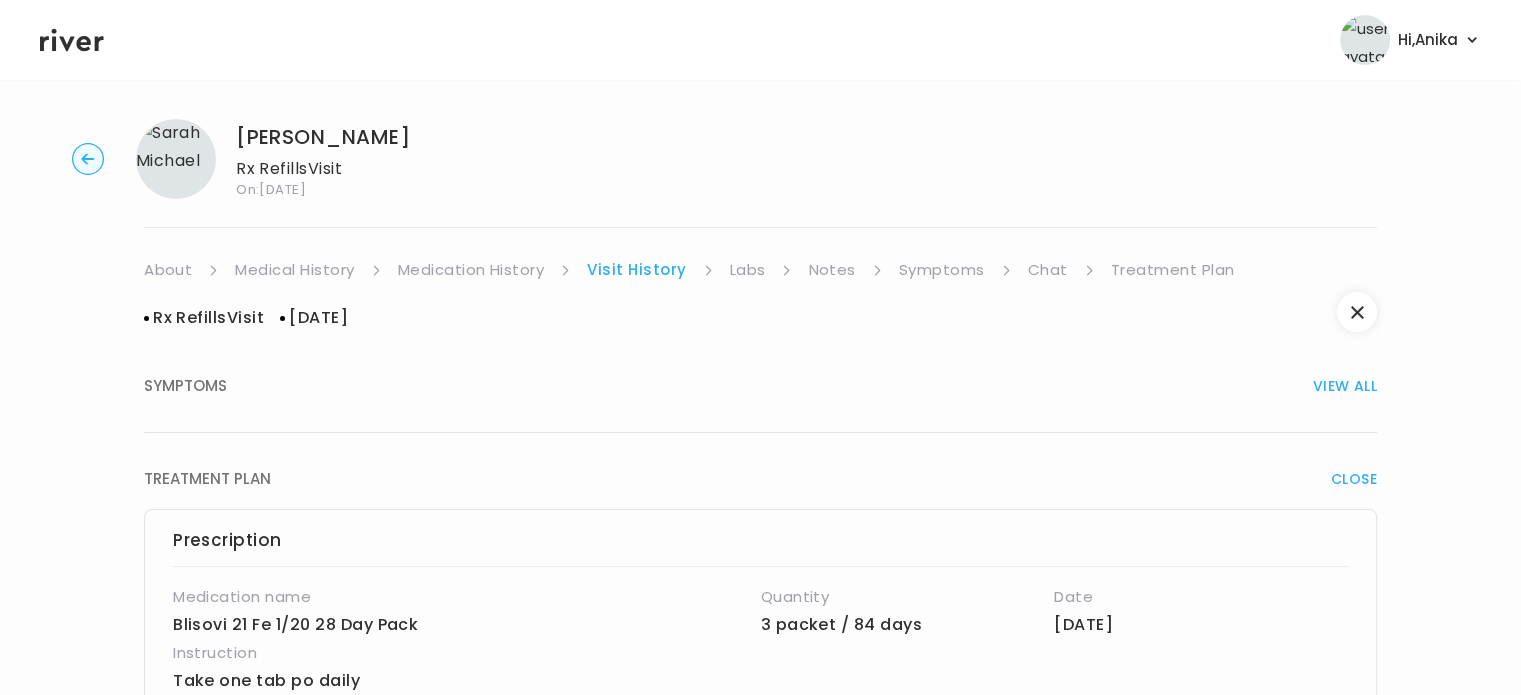 scroll, scrollTop: 0, scrollLeft: 0, axis: both 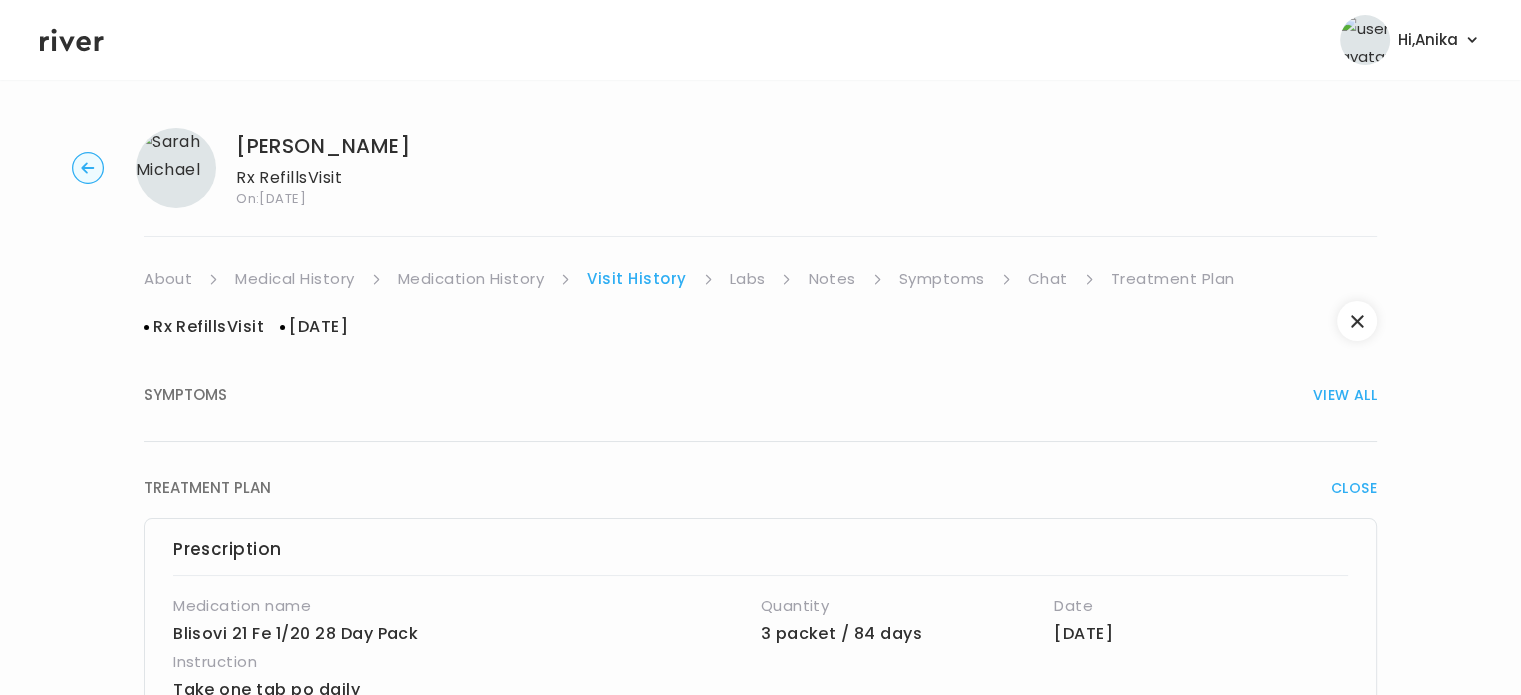 click on "Treatment Plan" at bounding box center [1173, 279] 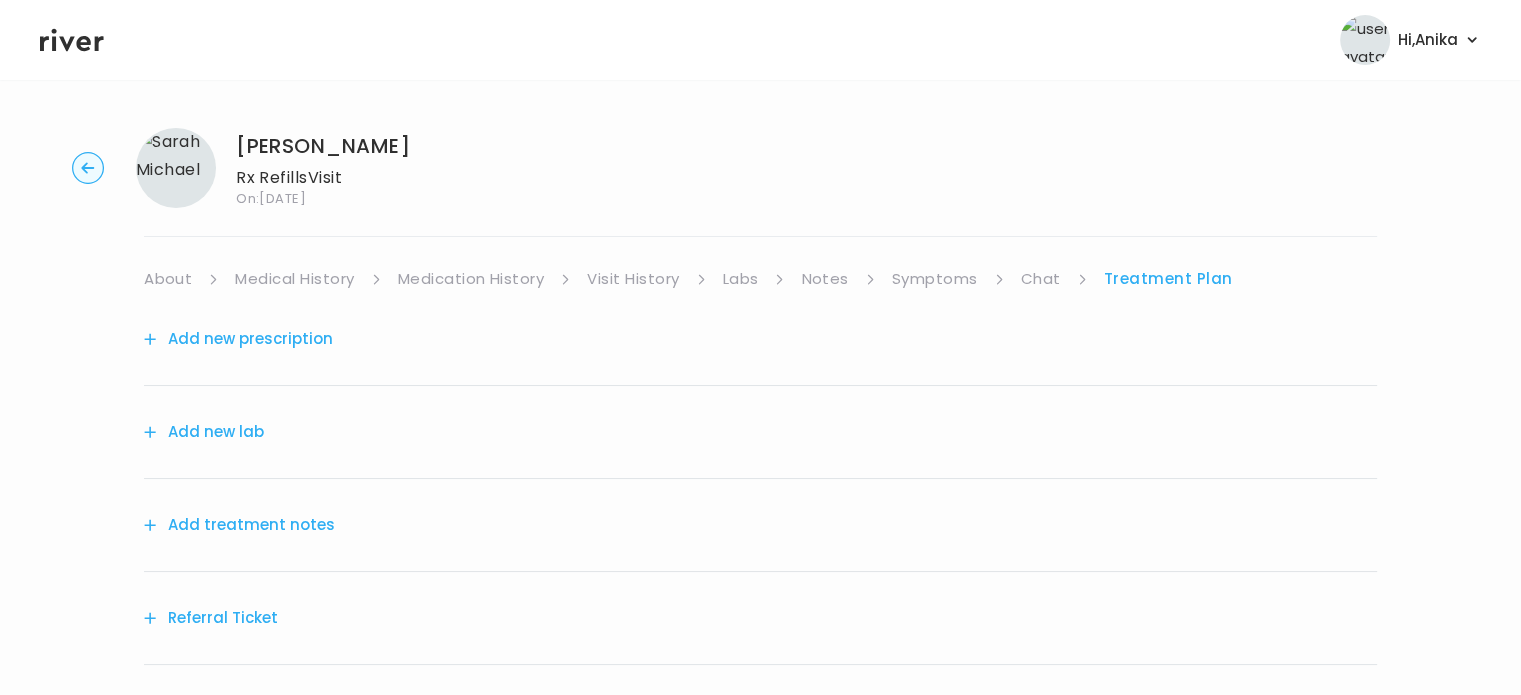 click on "Add treatment notes" at bounding box center (239, 525) 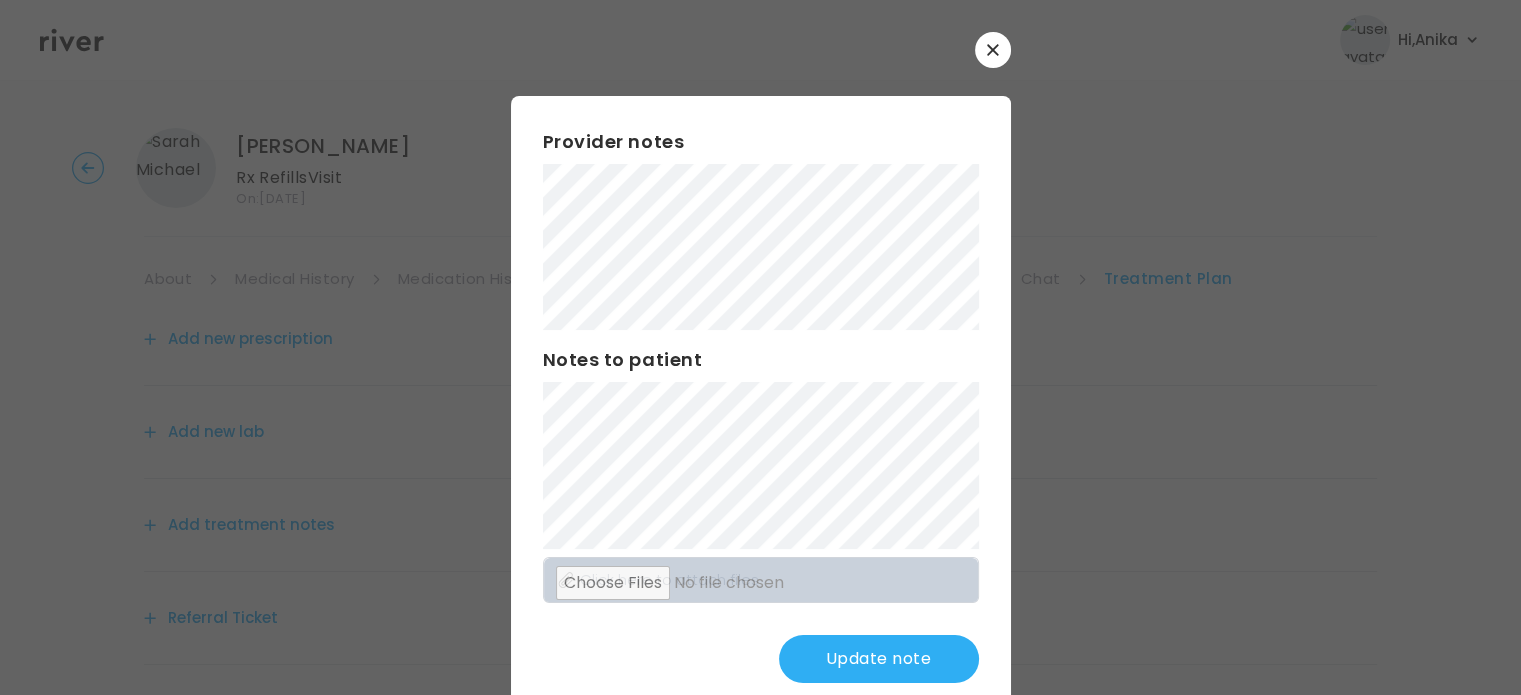 click on "Update note" at bounding box center (879, 659) 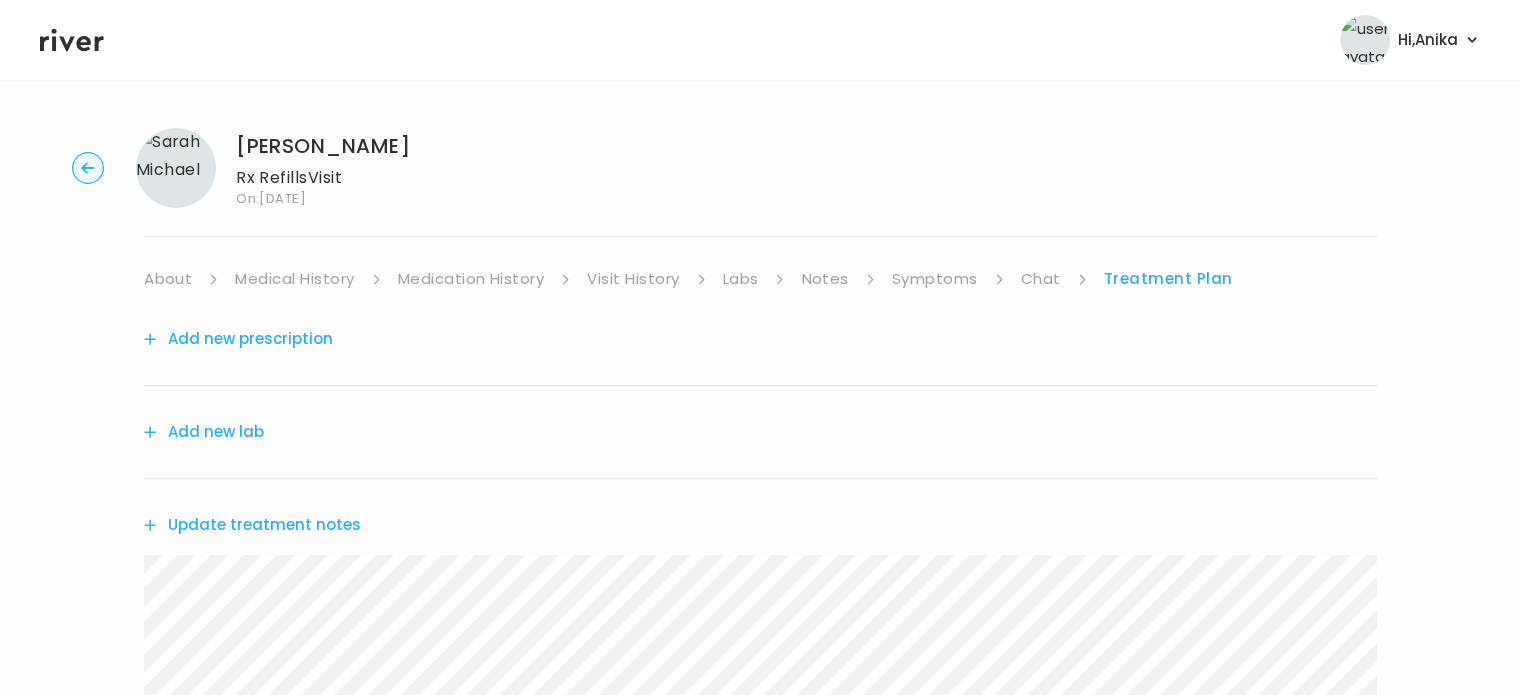 click on "Add new prescription" at bounding box center [238, 339] 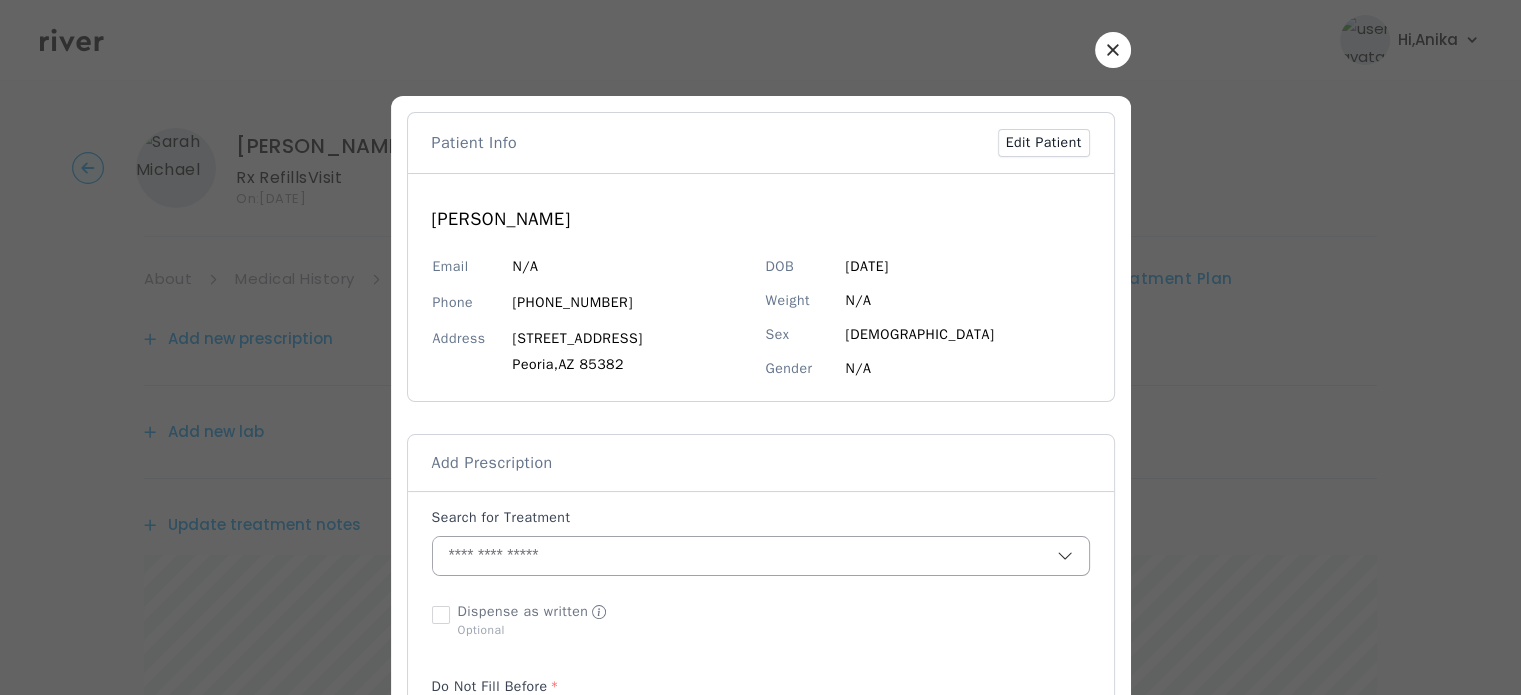 click at bounding box center [745, 556] 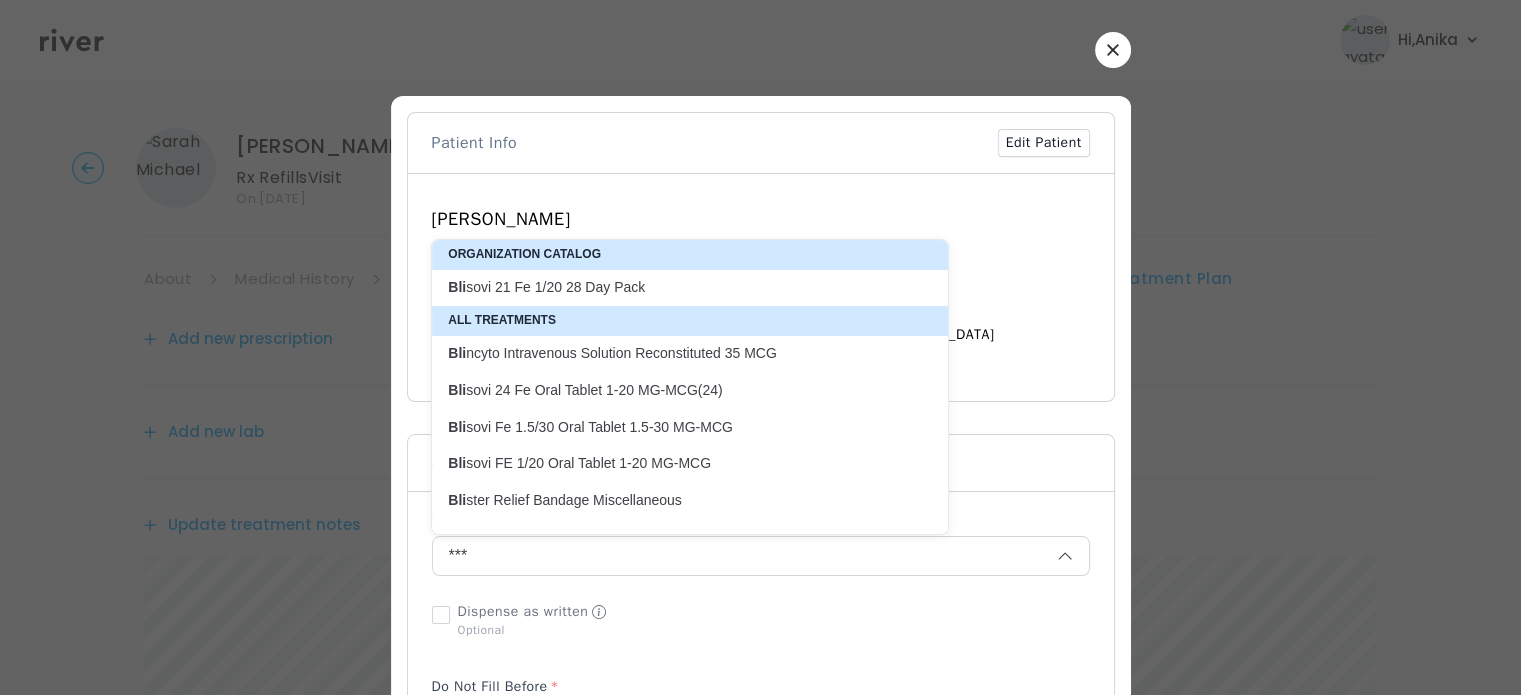 click on "Bli sovi 21 Fe 1/20 28 Day Pack" at bounding box center (678, 287) 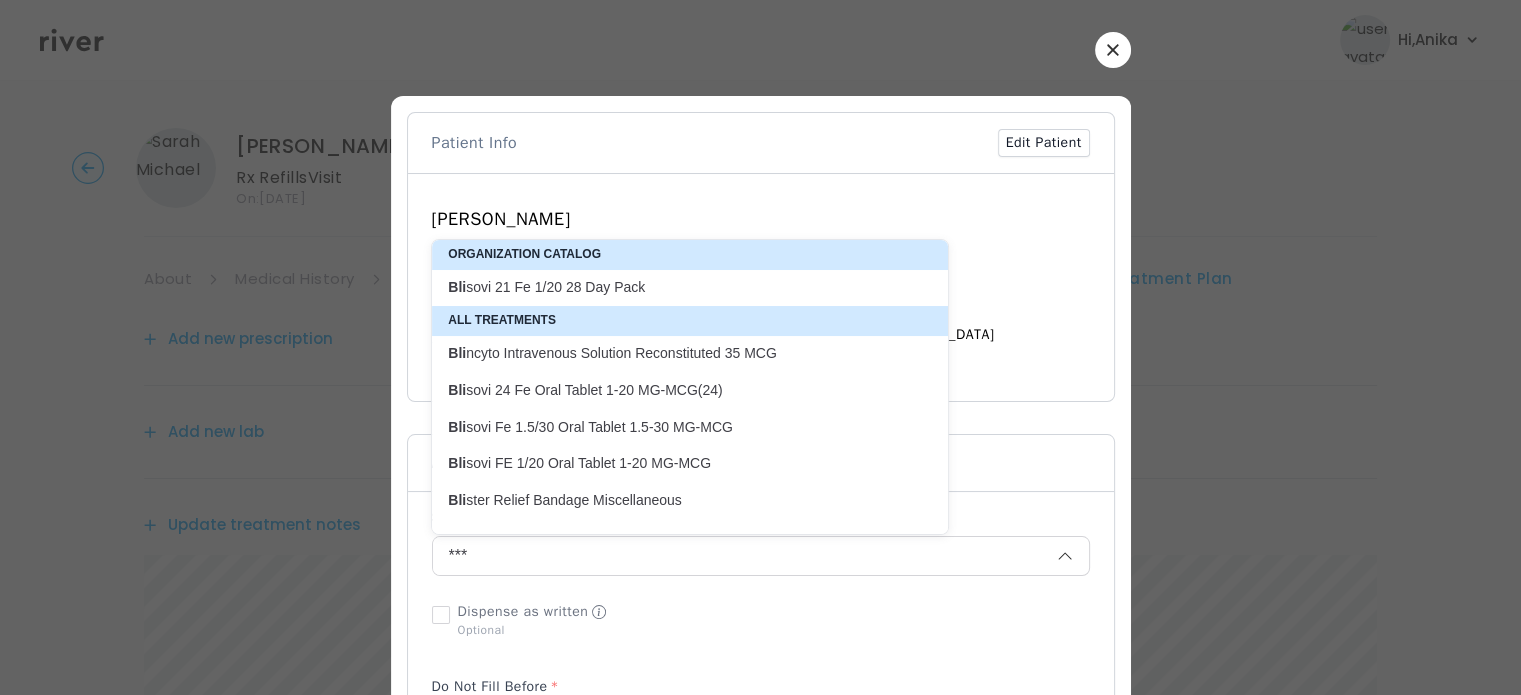 type on "**********" 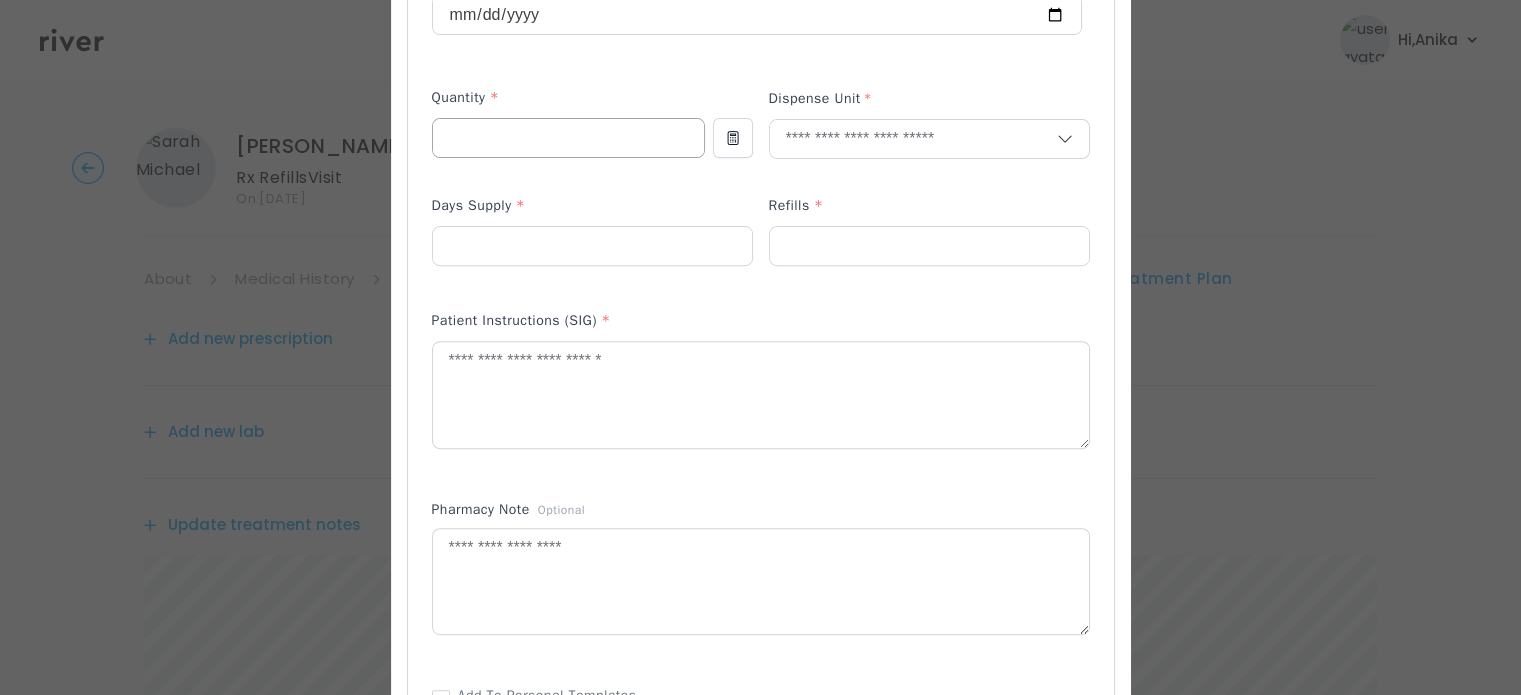 scroll, scrollTop: 720, scrollLeft: 0, axis: vertical 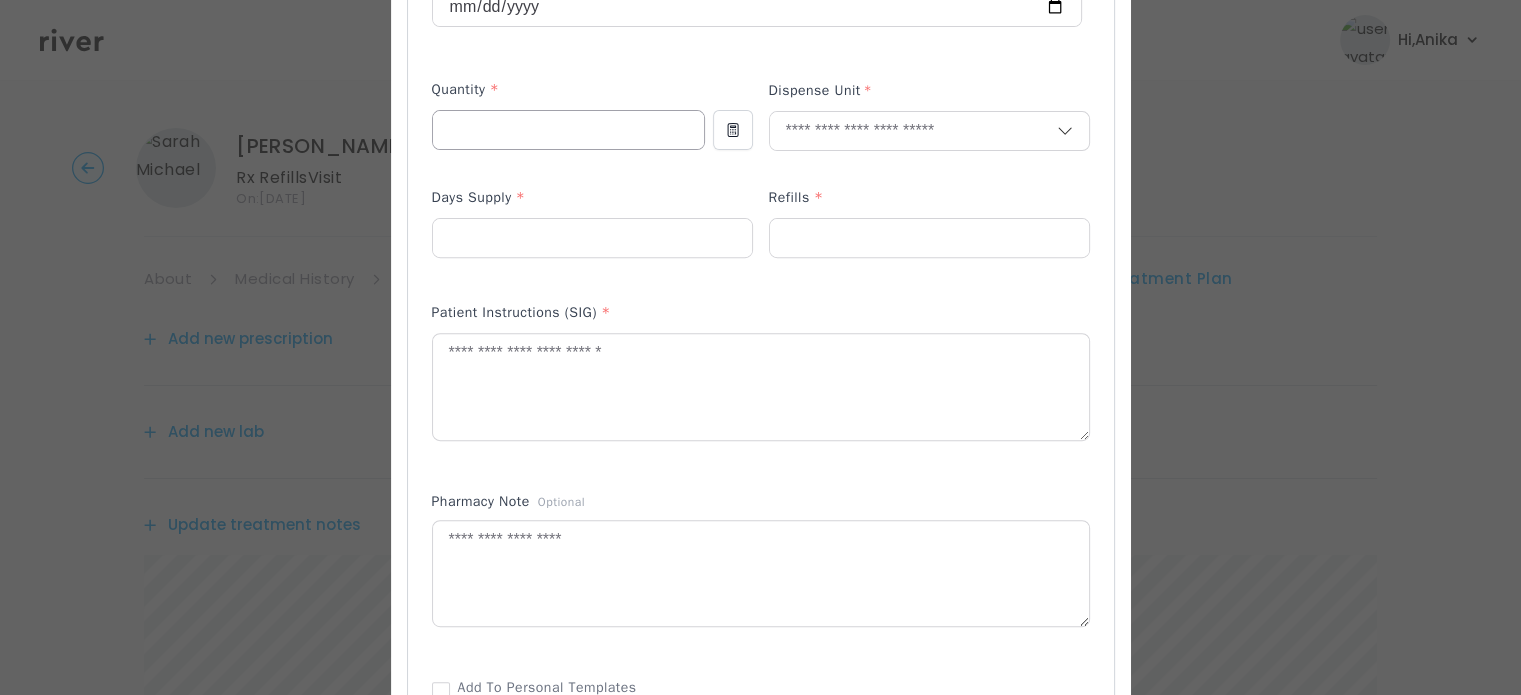 click at bounding box center [568, 130] 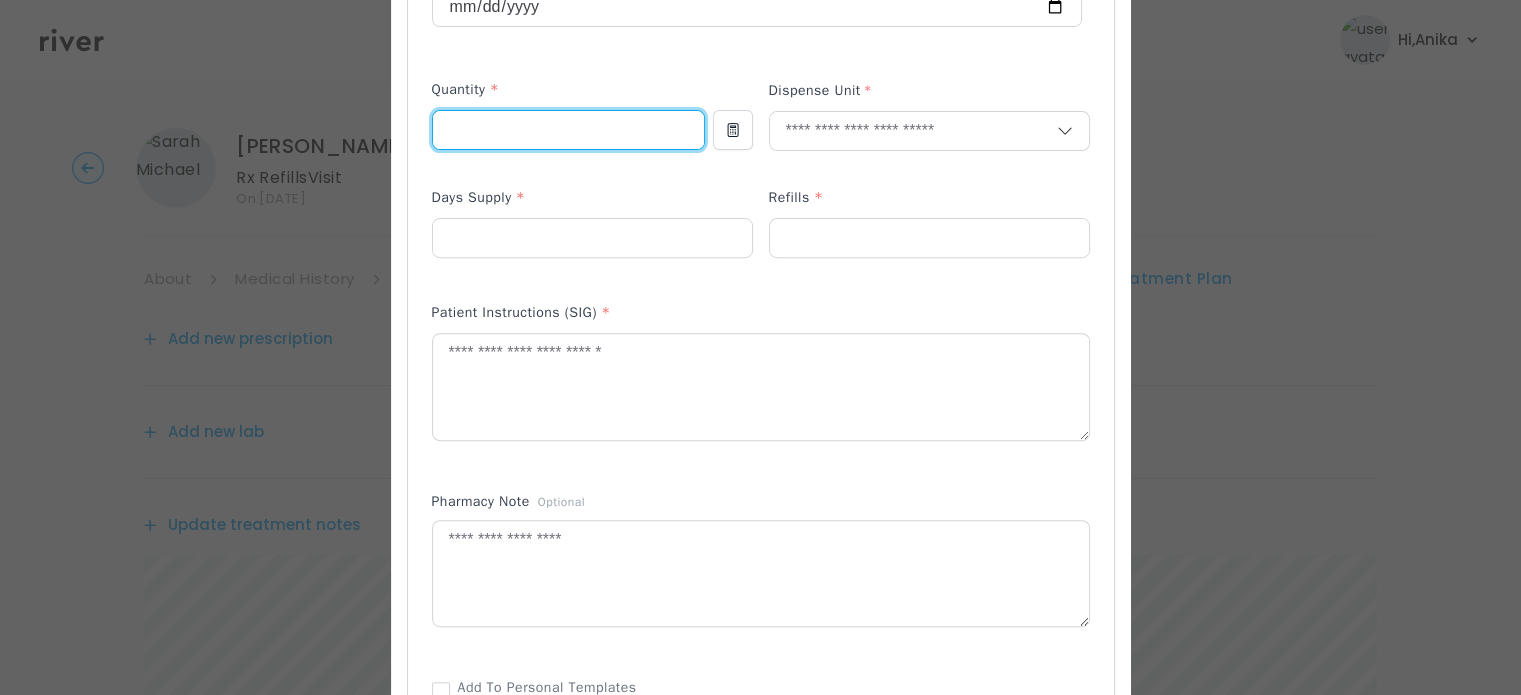 type on "*" 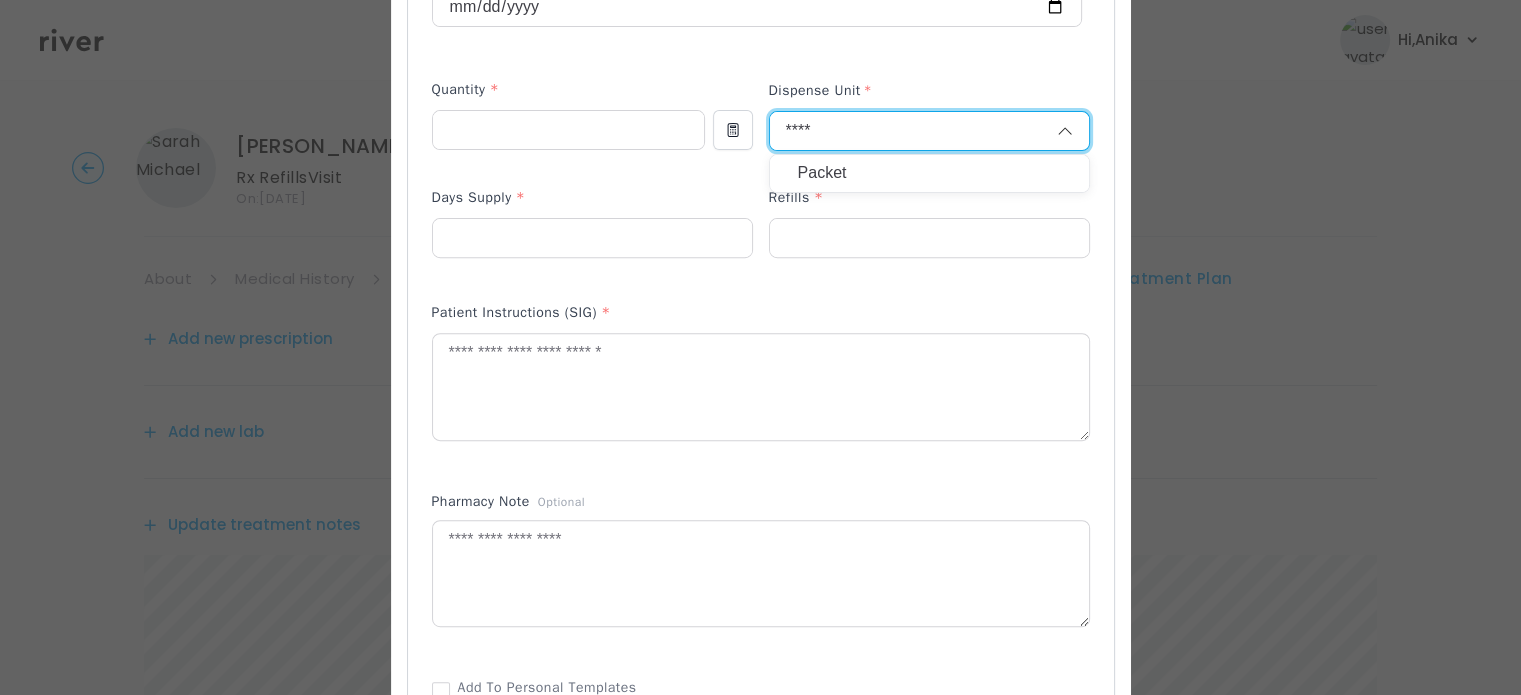 type on "****" 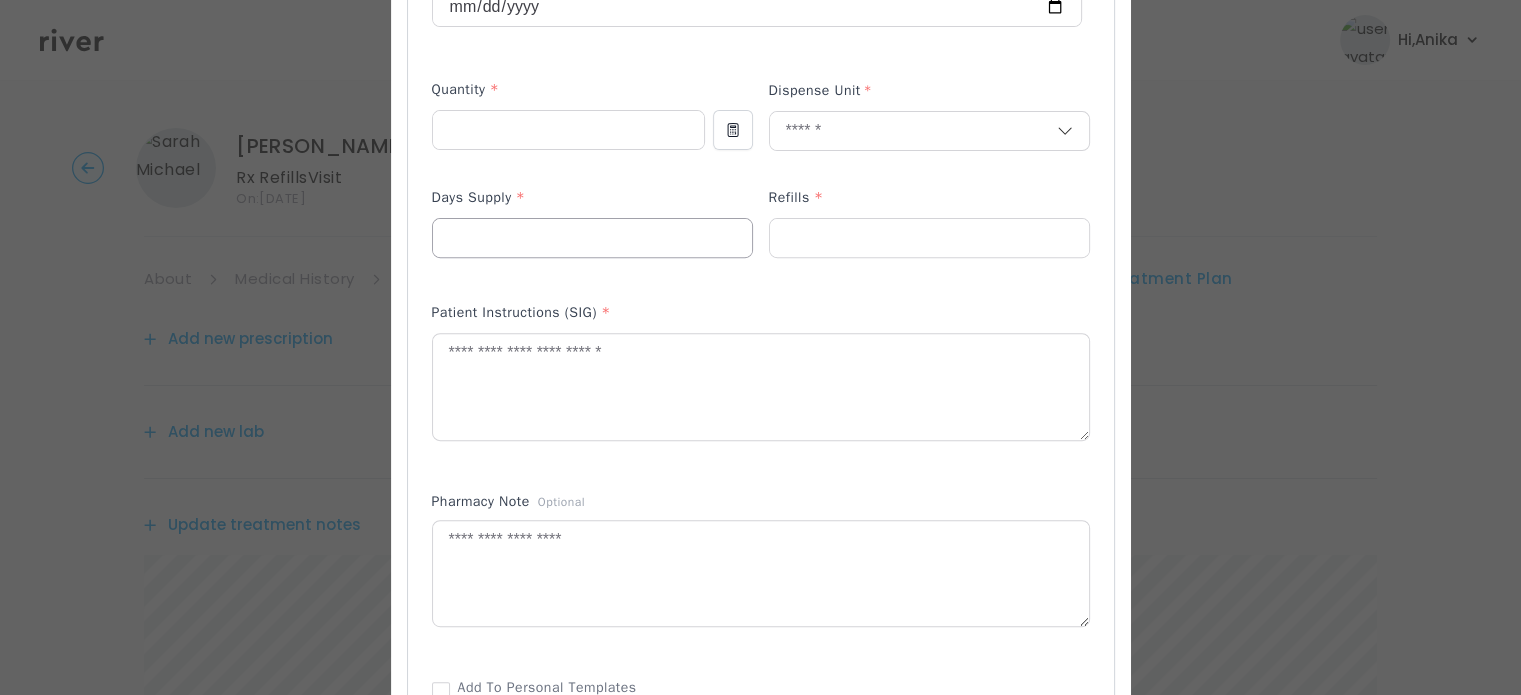 click at bounding box center [592, 238] 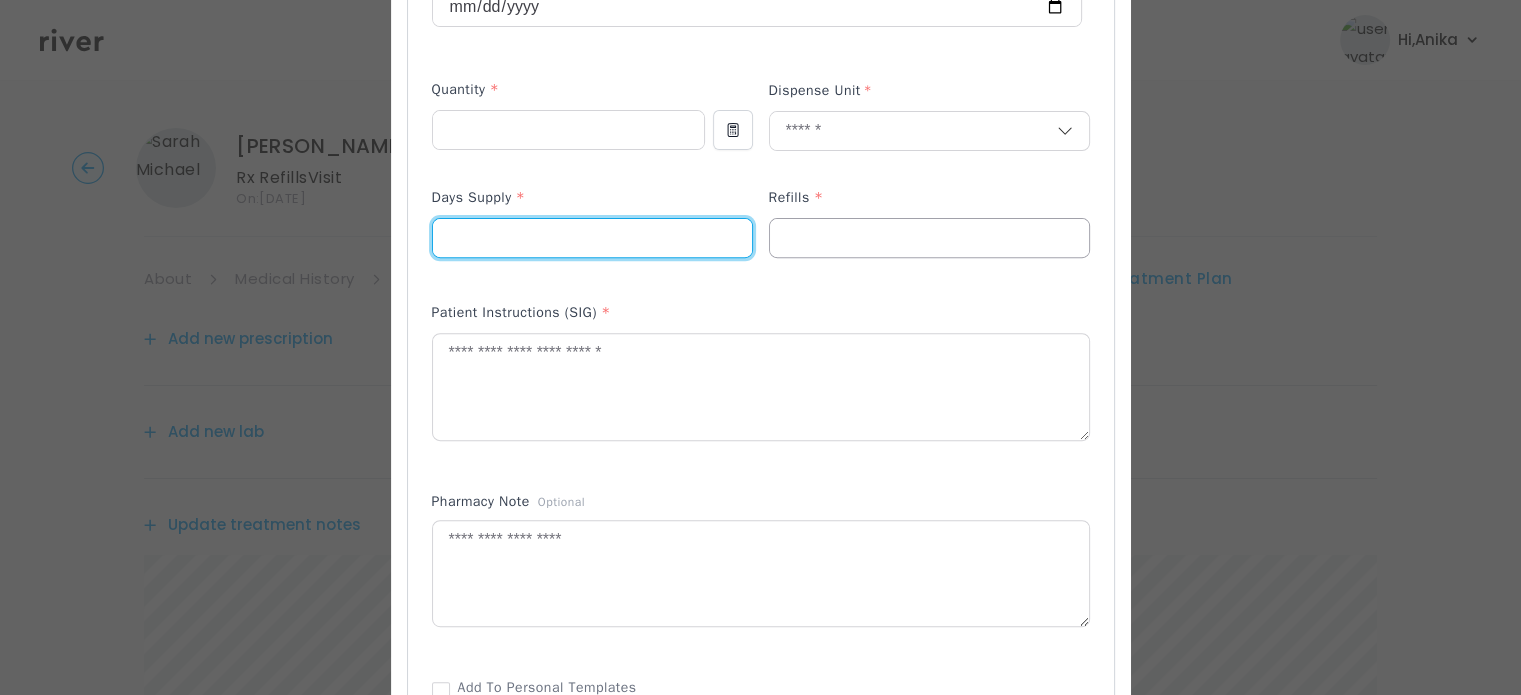 type on "**" 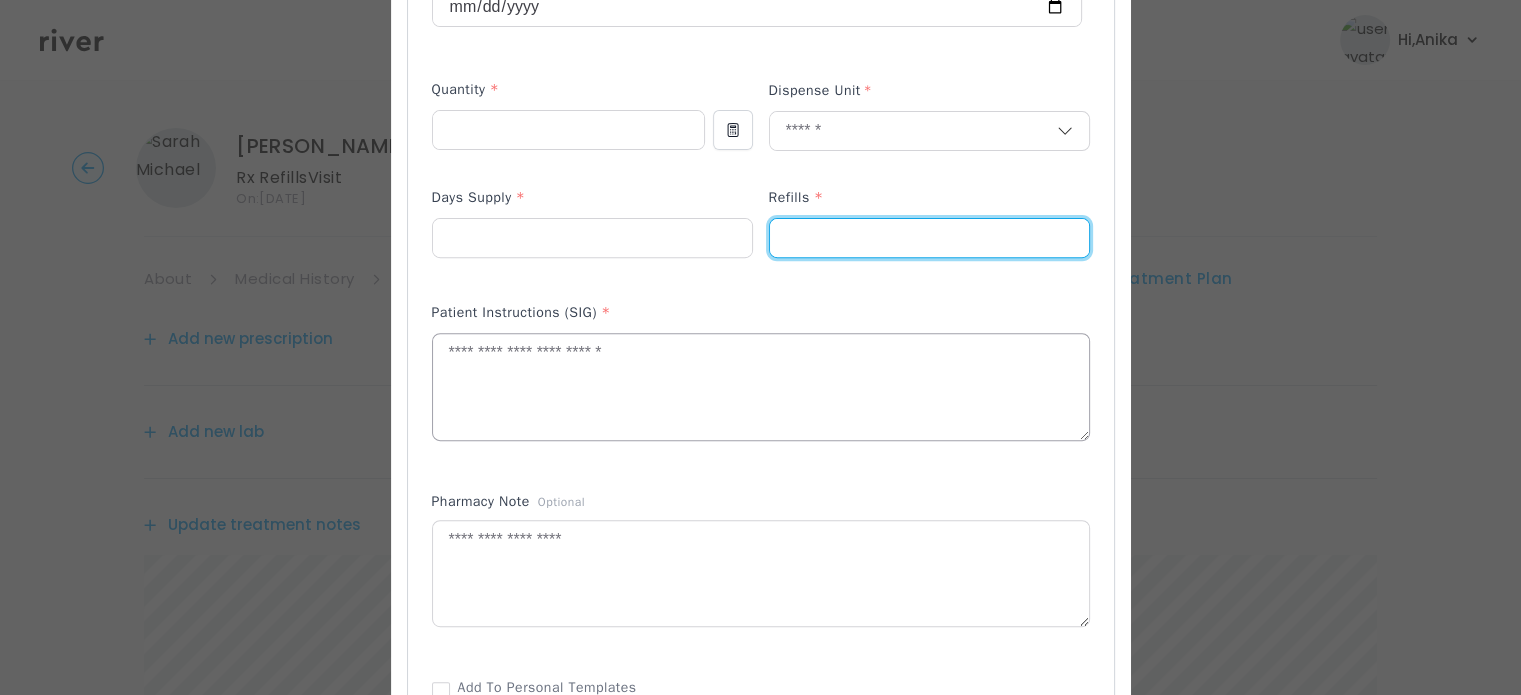 type on "*" 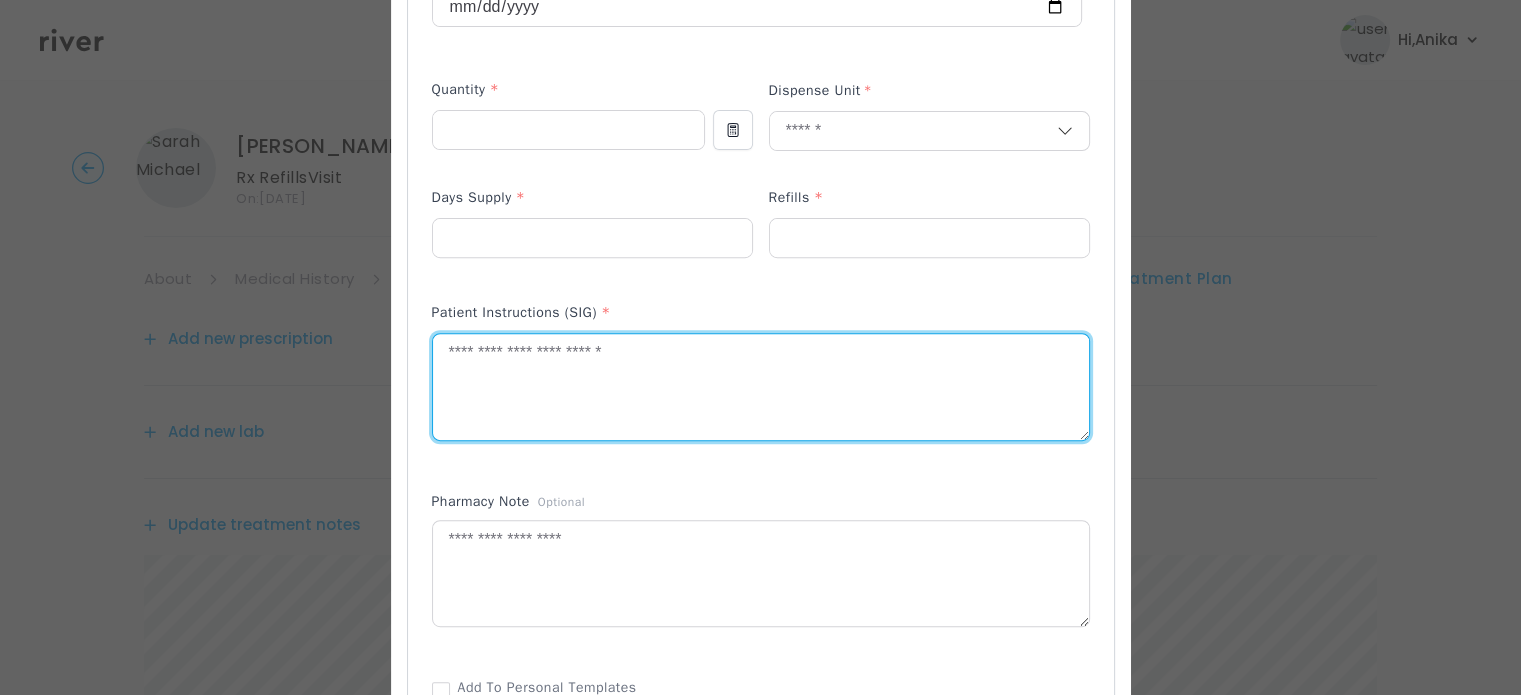click at bounding box center (761, 387) 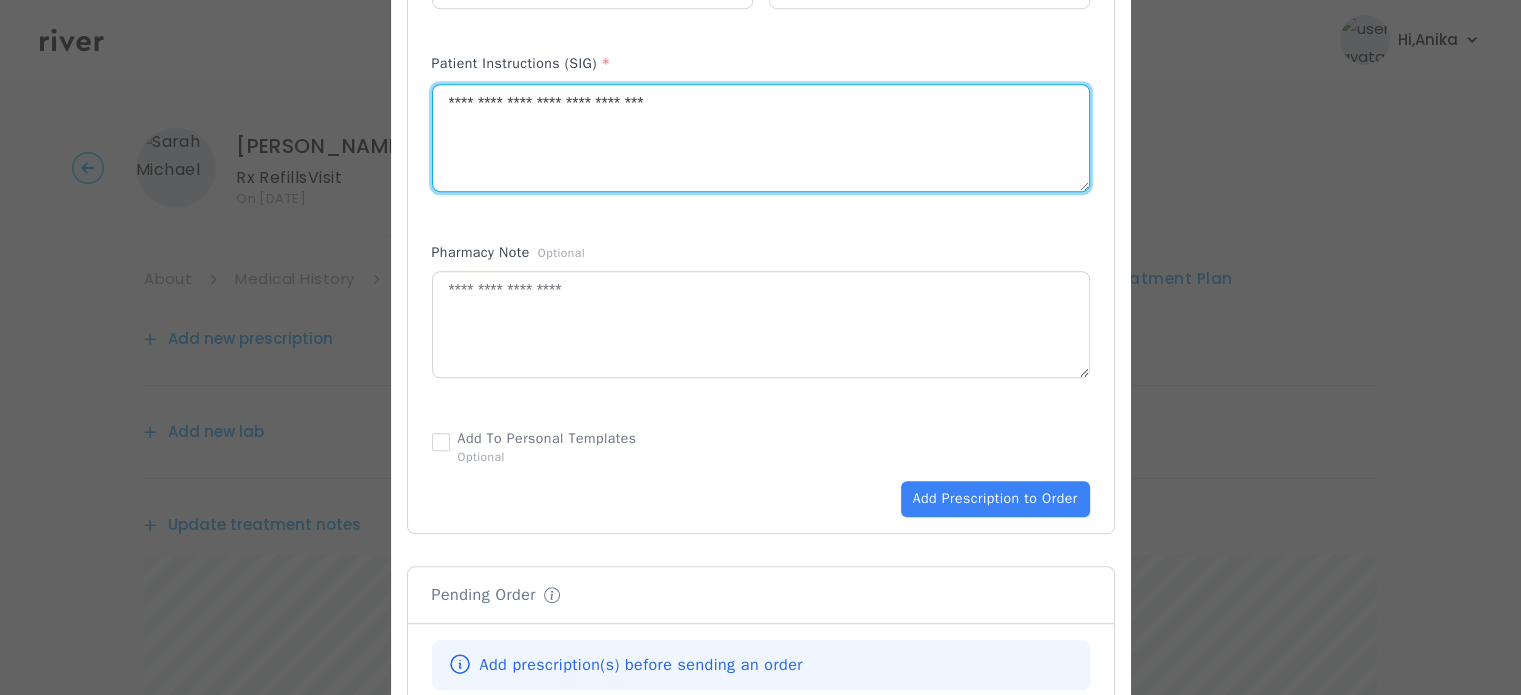 scroll, scrollTop: 1049, scrollLeft: 0, axis: vertical 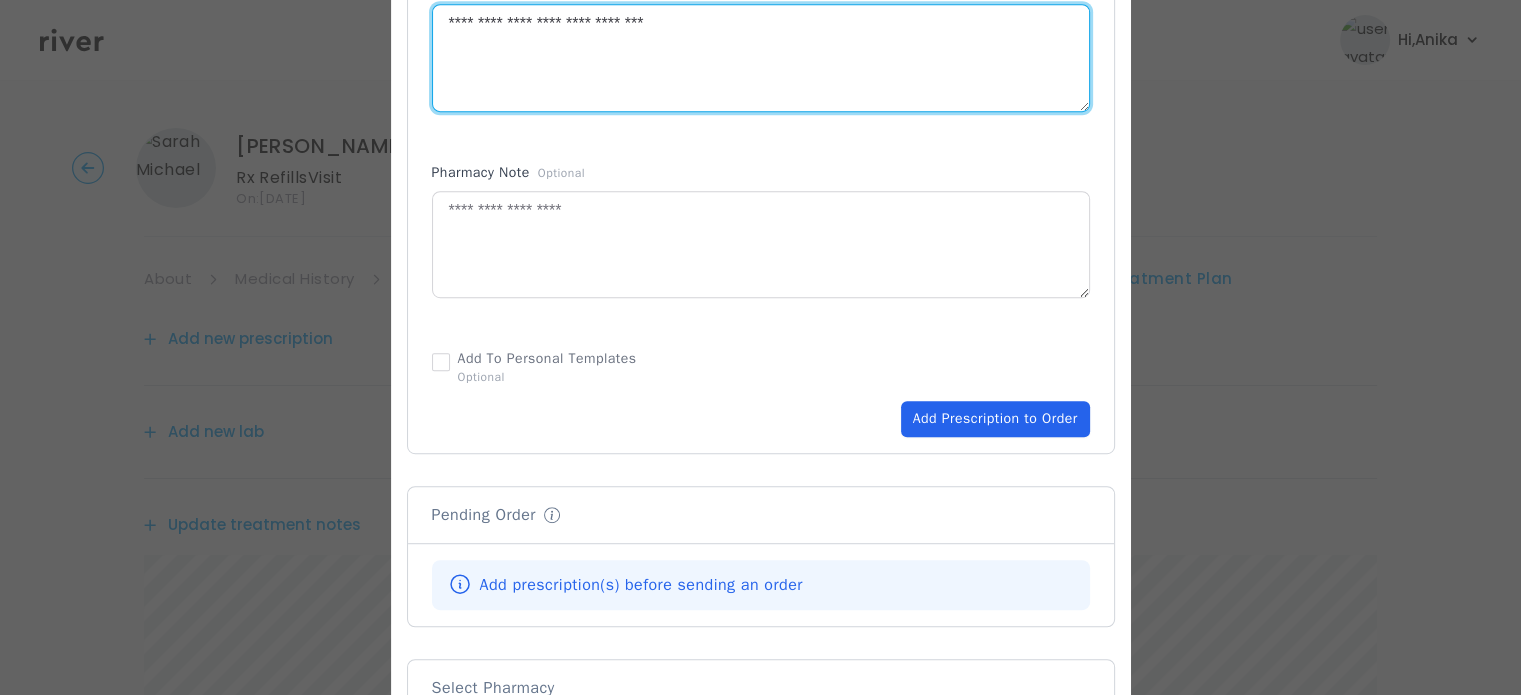 type on "**********" 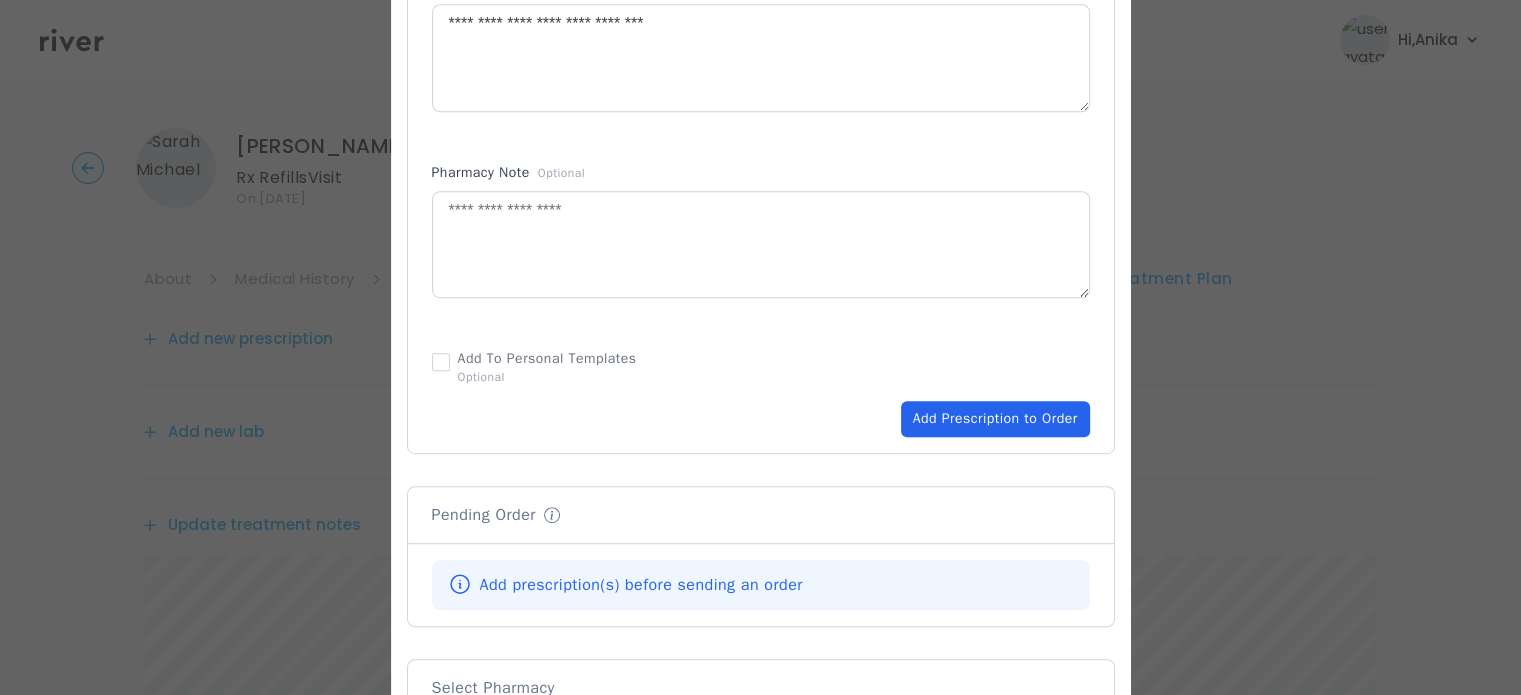 click on "Add Prescription to Order" at bounding box center (995, 419) 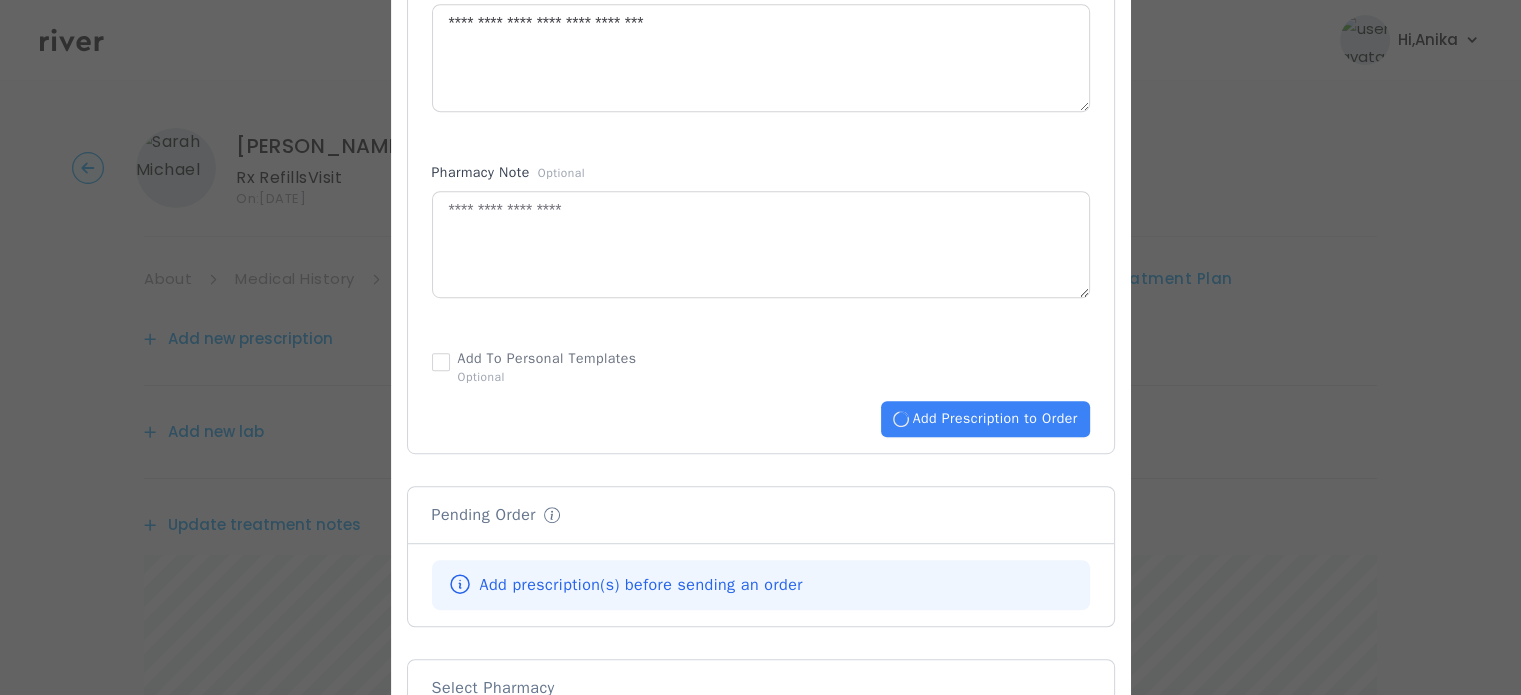 type 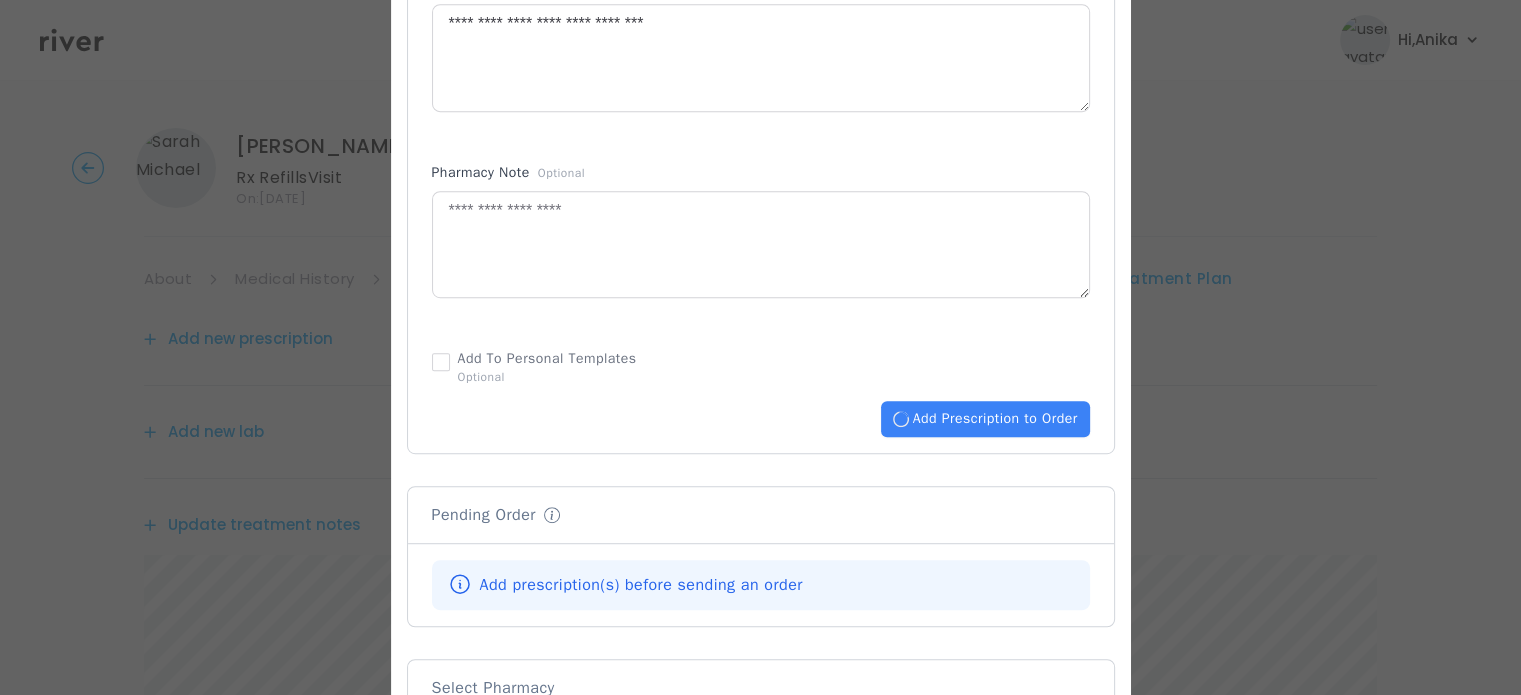 type 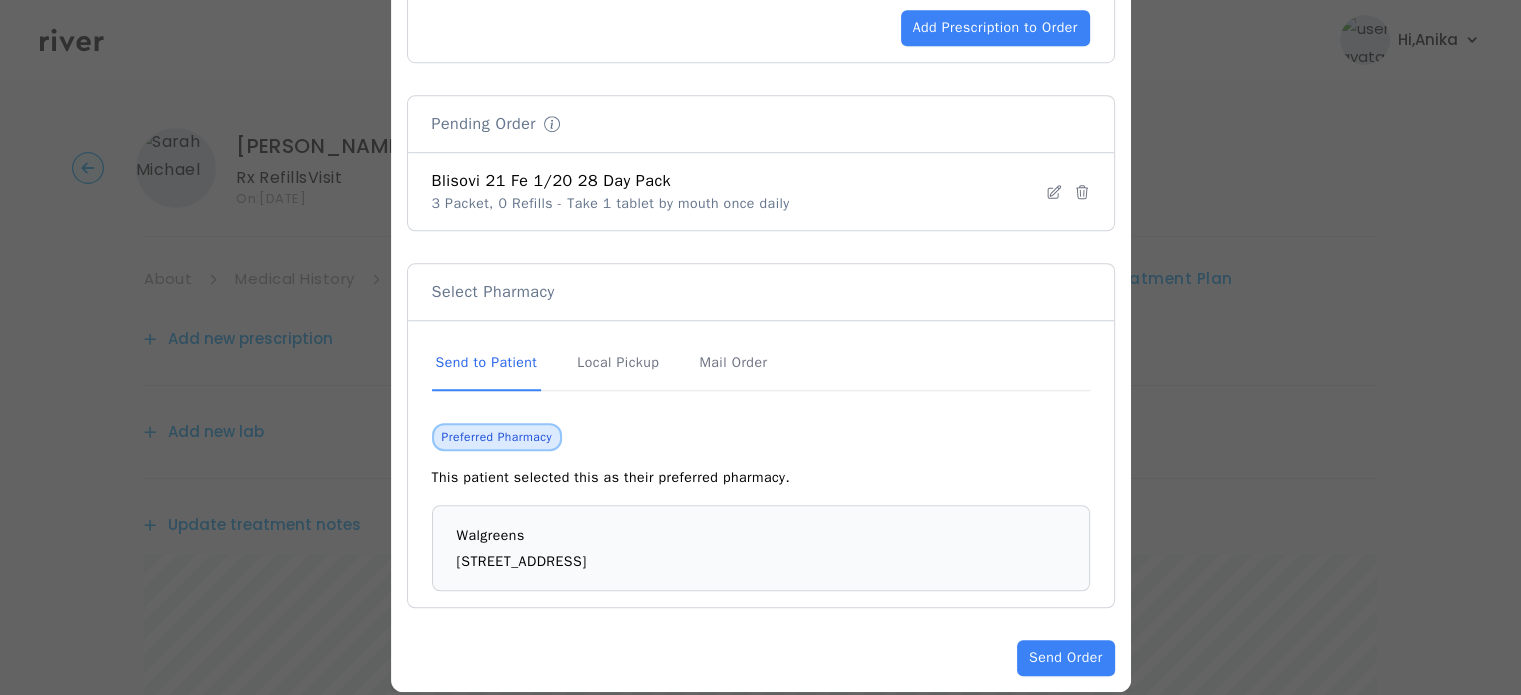 scroll, scrollTop: 1464, scrollLeft: 0, axis: vertical 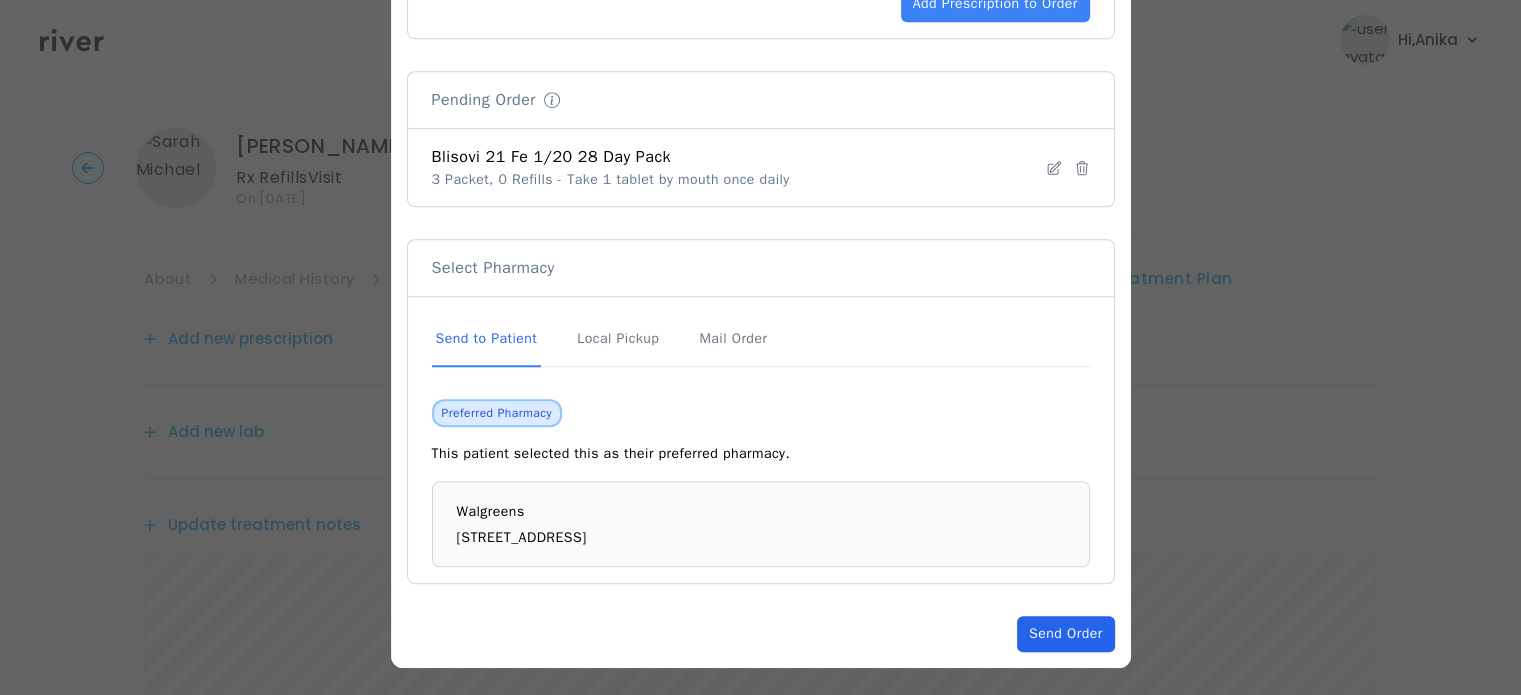 click on "Send Order" 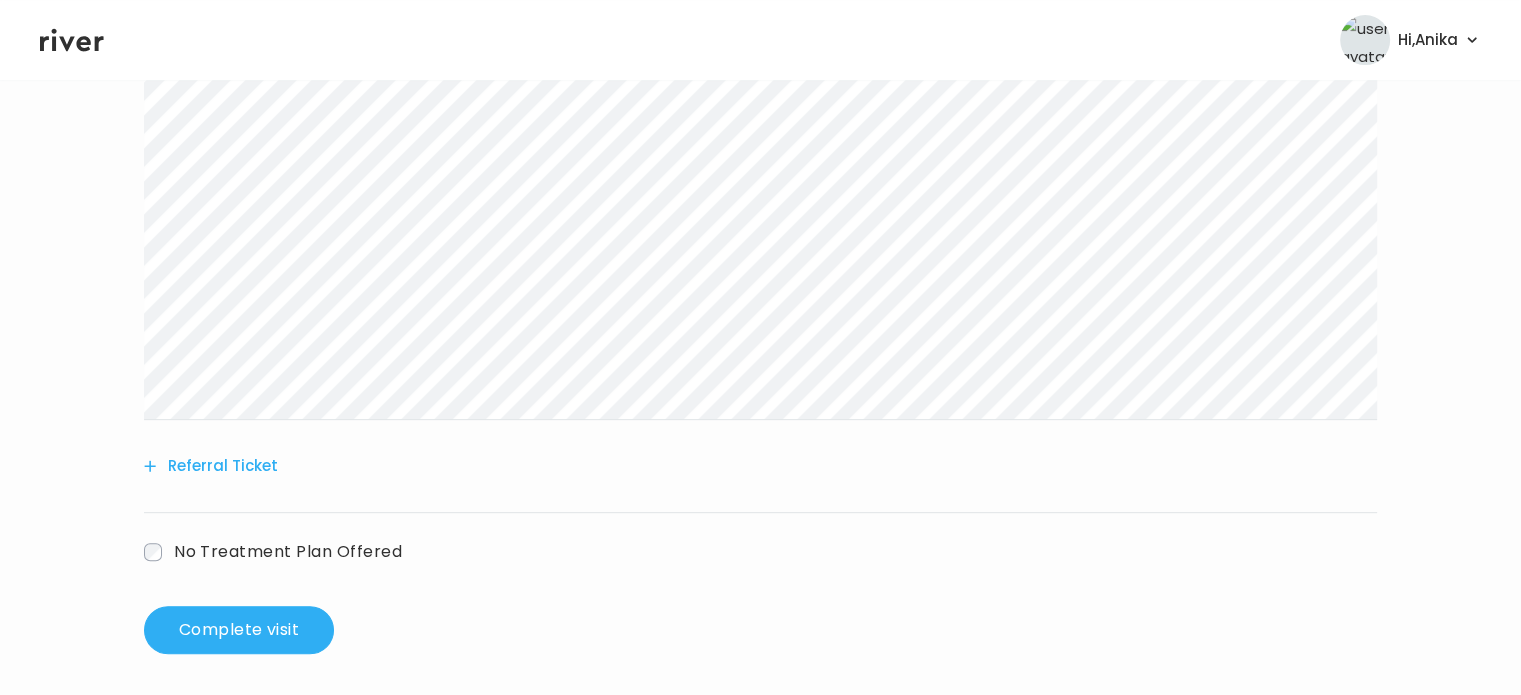 scroll, scrollTop: 716, scrollLeft: 0, axis: vertical 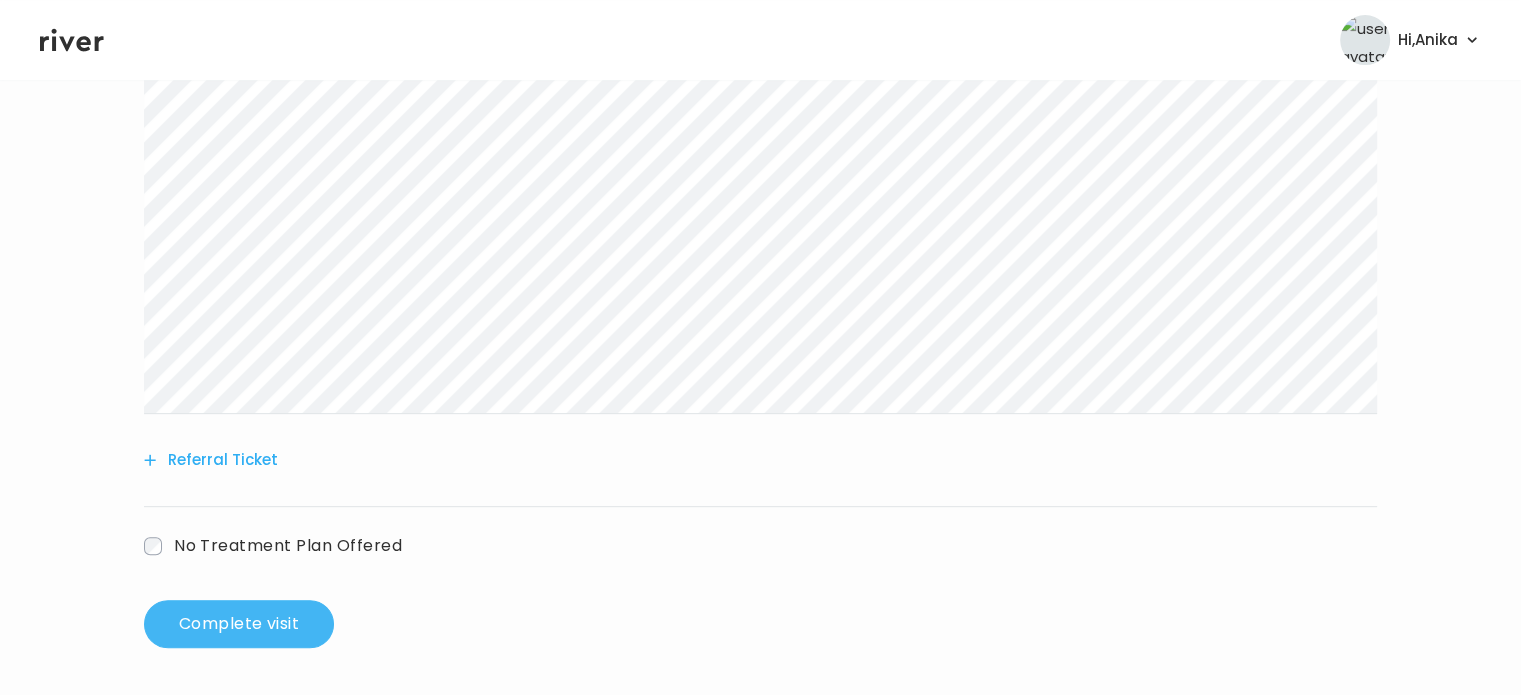 click on "Complete visit" at bounding box center [239, 624] 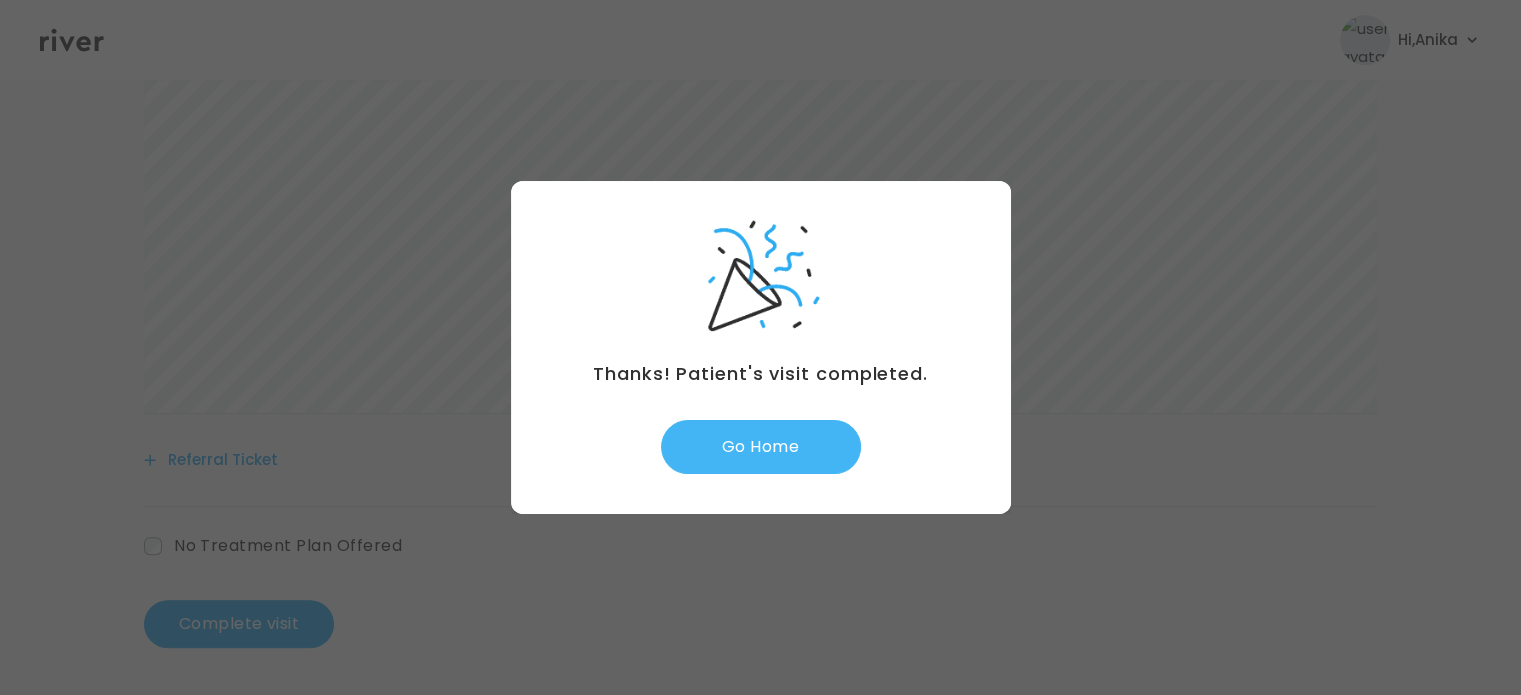 click on "Go Home" at bounding box center [761, 447] 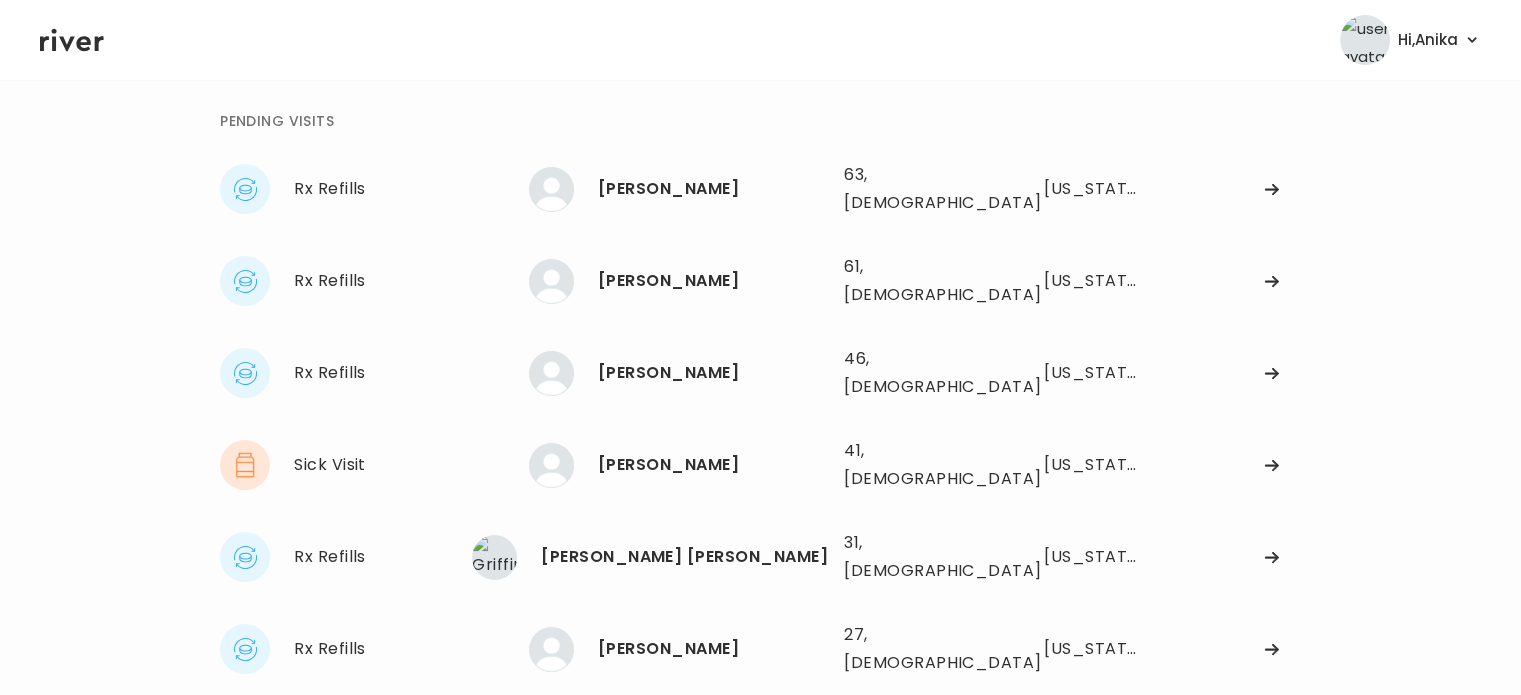 scroll, scrollTop: 83, scrollLeft: 0, axis: vertical 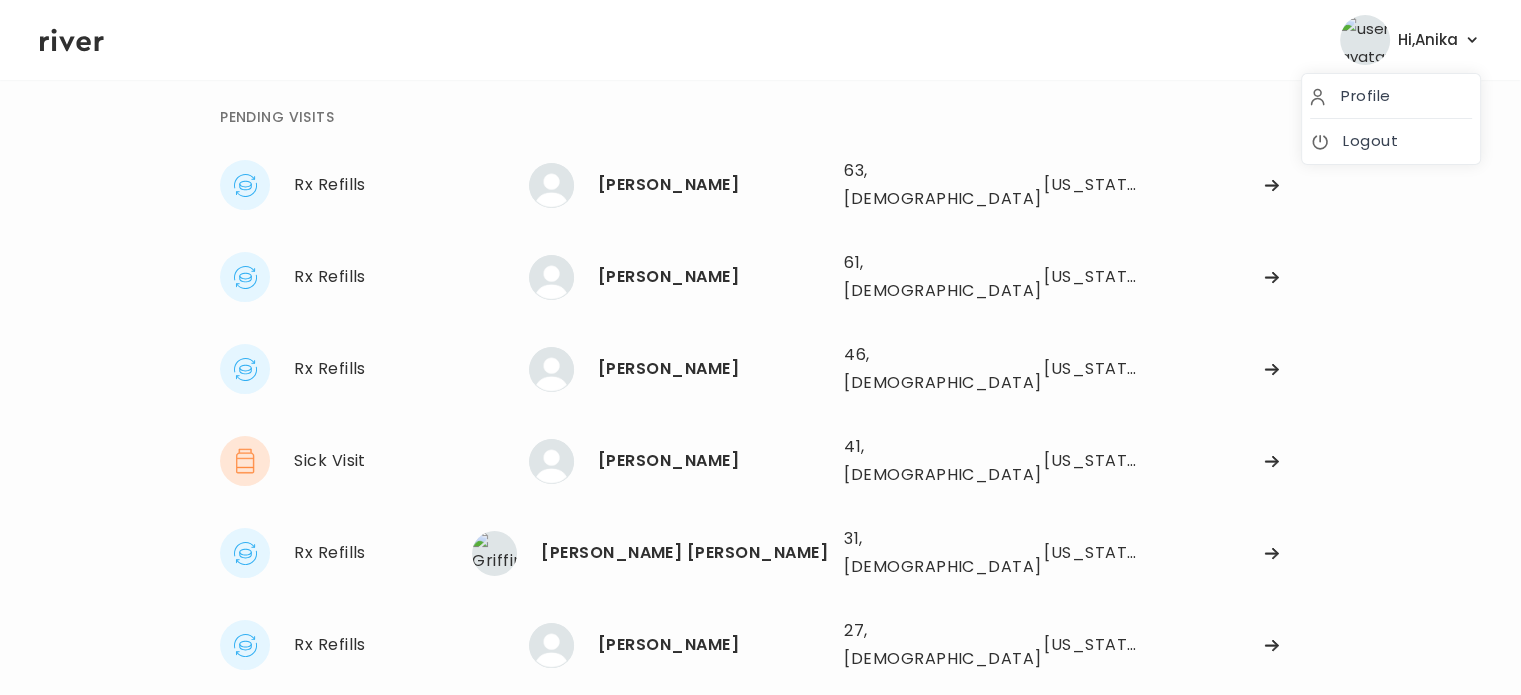 click on "Hi,  [PERSON_NAME]" at bounding box center (1428, 40) 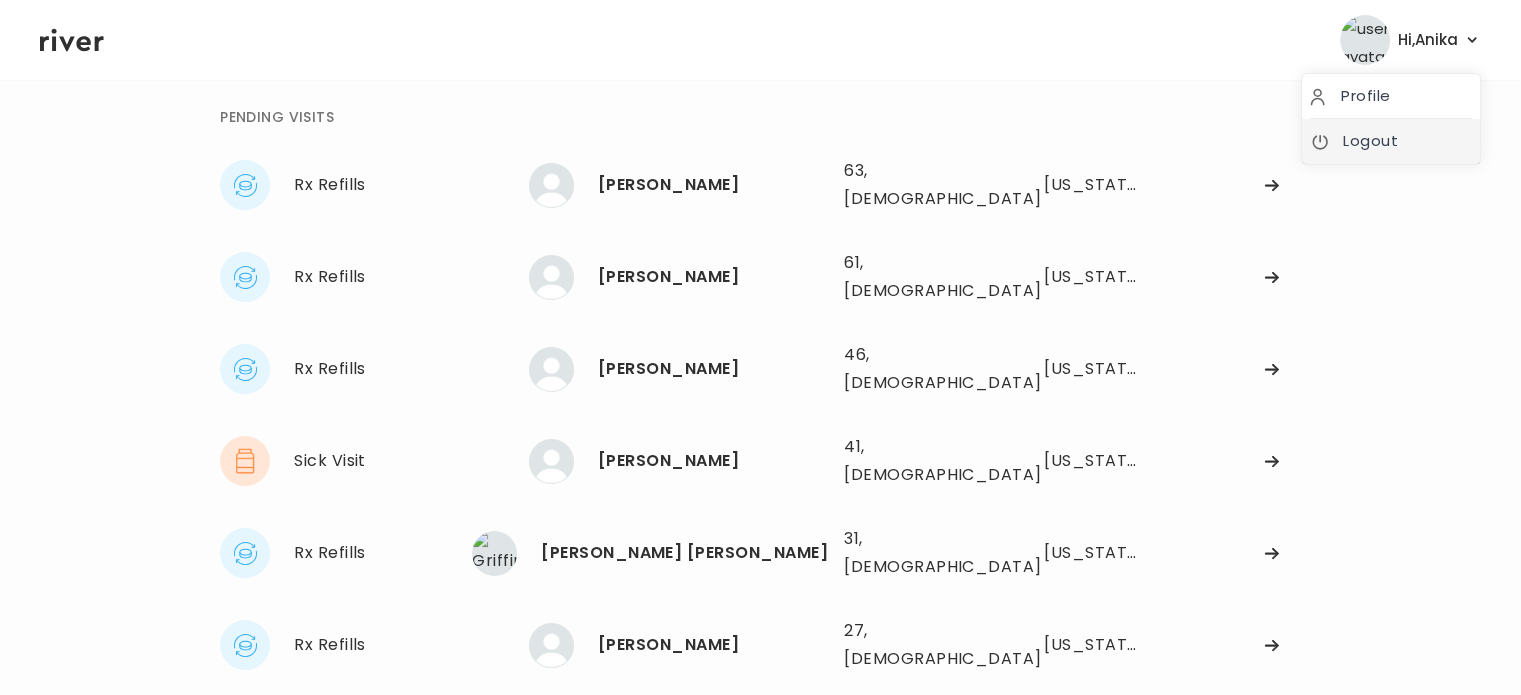 click on "Logout" at bounding box center (1391, 141) 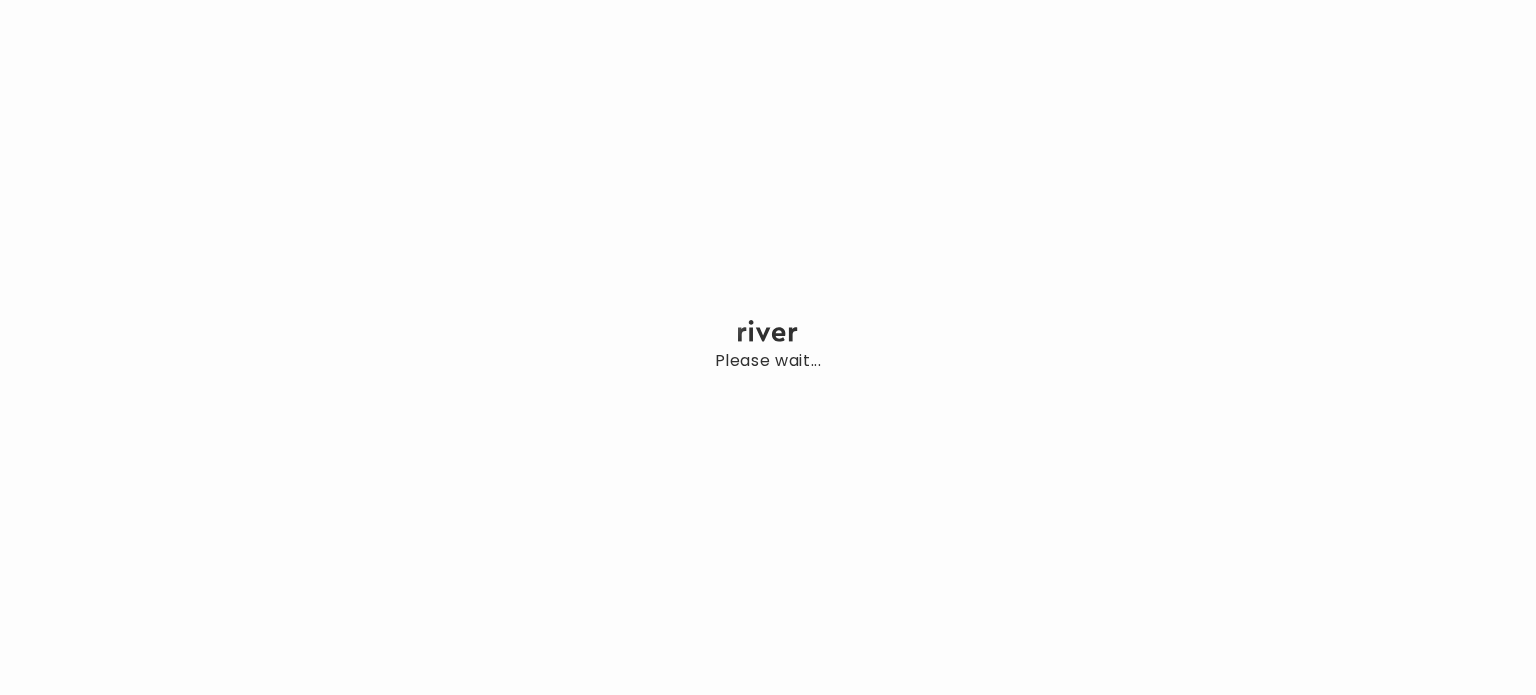 scroll, scrollTop: 0, scrollLeft: 0, axis: both 